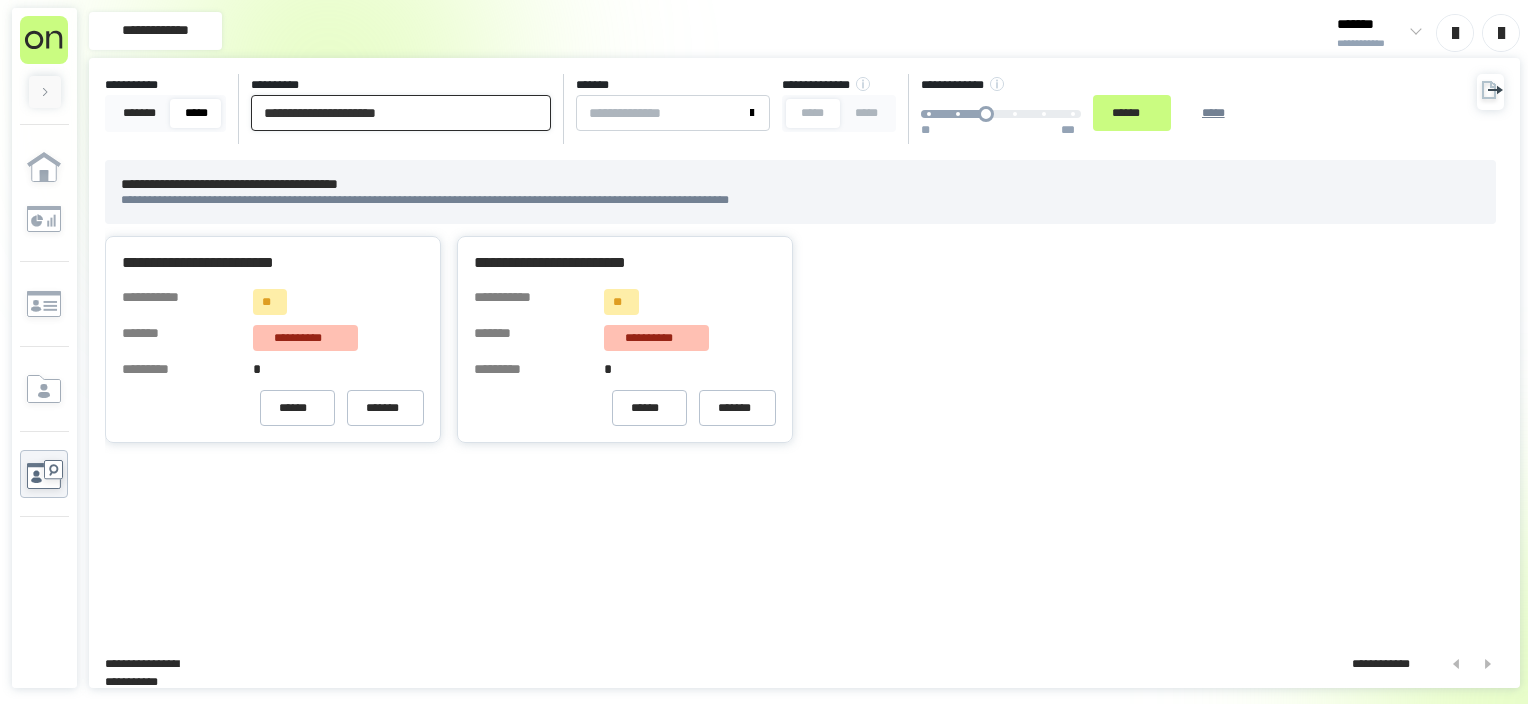 scroll, scrollTop: 0, scrollLeft: 0, axis: both 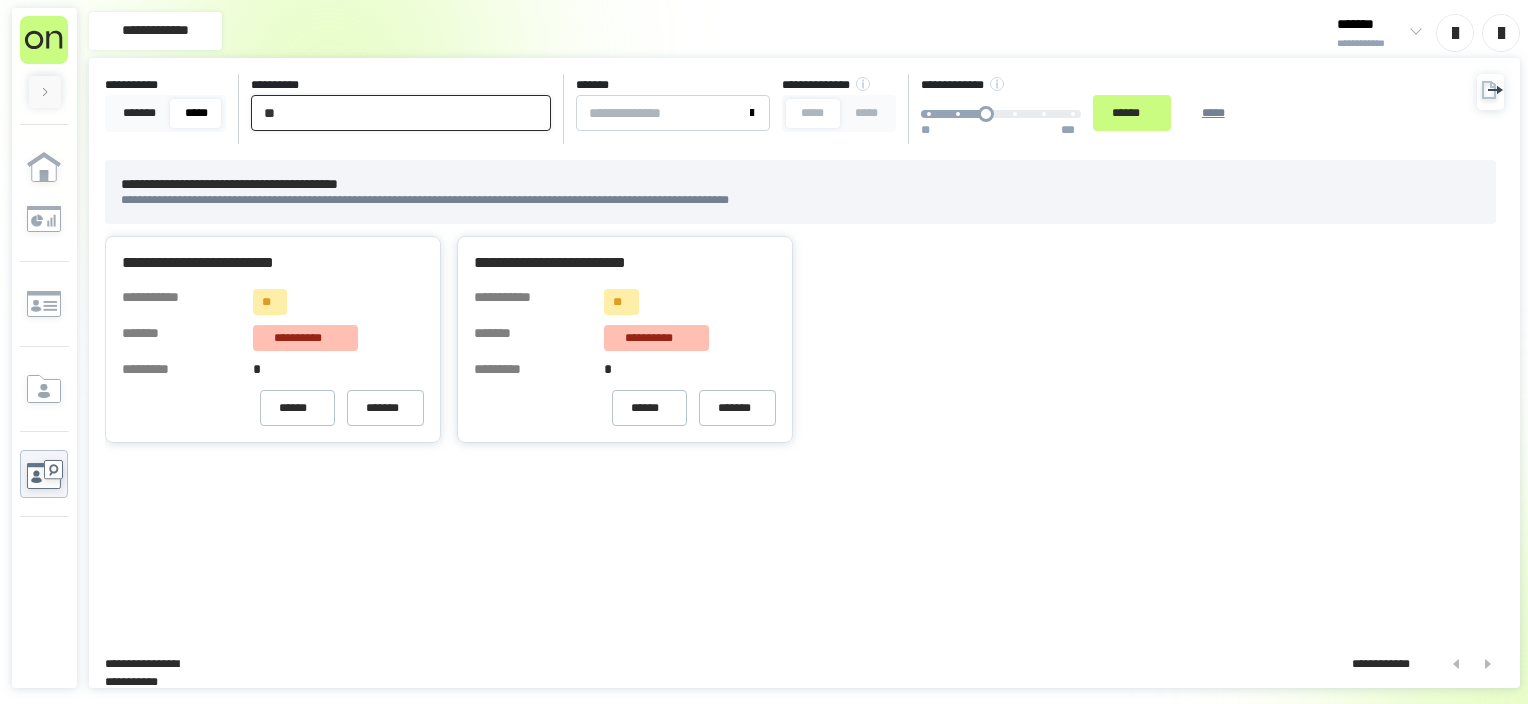type on "*" 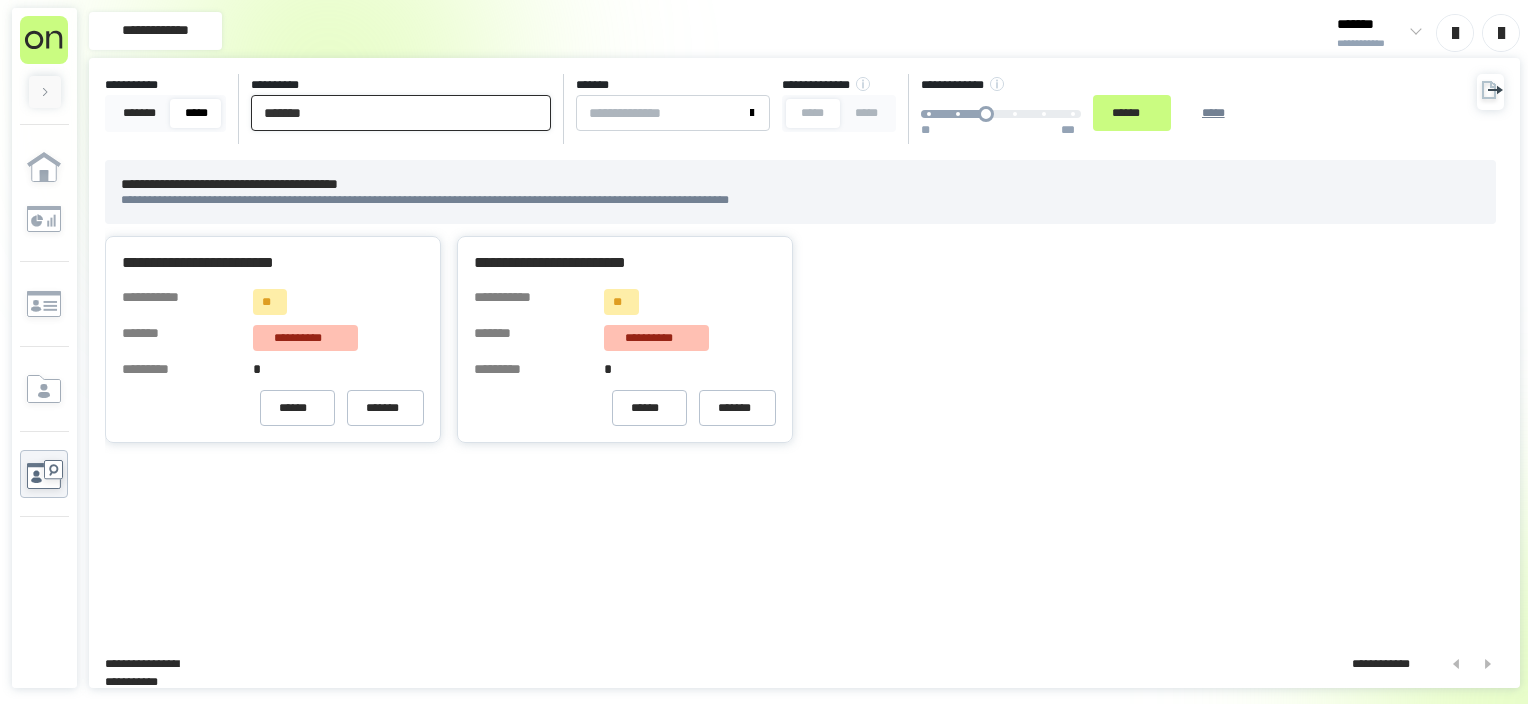 type on "******" 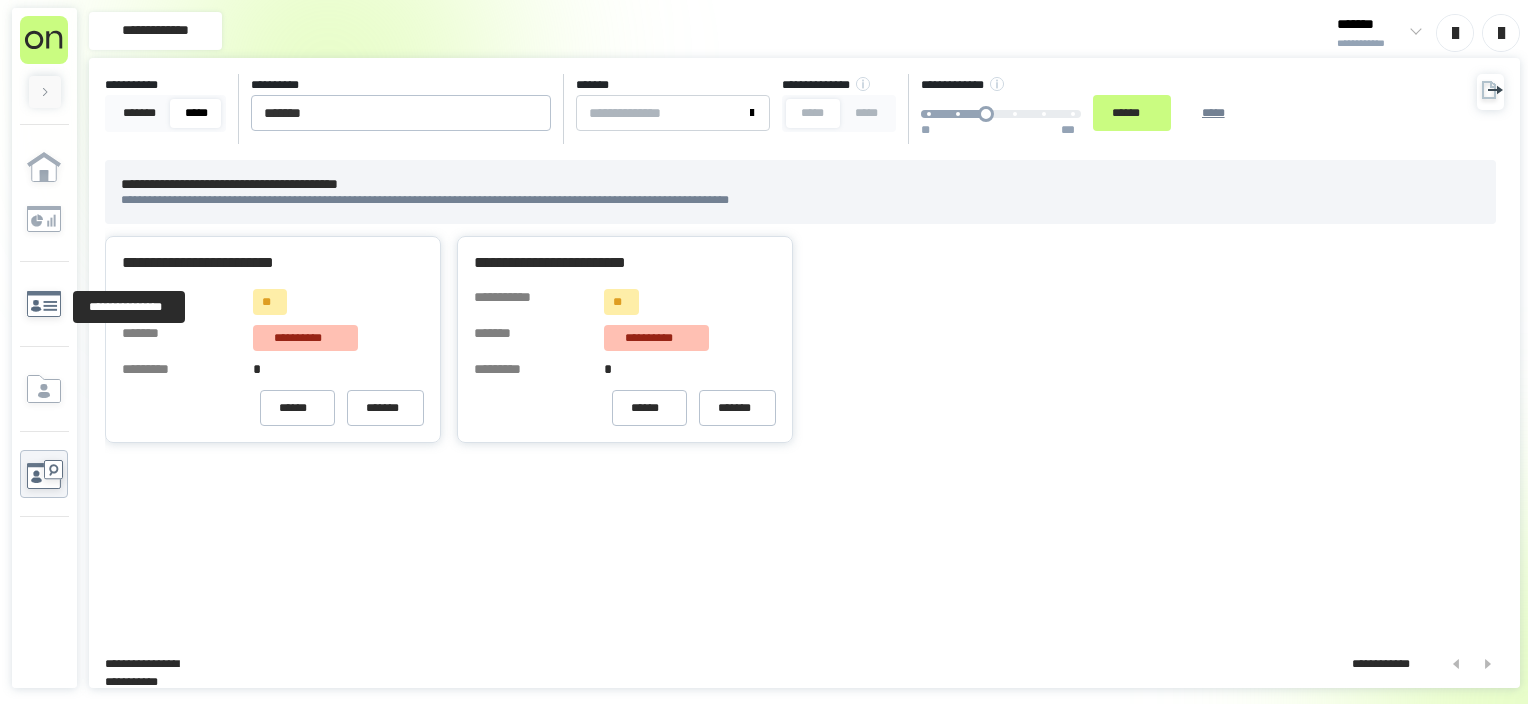 click 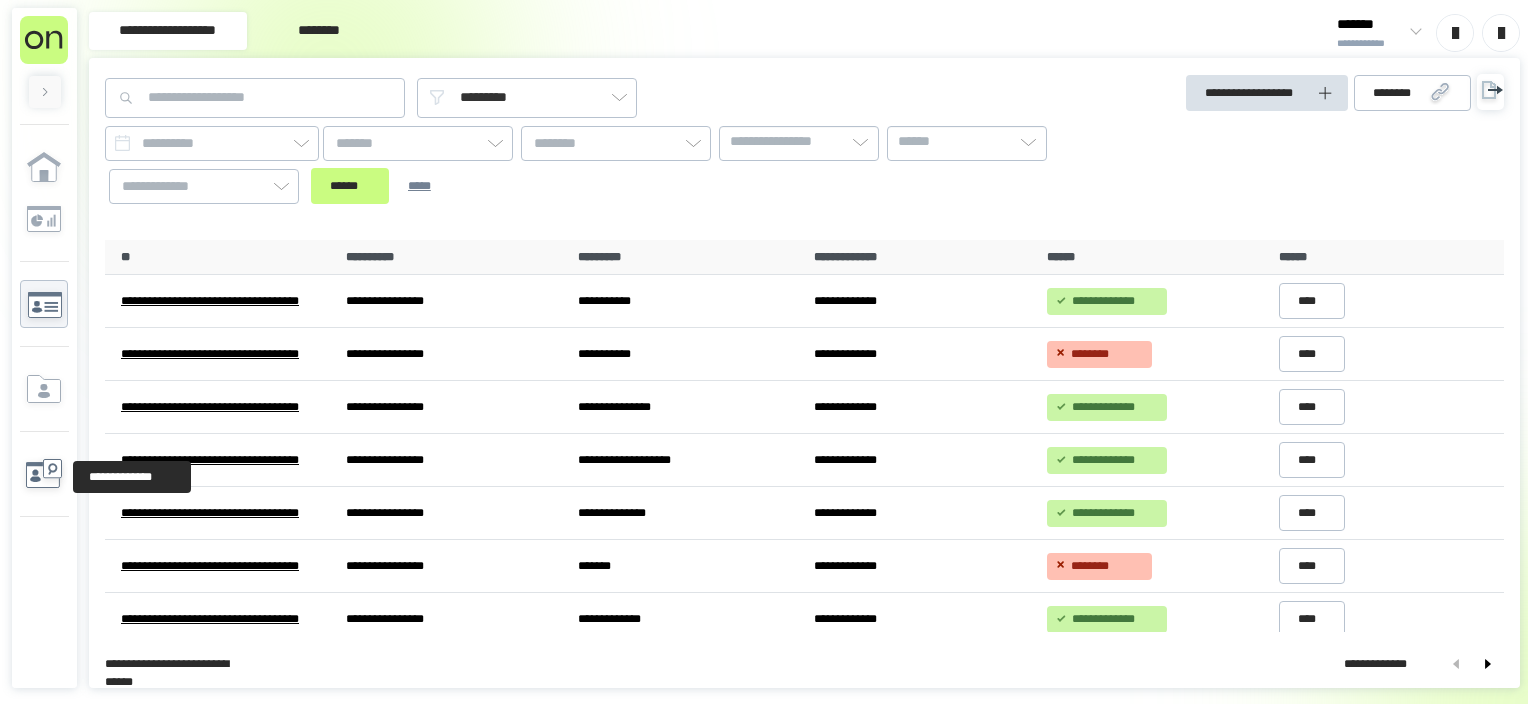 click 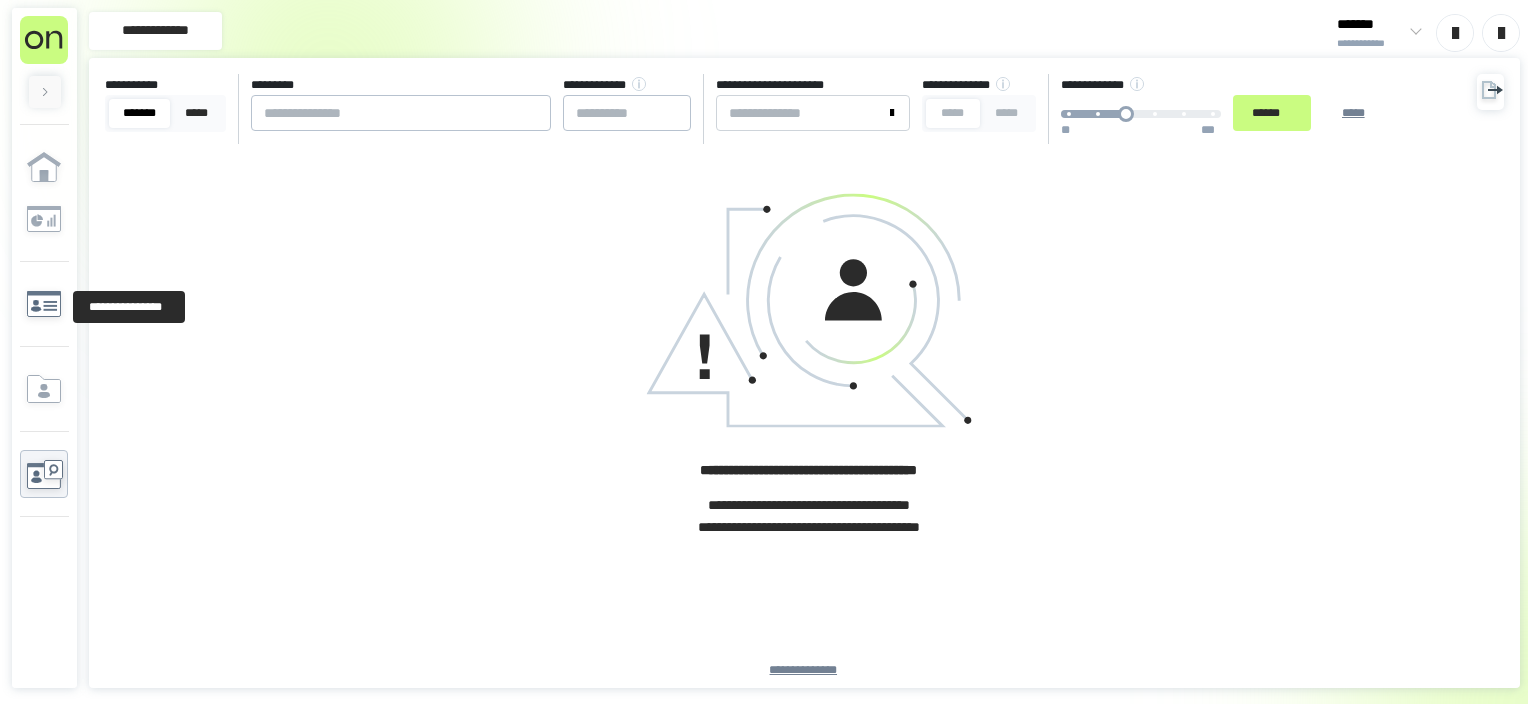 click 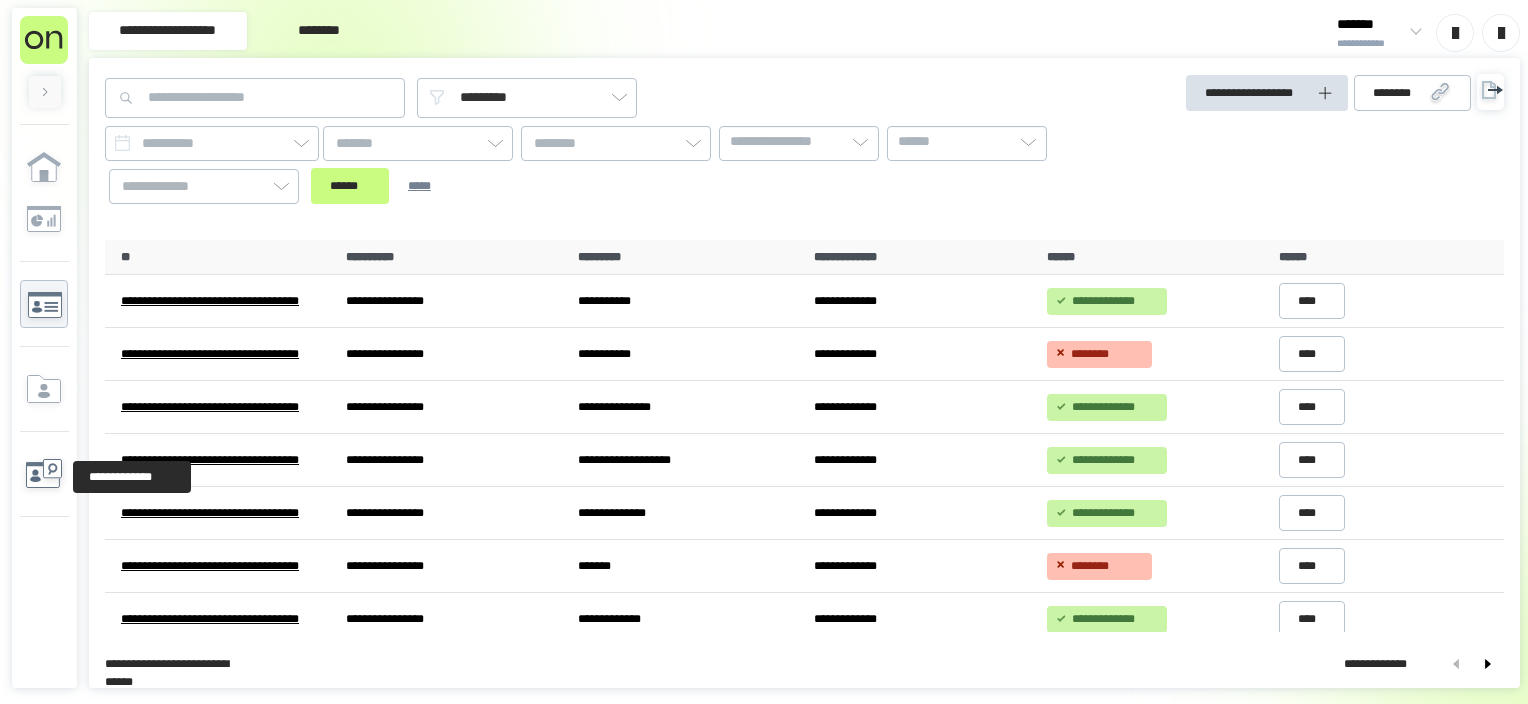 click 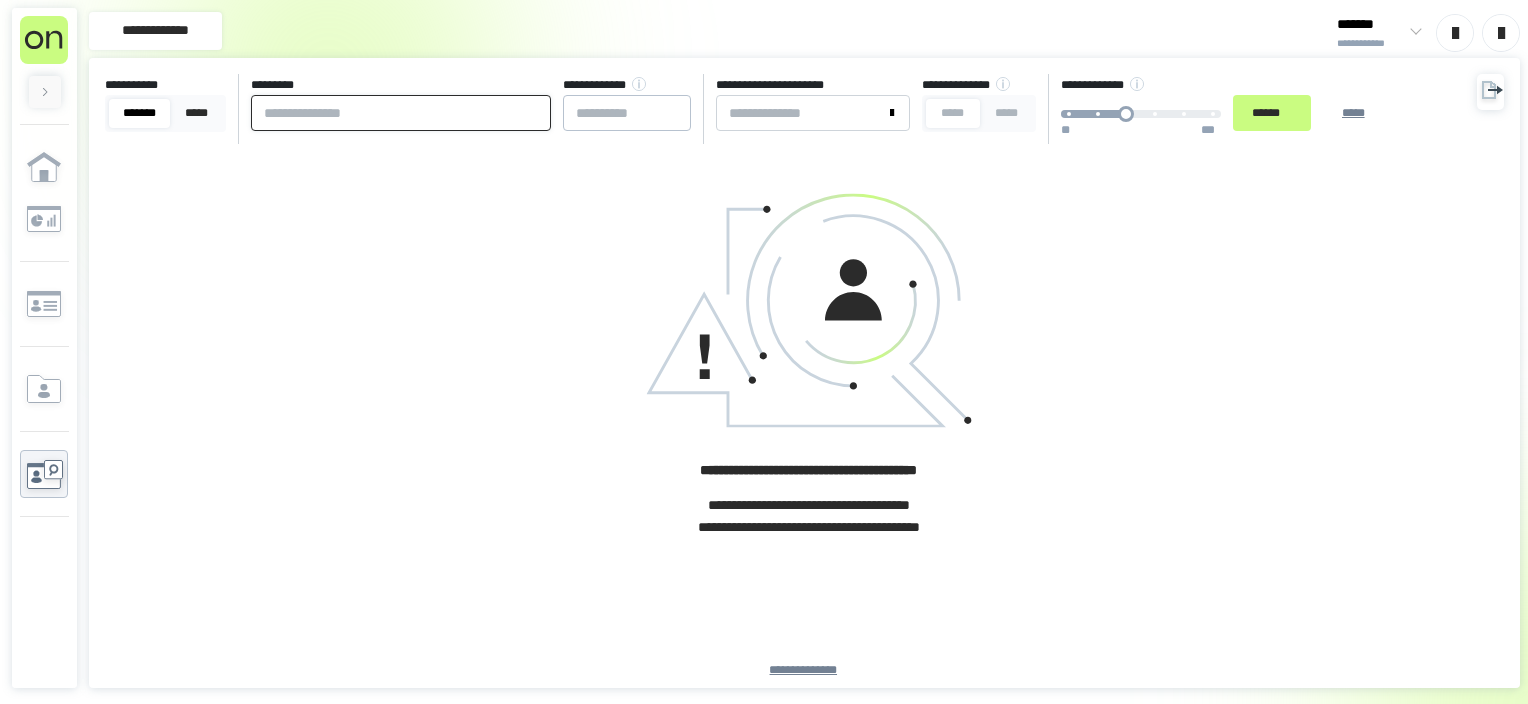 click at bounding box center [401, 113] 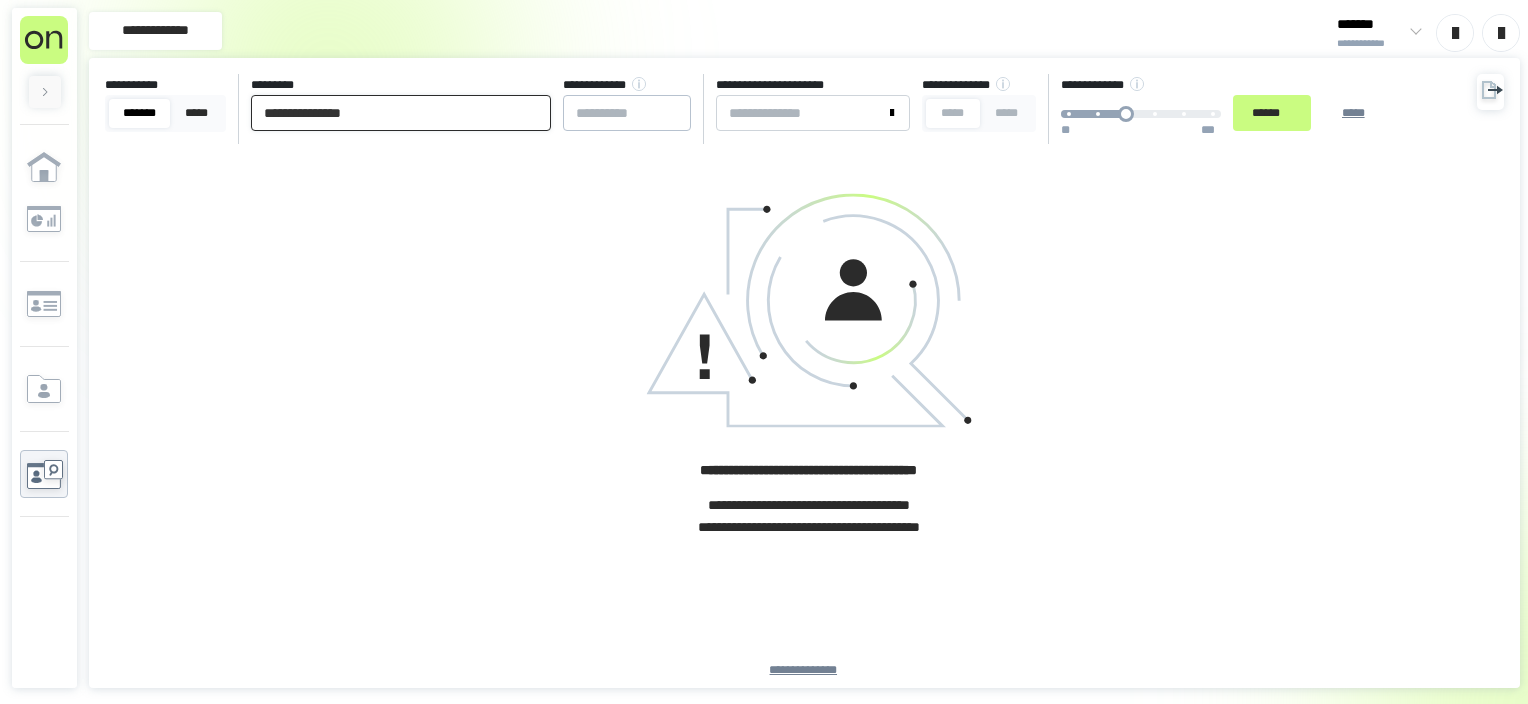 click on "******" at bounding box center [1272, 113] 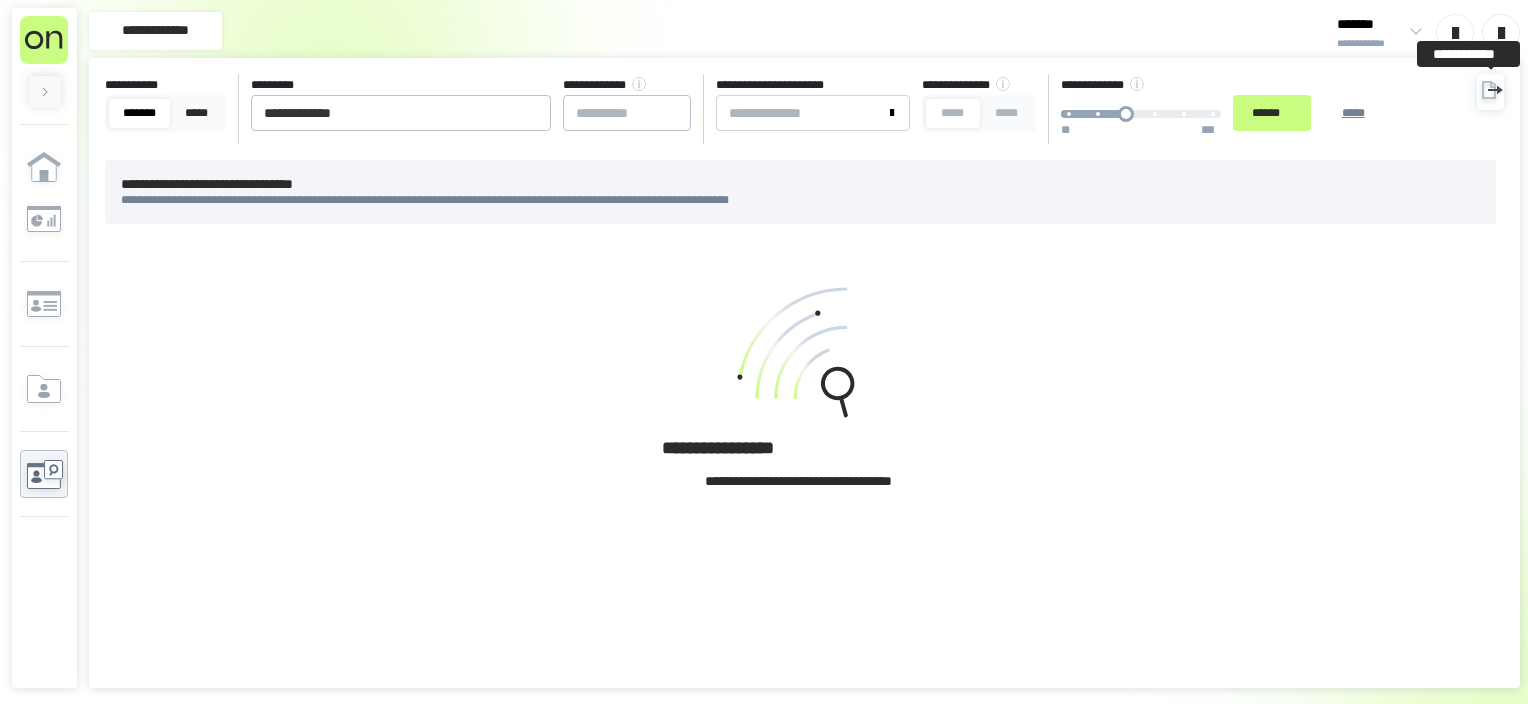 click 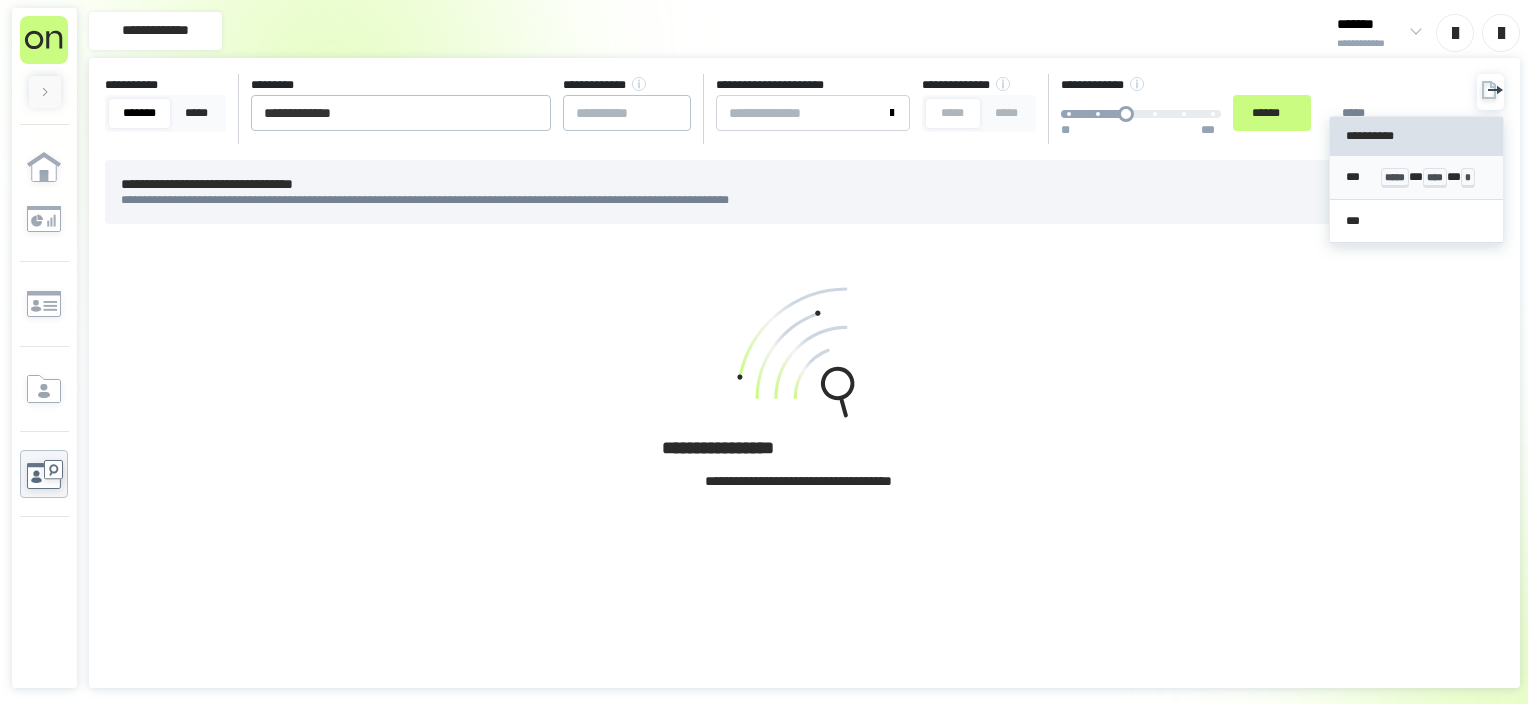 click on "*** ***** * **** *   *" at bounding box center [1417, 177] 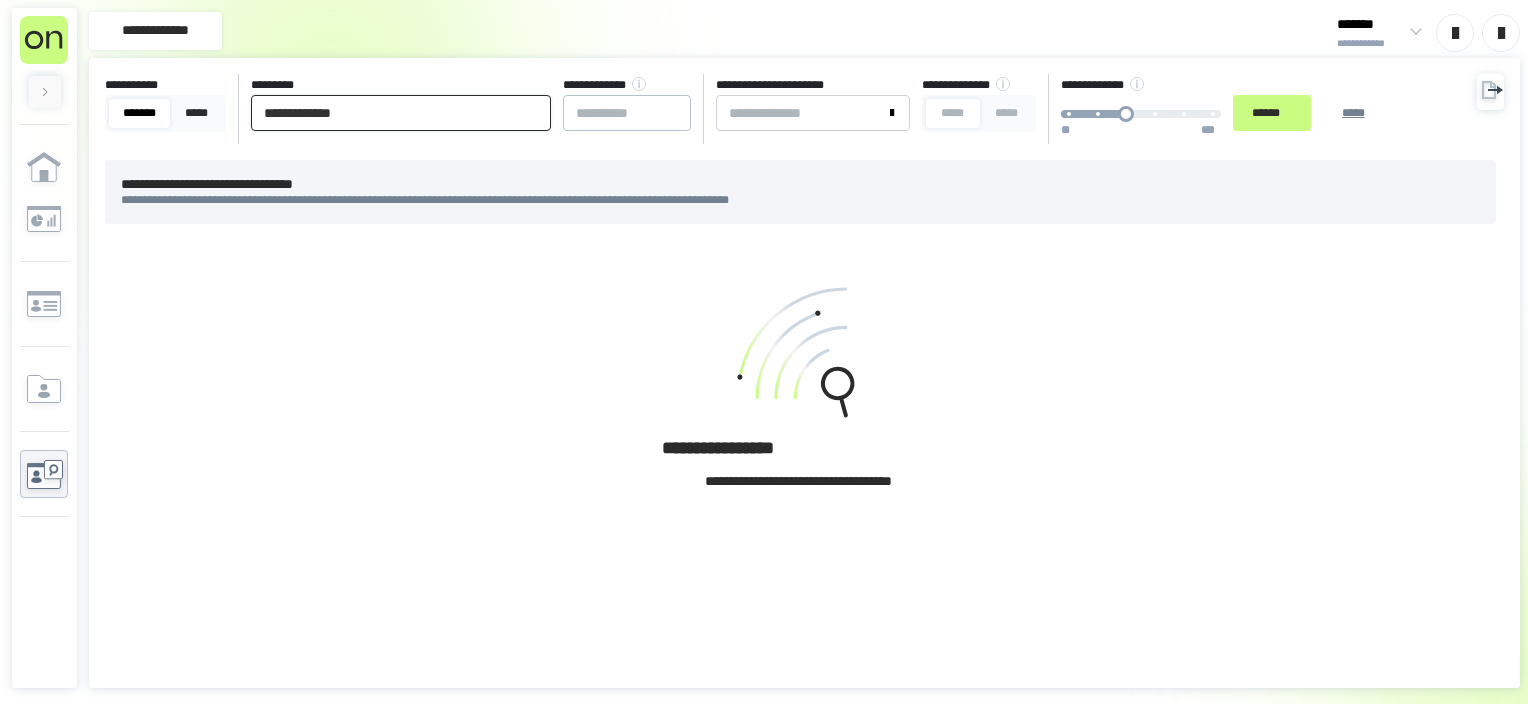 click on "**********" at bounding box center (401, 113) 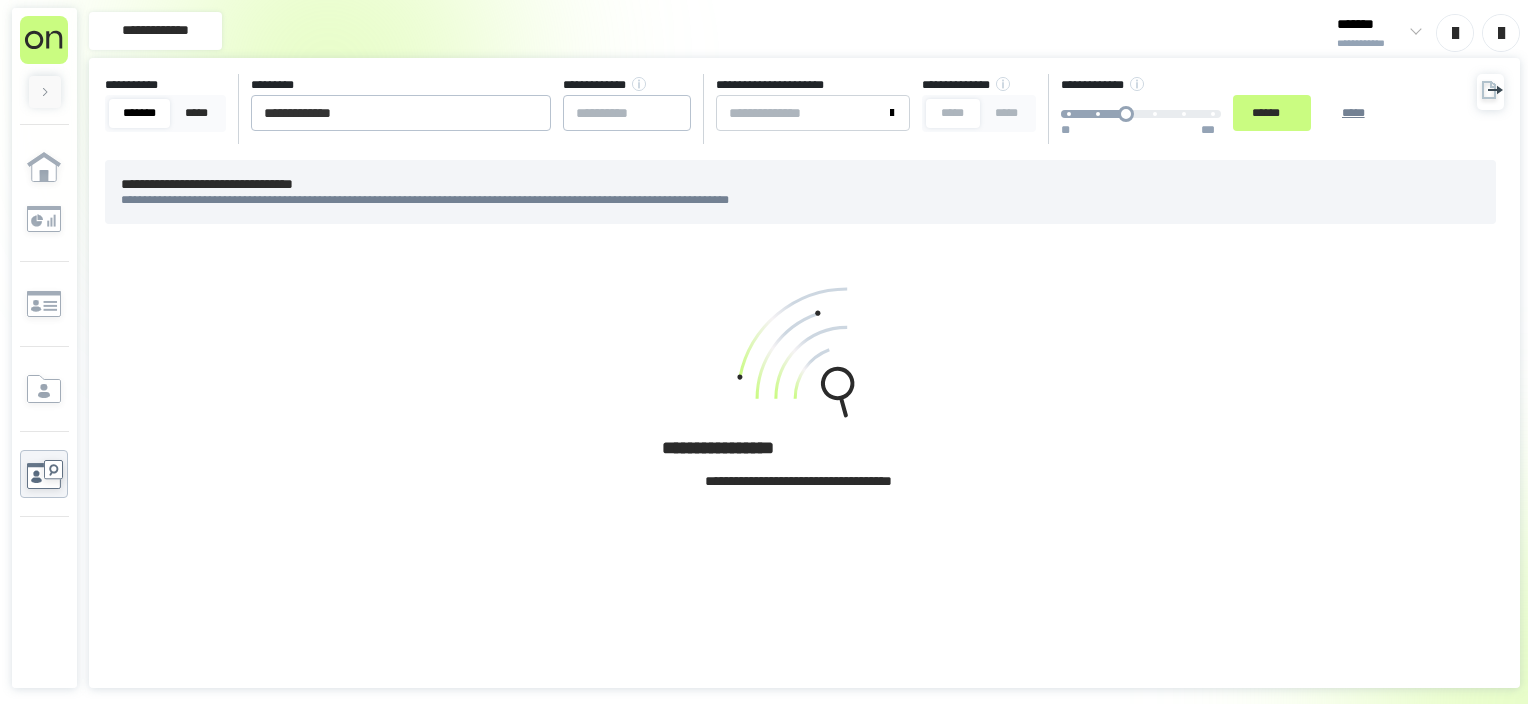 click on "**********" at bounding box center (804, 396) 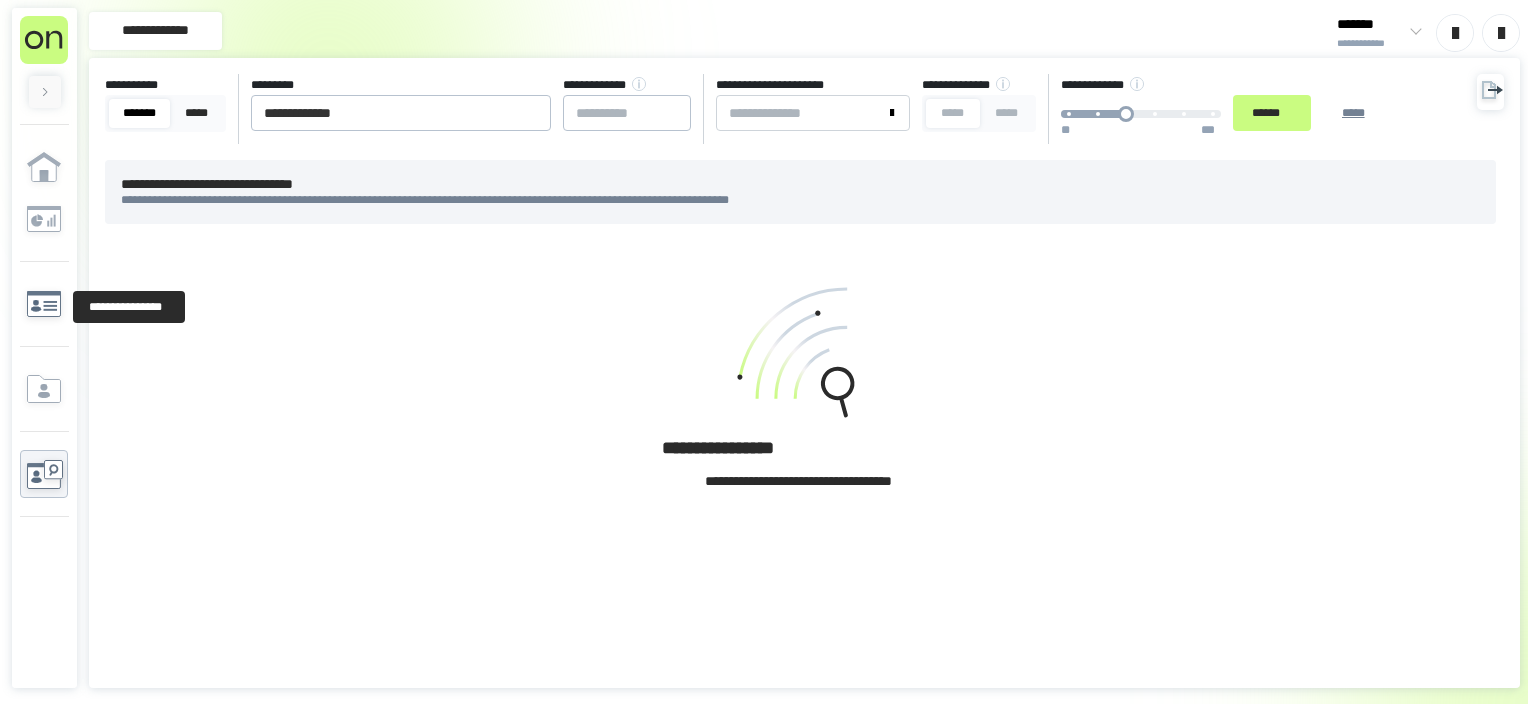 click 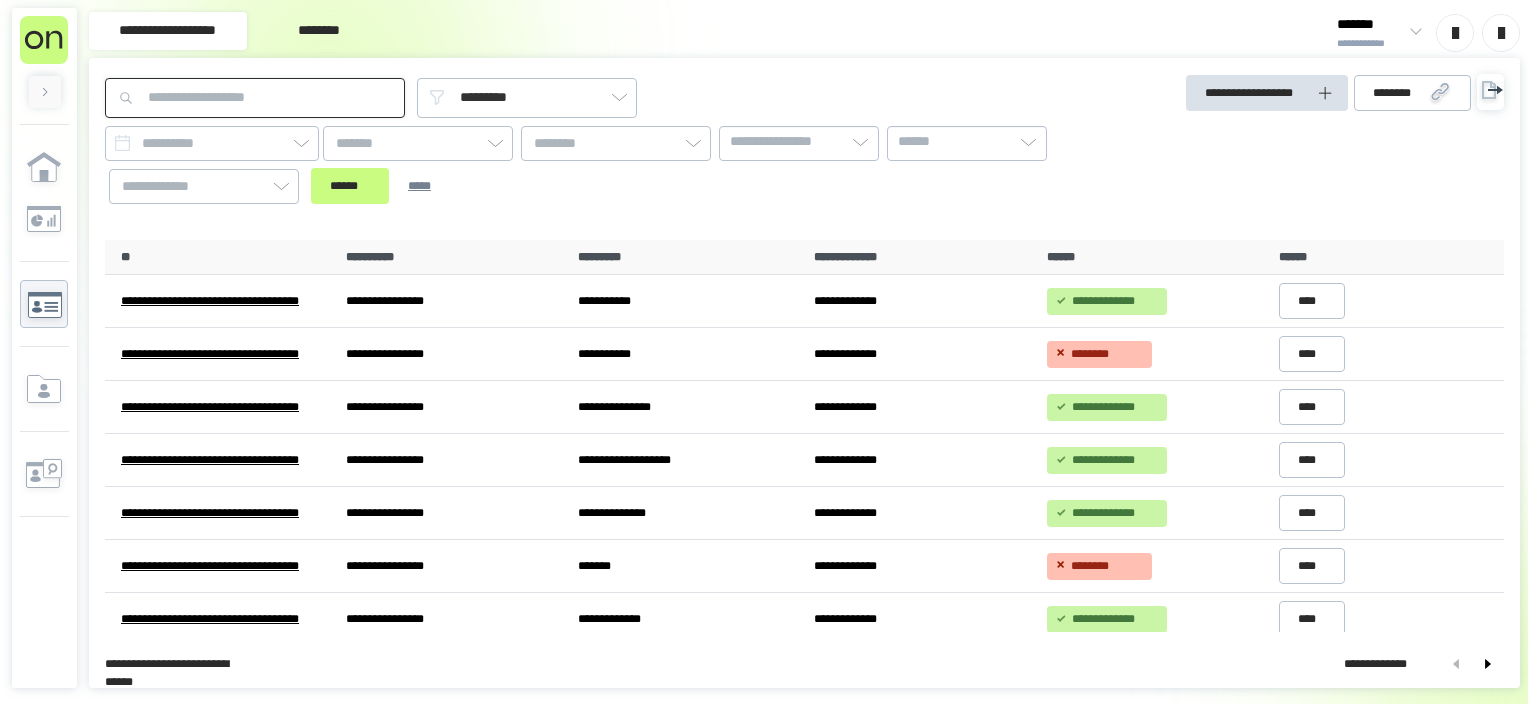 click at bounding box center [255, 98] 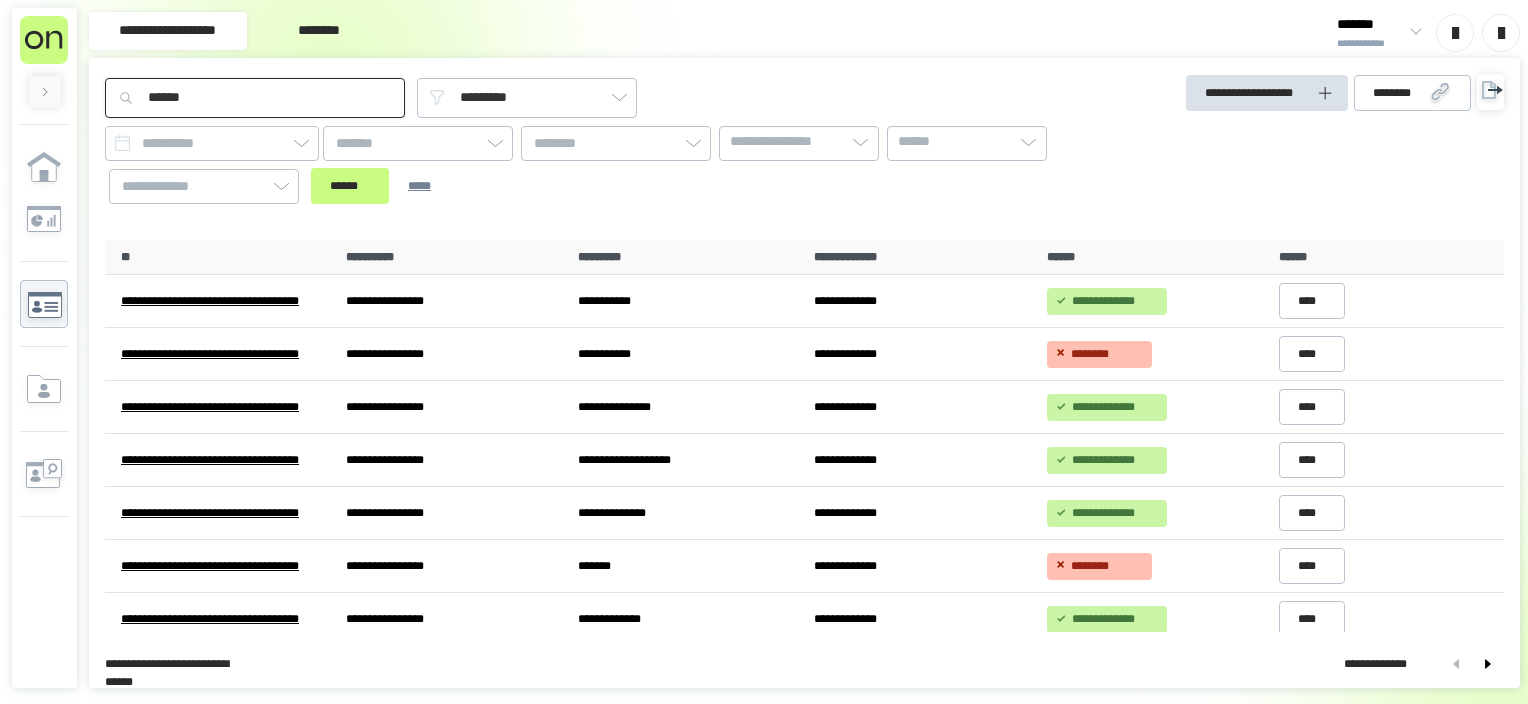 type on "******" 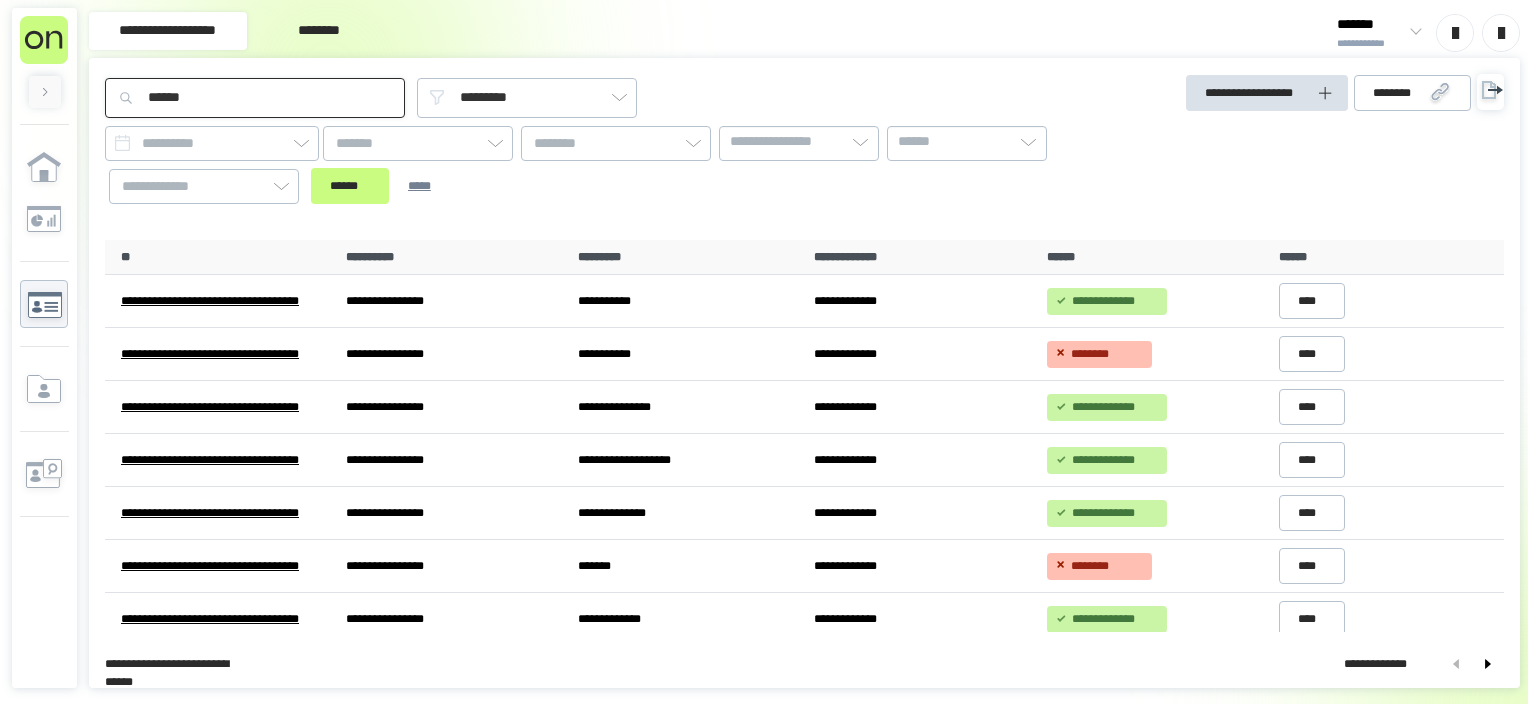 click on "******" at bounding box center (350, 186) 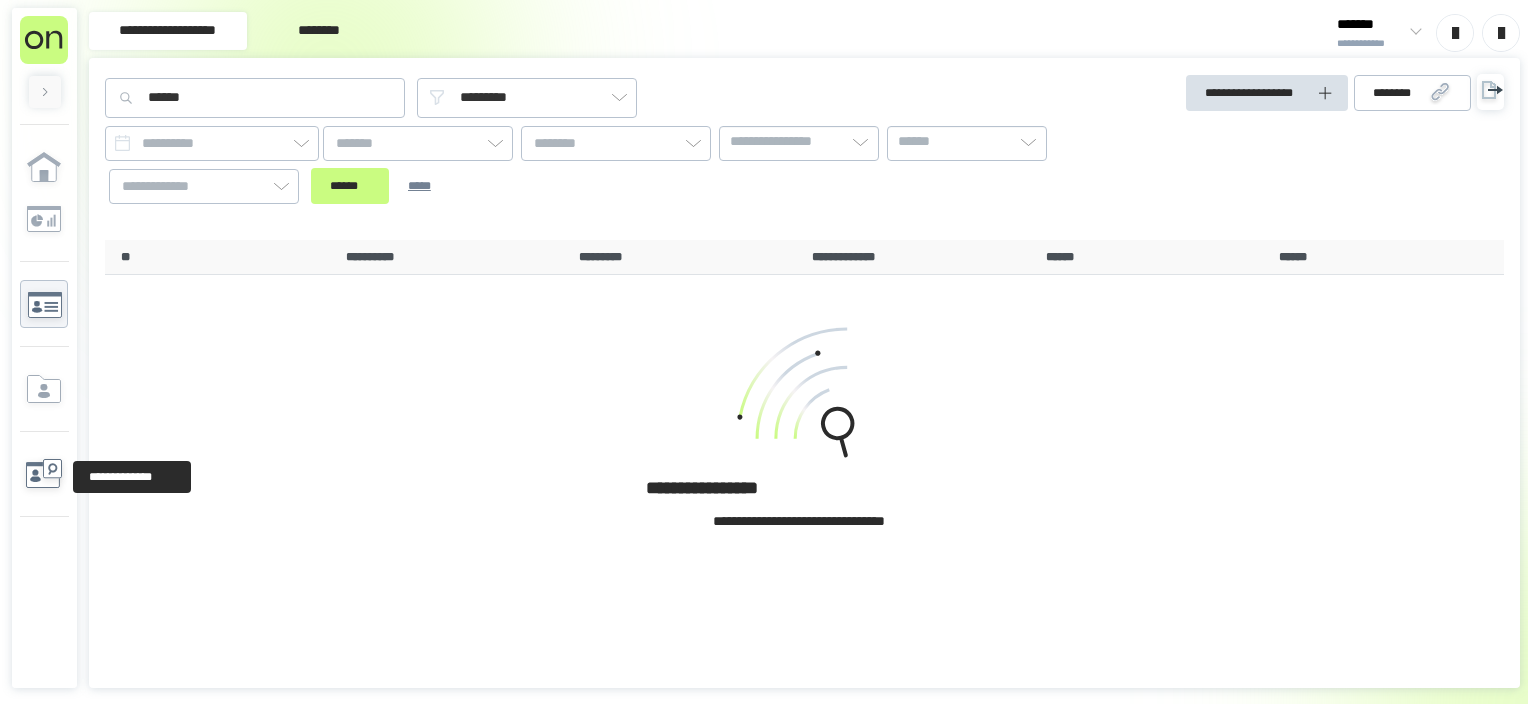 click 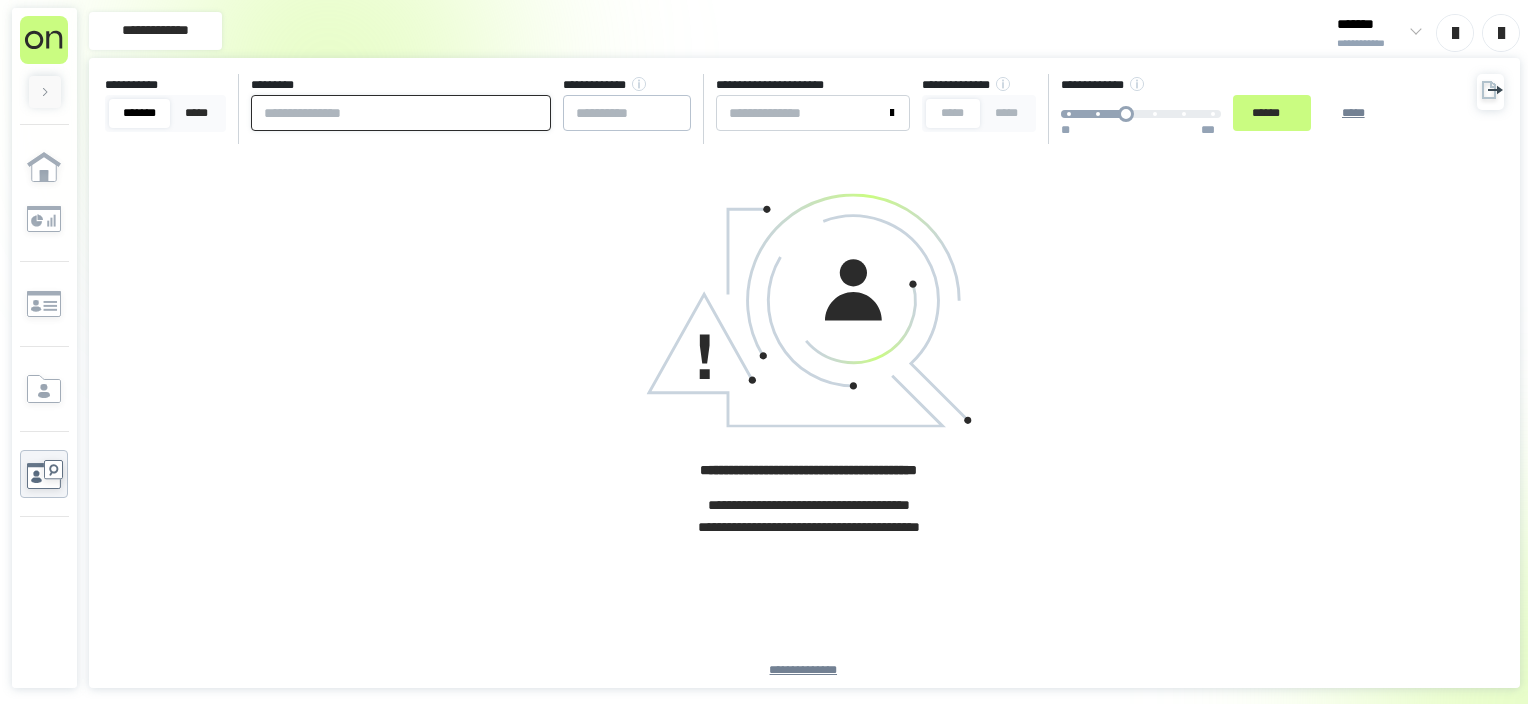 click at bounding box center (401, 113) 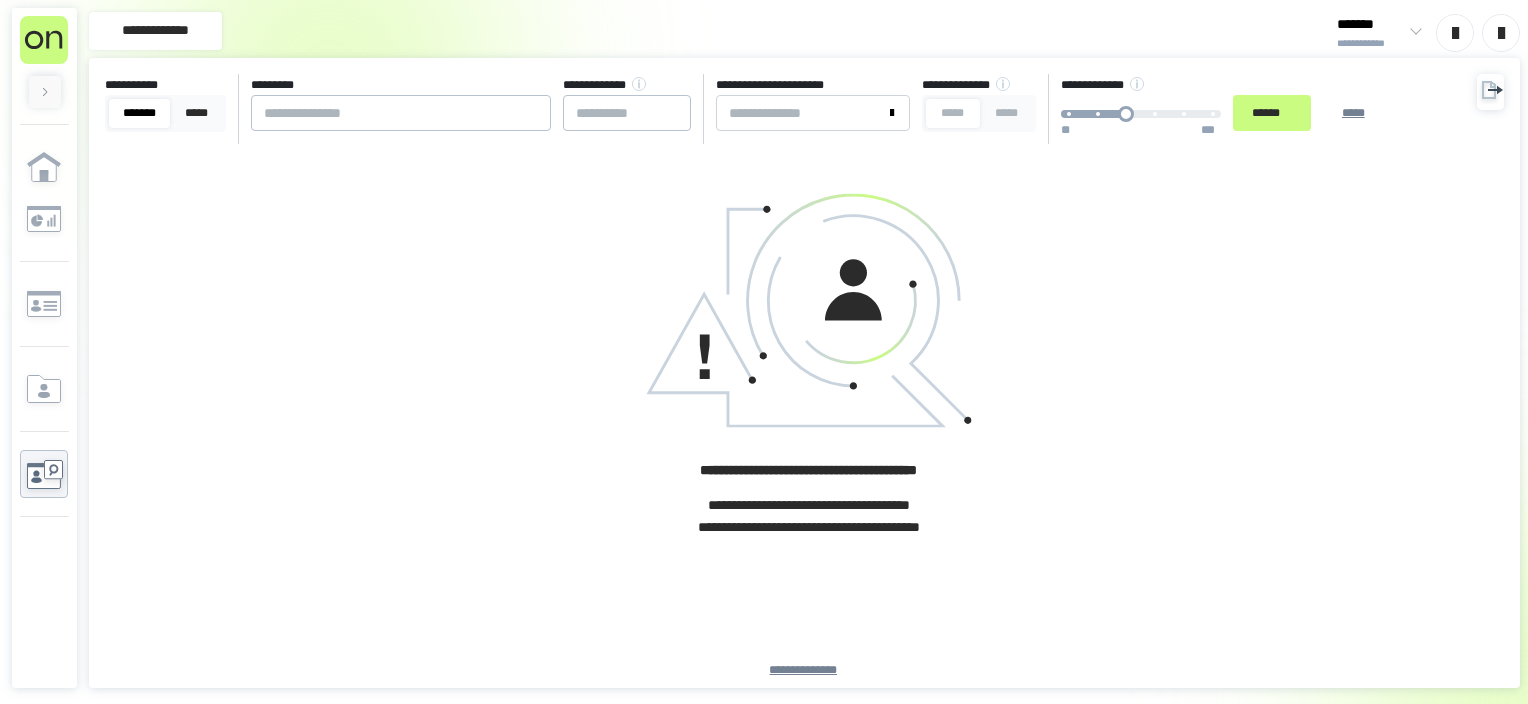 click on "*******" at bounding box center (139, 113) 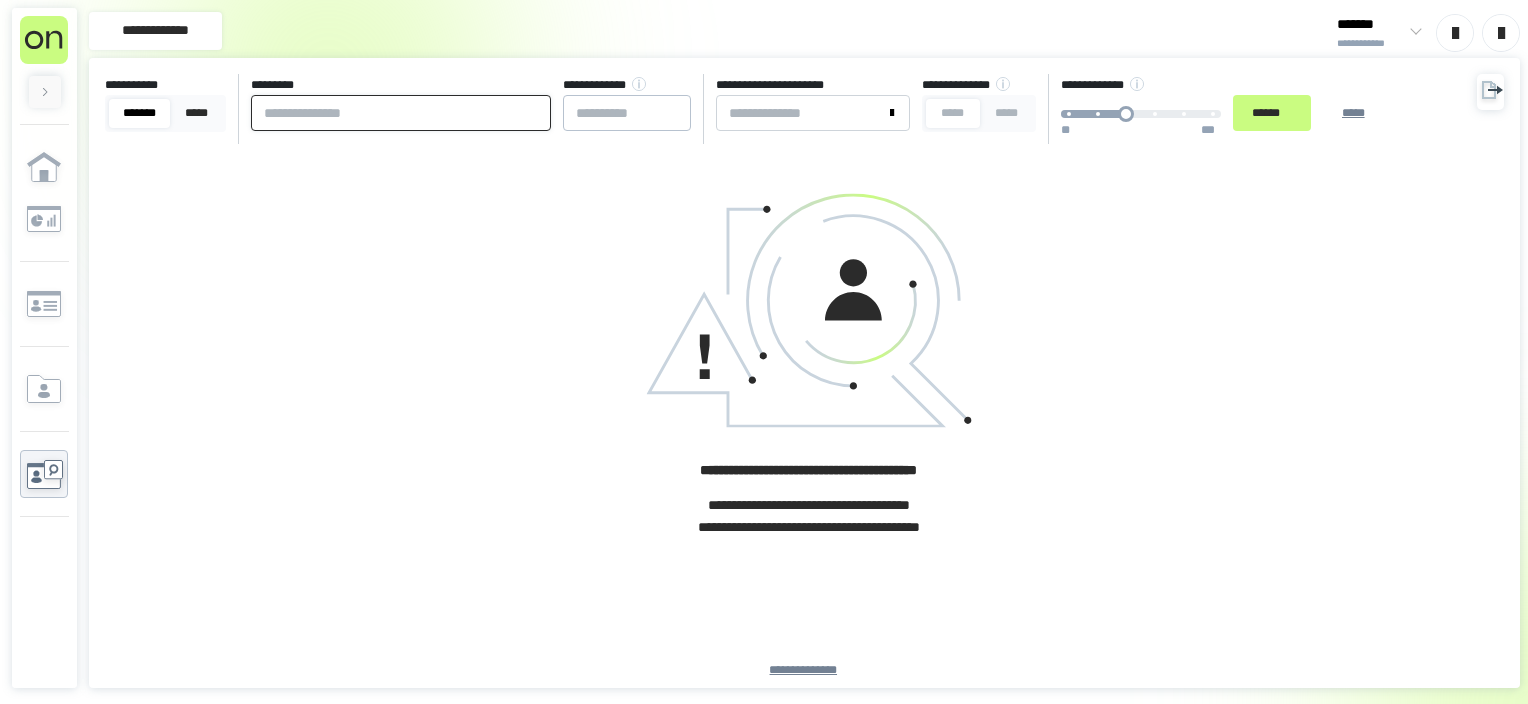 click at bounding box center [401, 113] 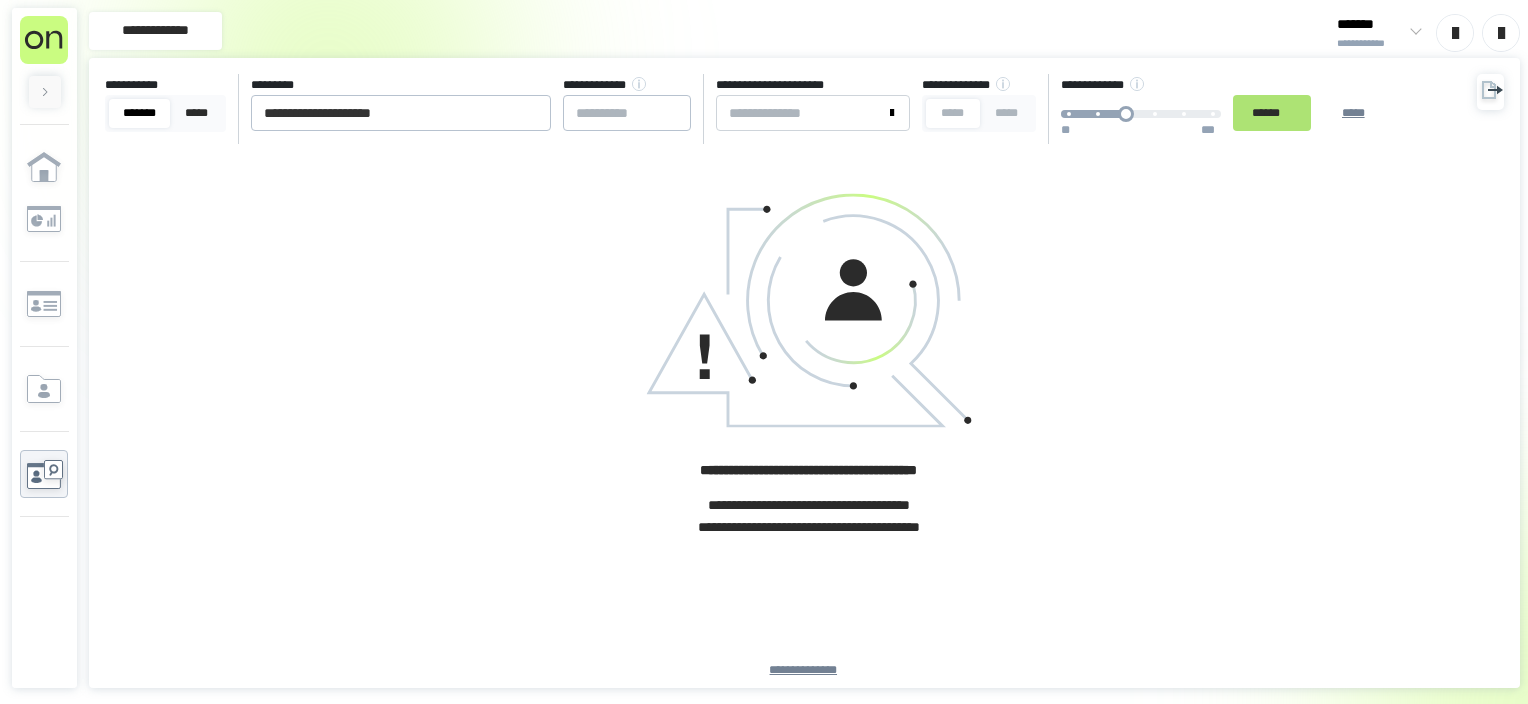 click on "******" at bounding box center [1272, 113] 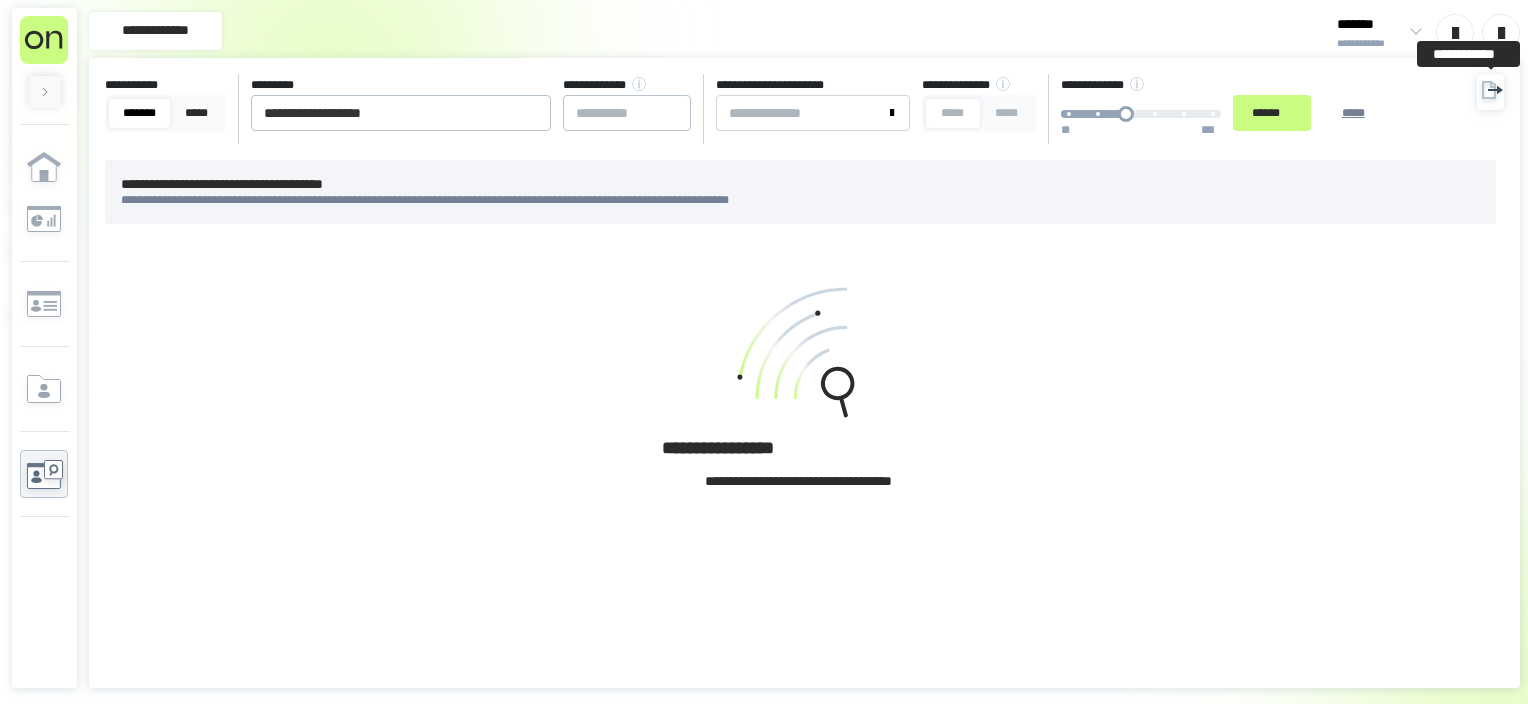 click 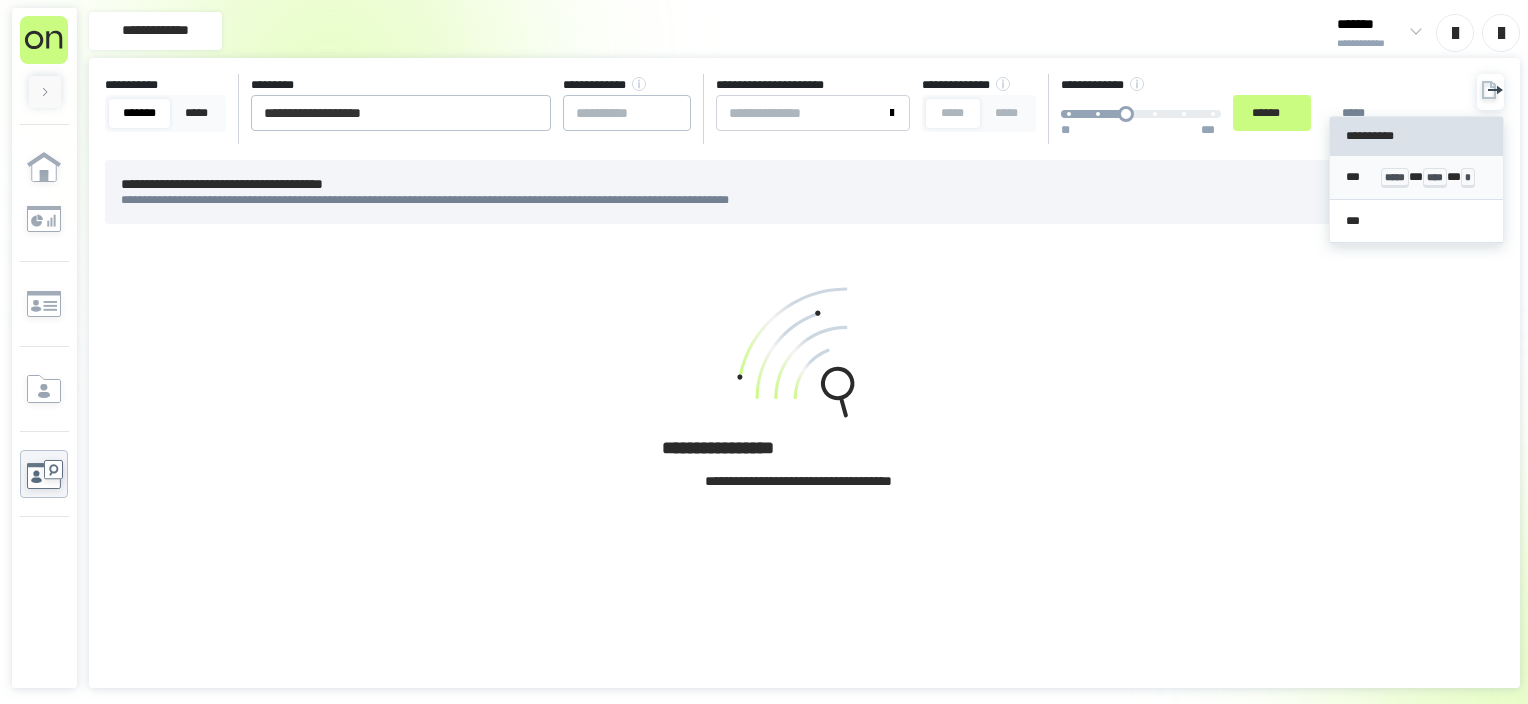 click on "*** ***** * **** *   *" at bounding box center [1417, 177] 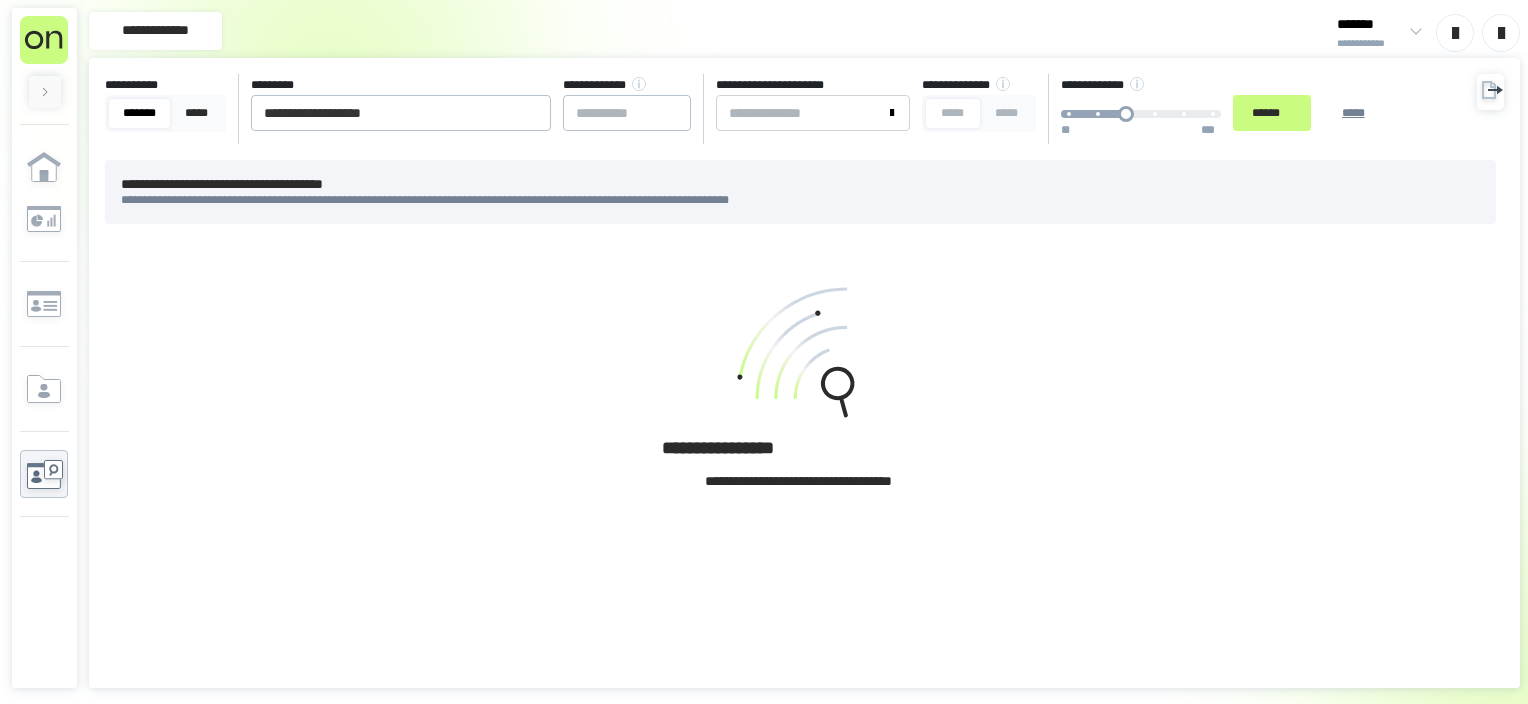 drag, startPoint x: 354, startPoint y: 351, endPoint x: 444, endPoint y: 206, distance: 170.66048 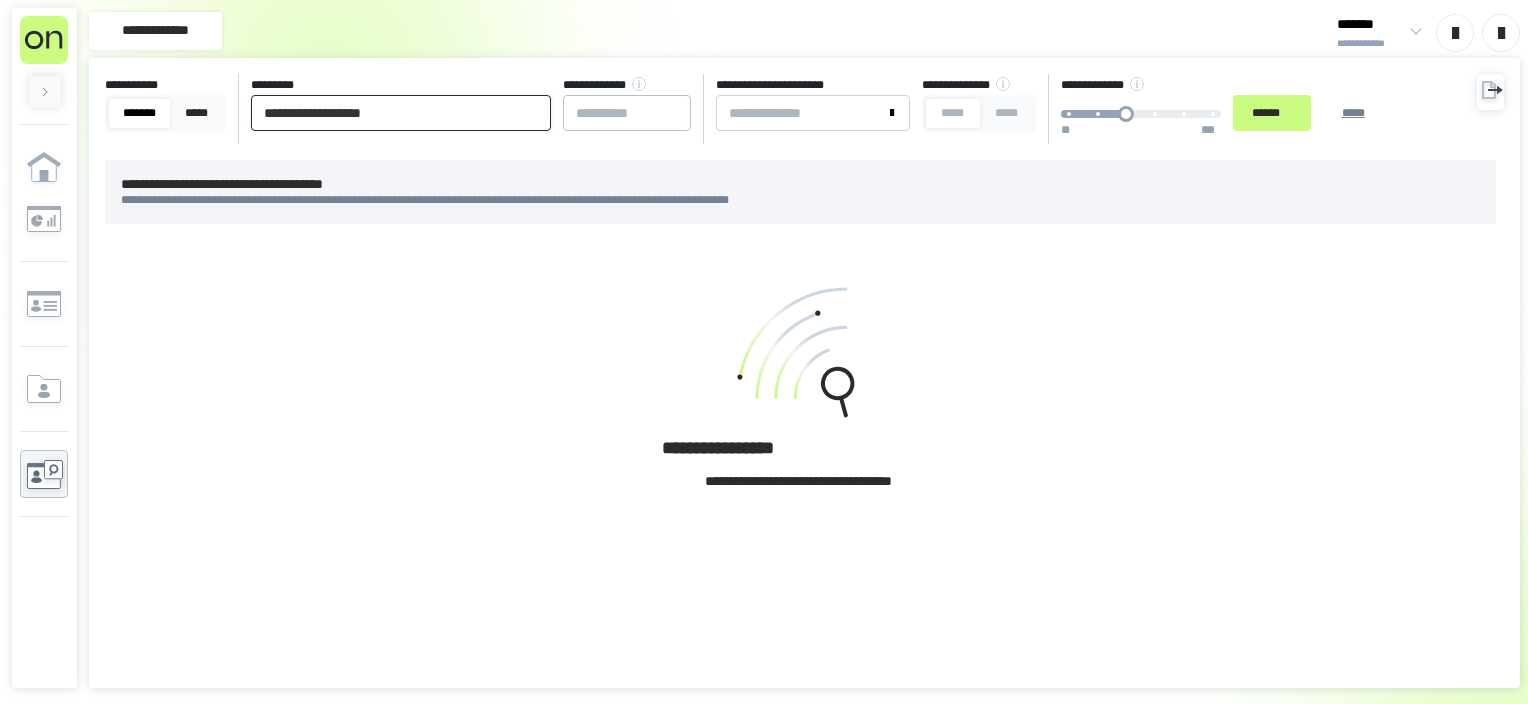 click on "**********" at bounding box center (401, 113) 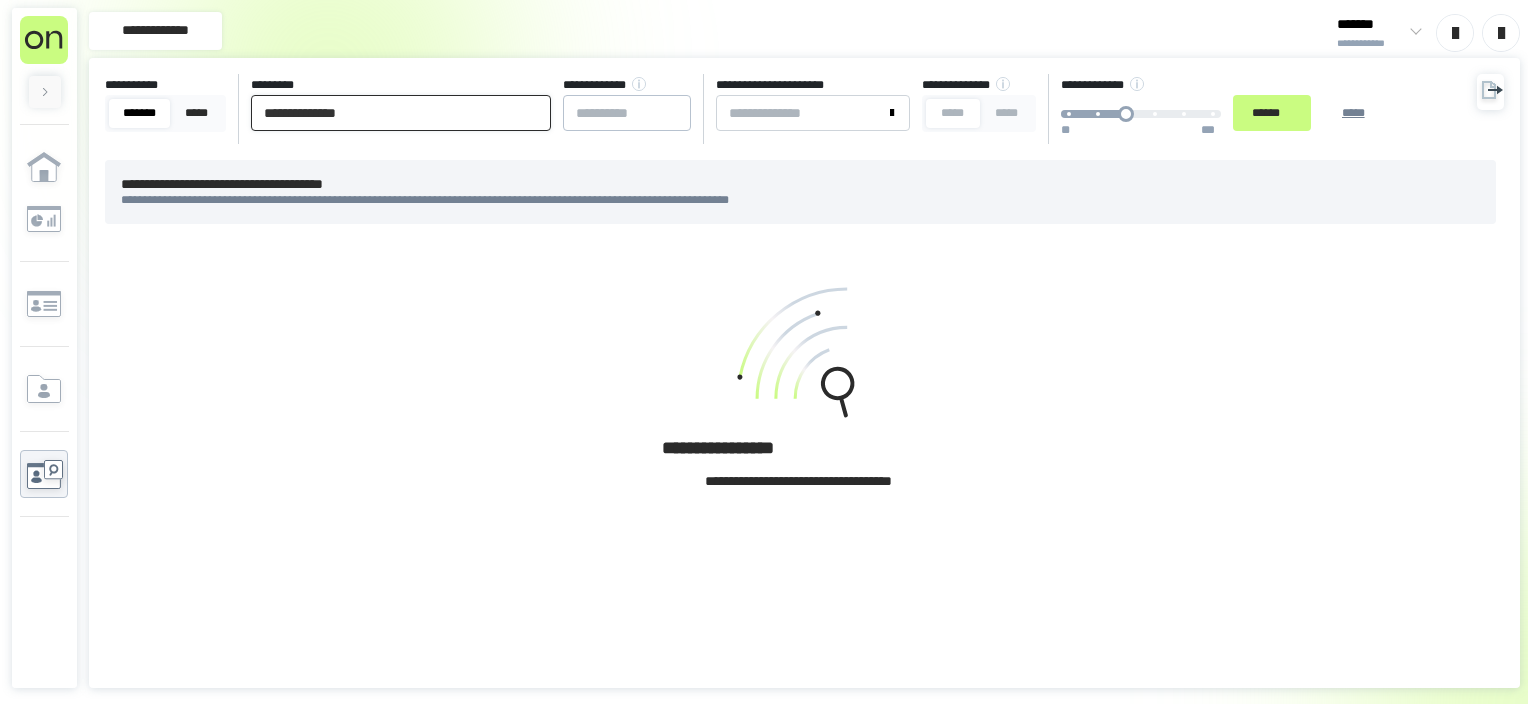 click on "******" at bounding box center [1272, 113] 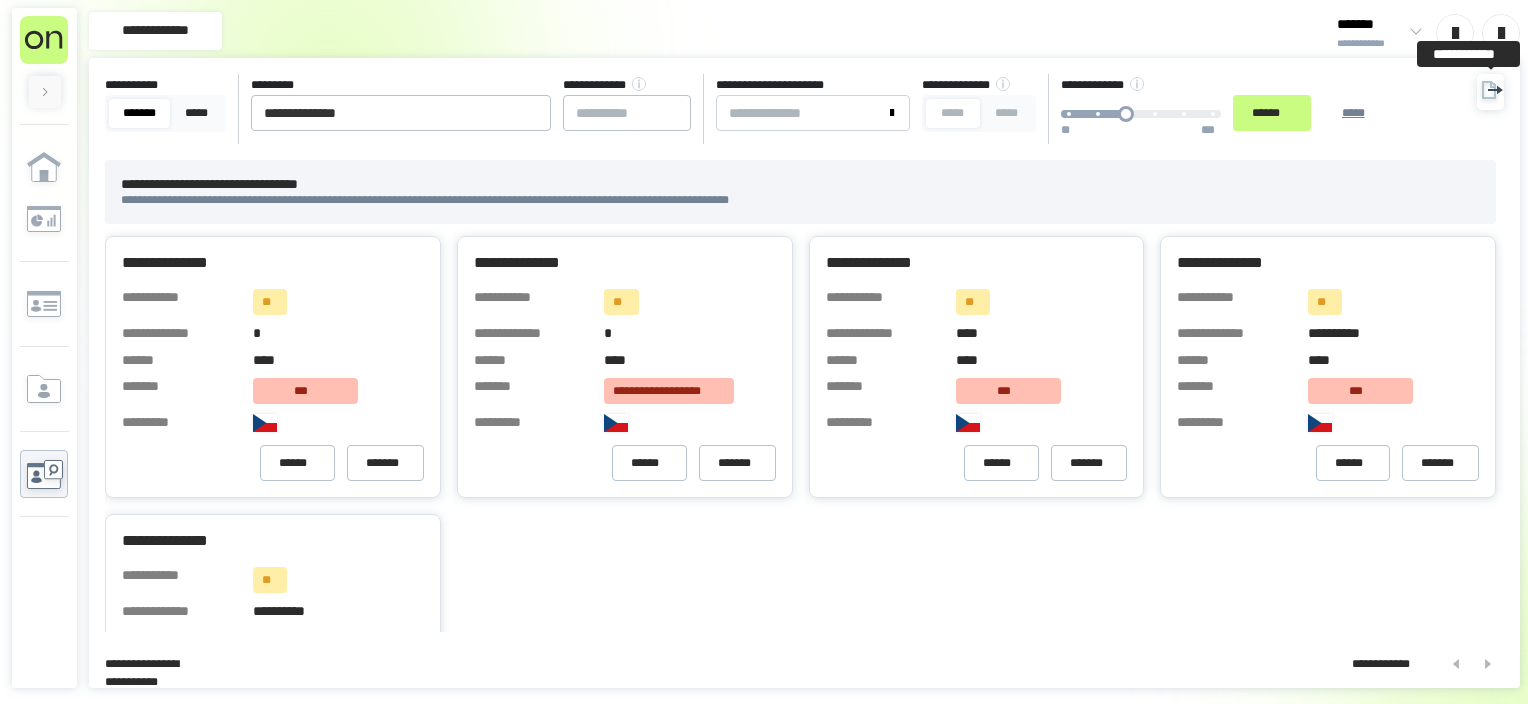 click 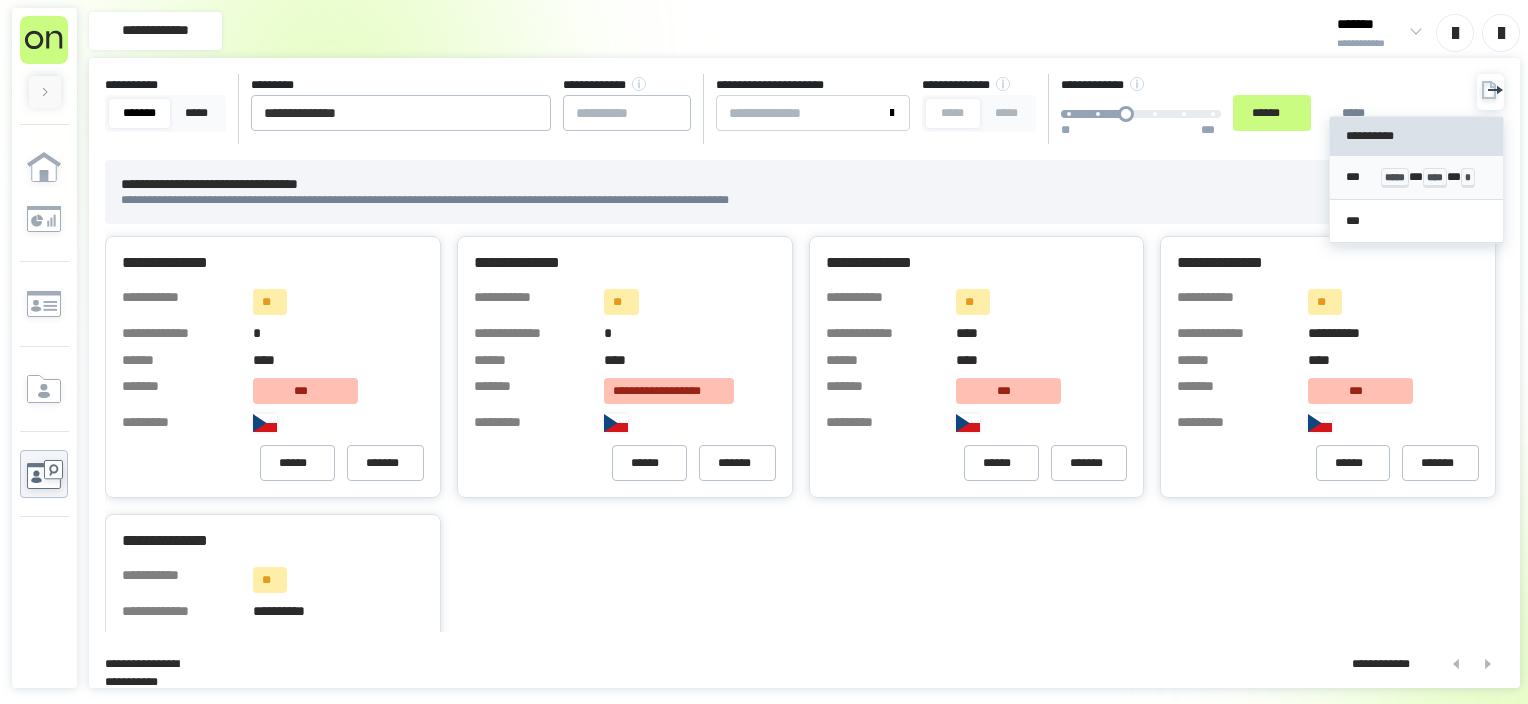 click on "*****" at bounding box center [1395, 178] 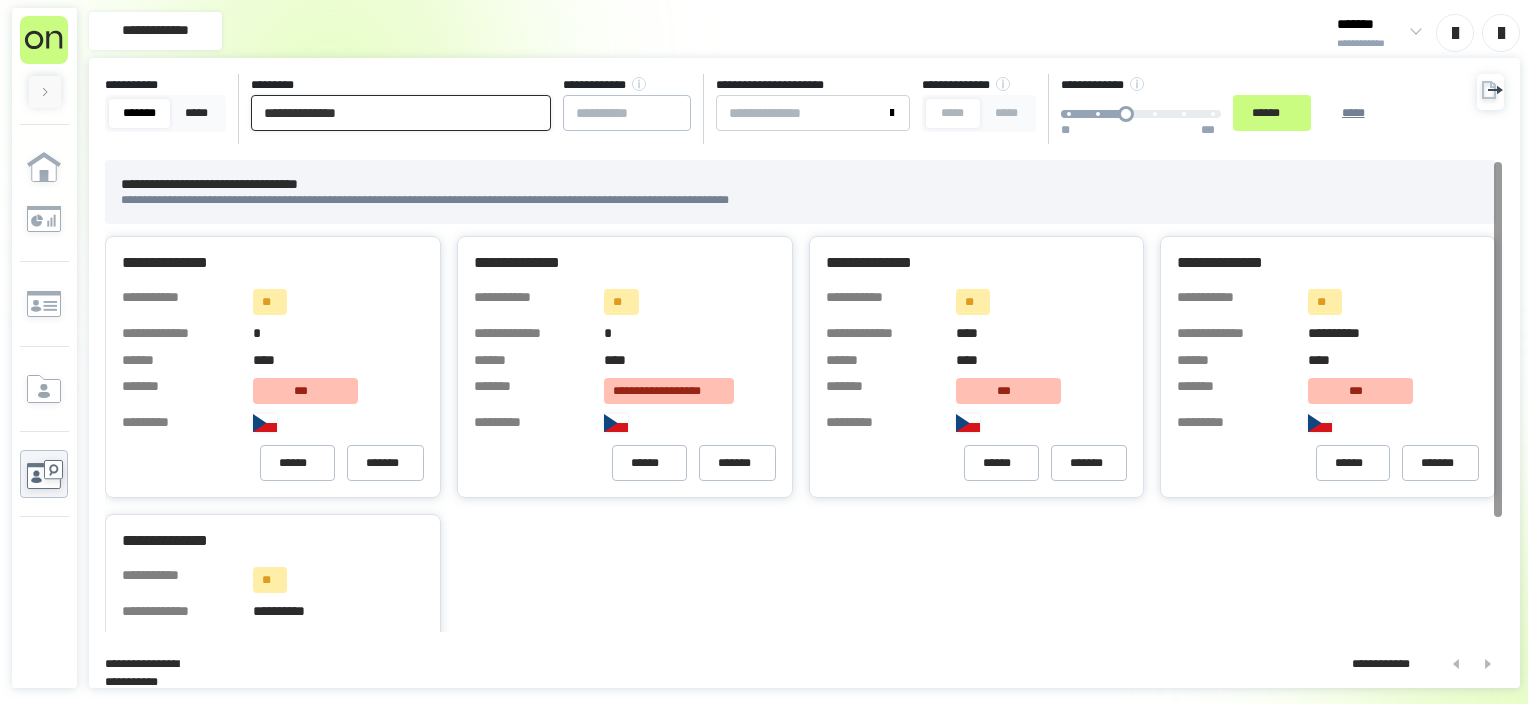 click on "**********" at bounding box center [401, 113] 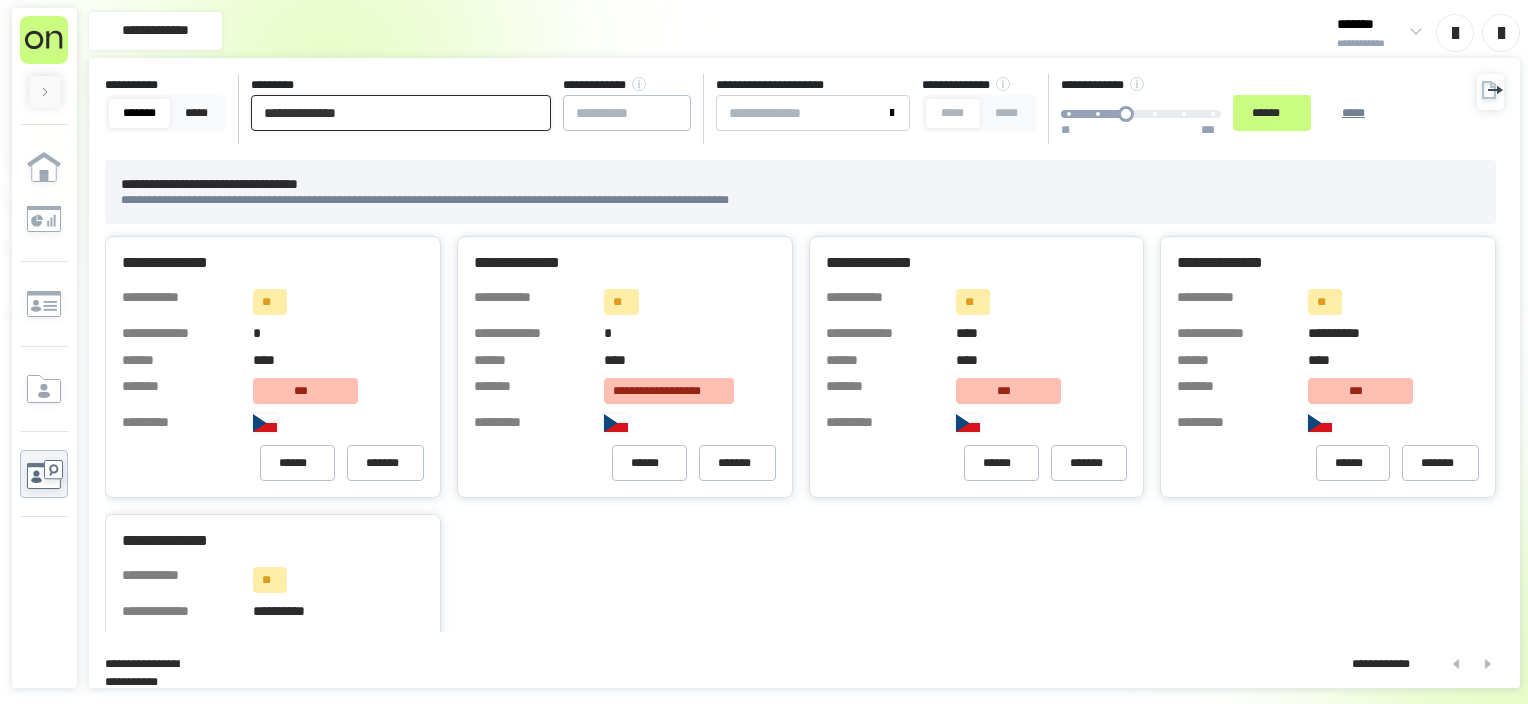 drag, startPoint x: 421, startPoint y: 114, endPoint x: 238, endPoint y: 92, distance: 184.31766 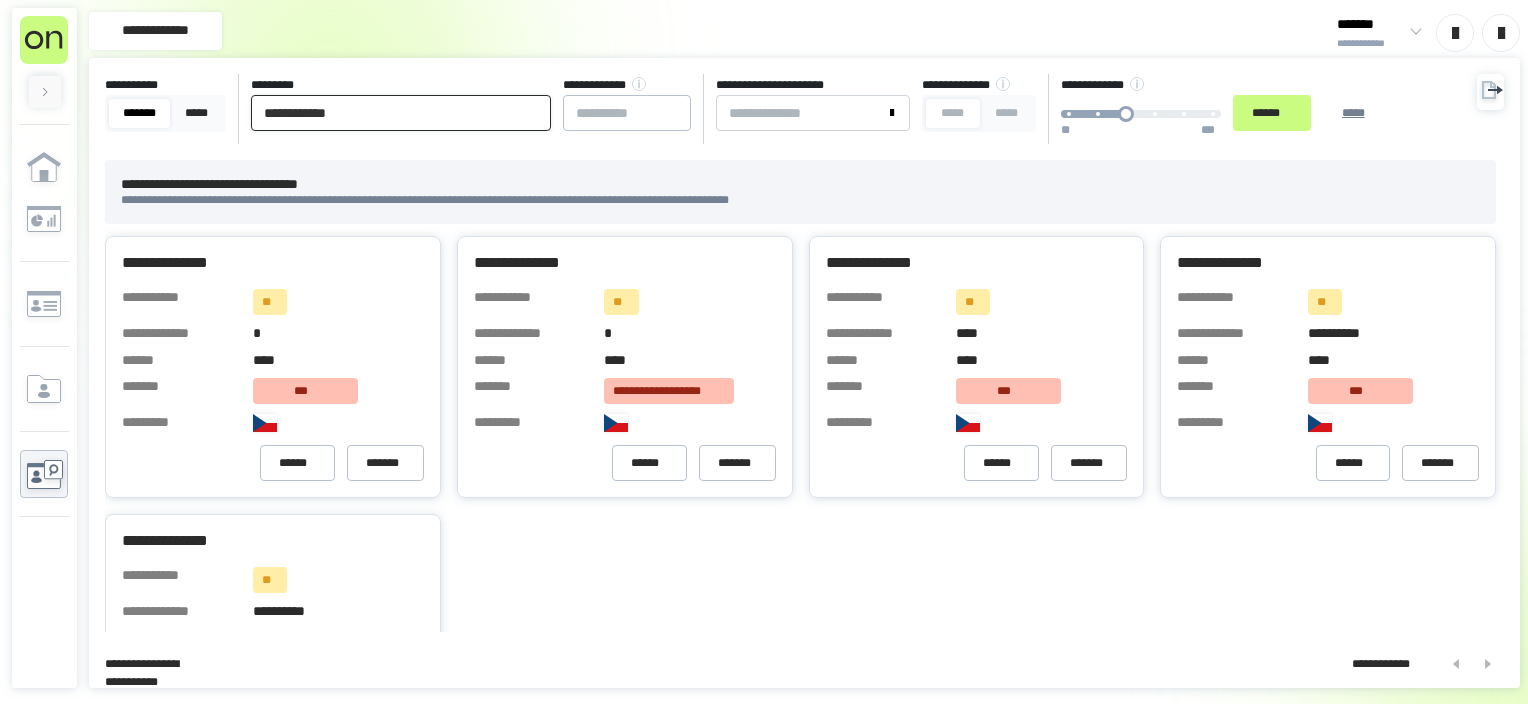 click on "******" at bounding box center [1272, 113] 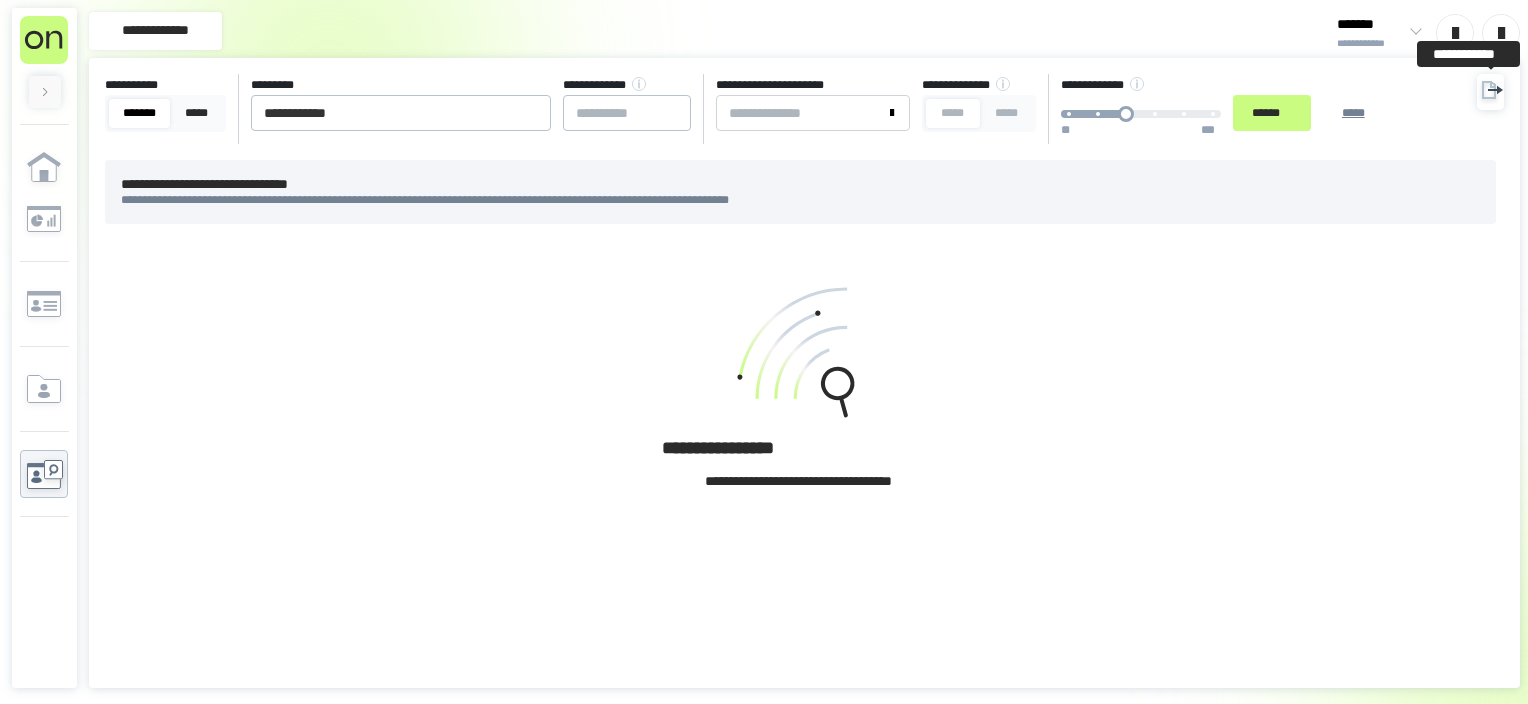 click 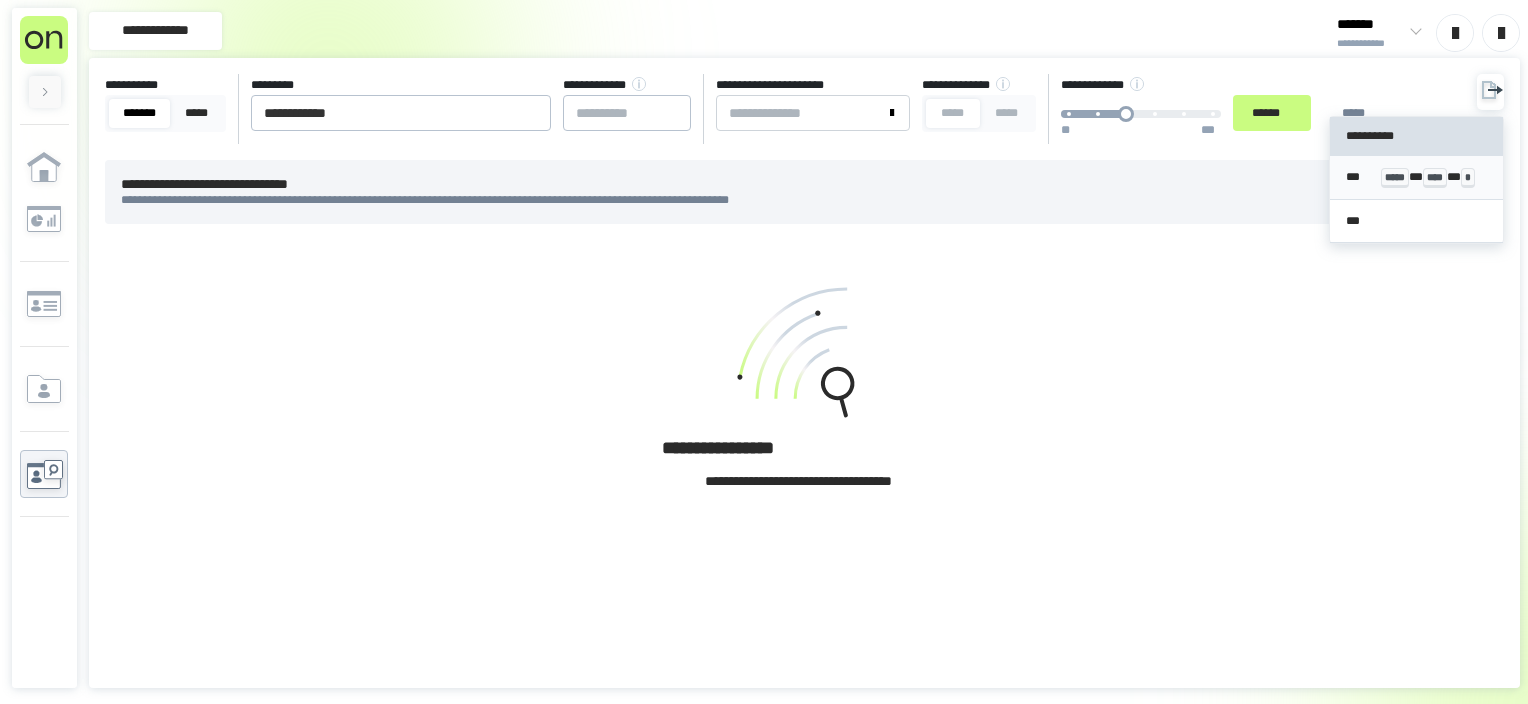 click on "*** ***** * **** *   *" at bounding box center (1417, 178) 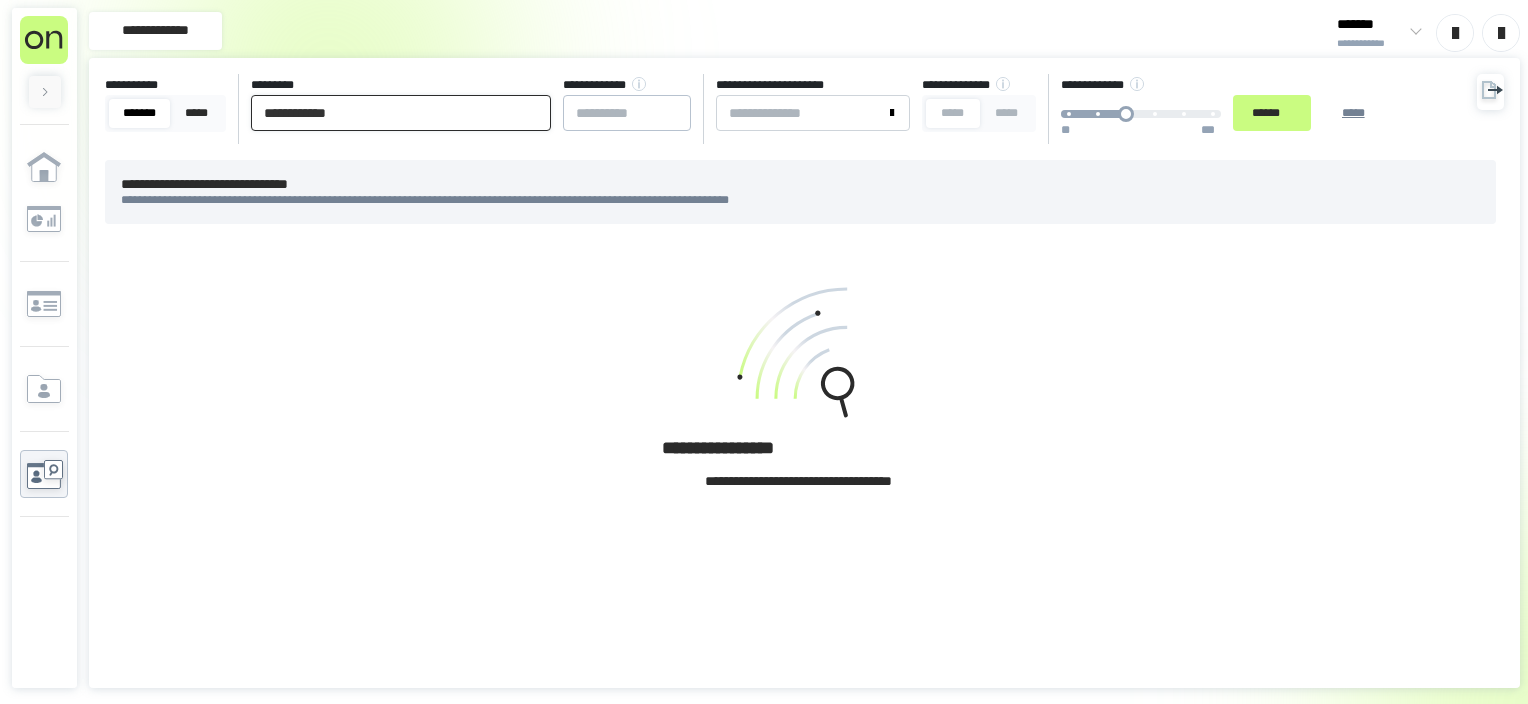 click on "**********" at bounding box center [401, 113] 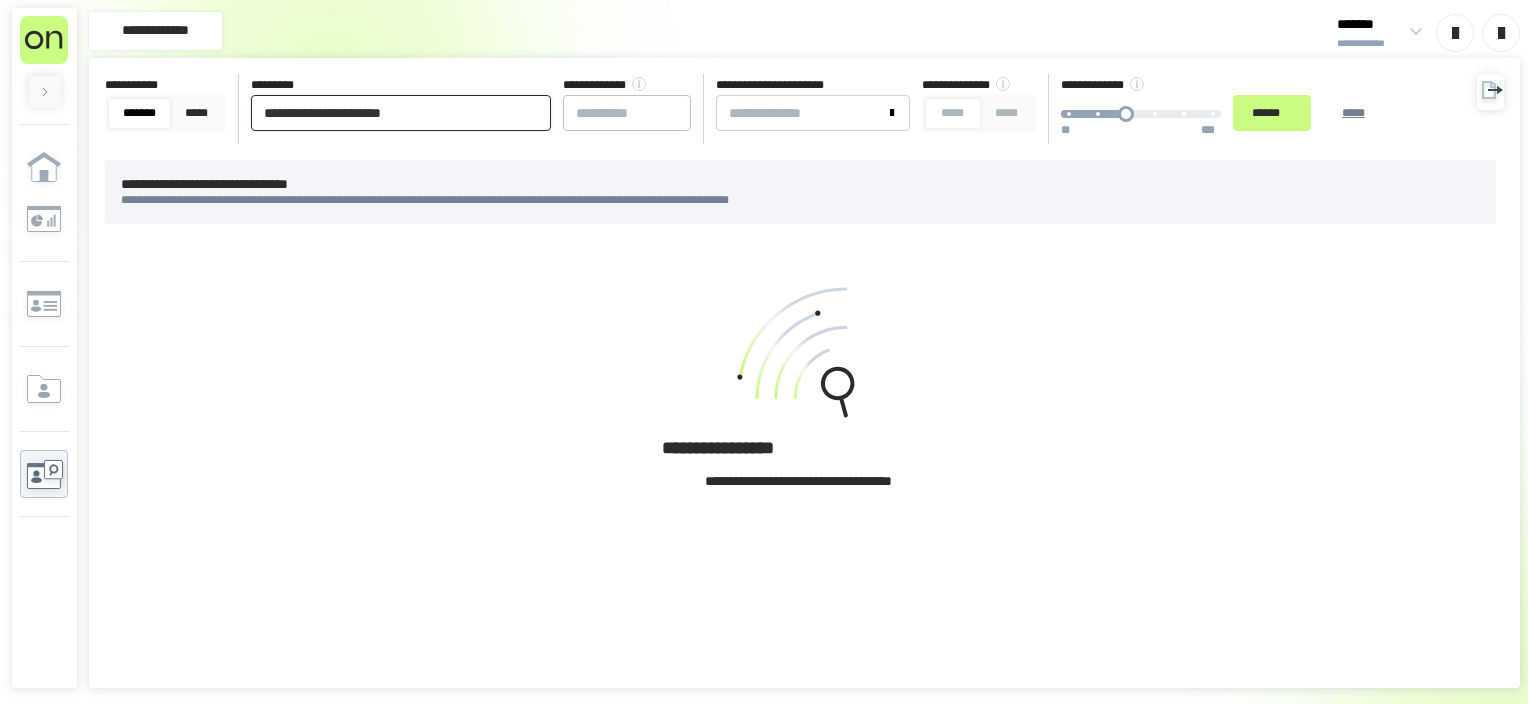 click on "******" at bounding box center (1272, 113) 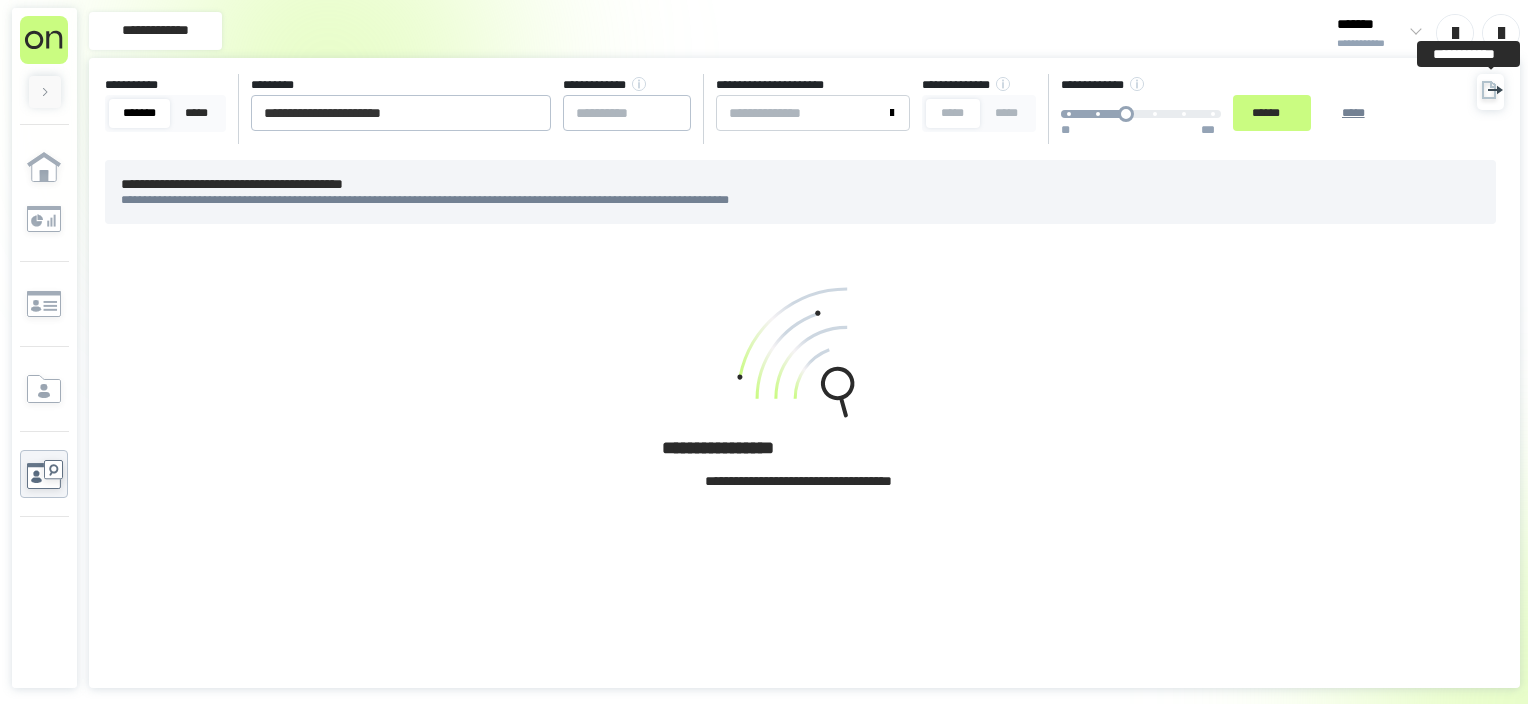 click 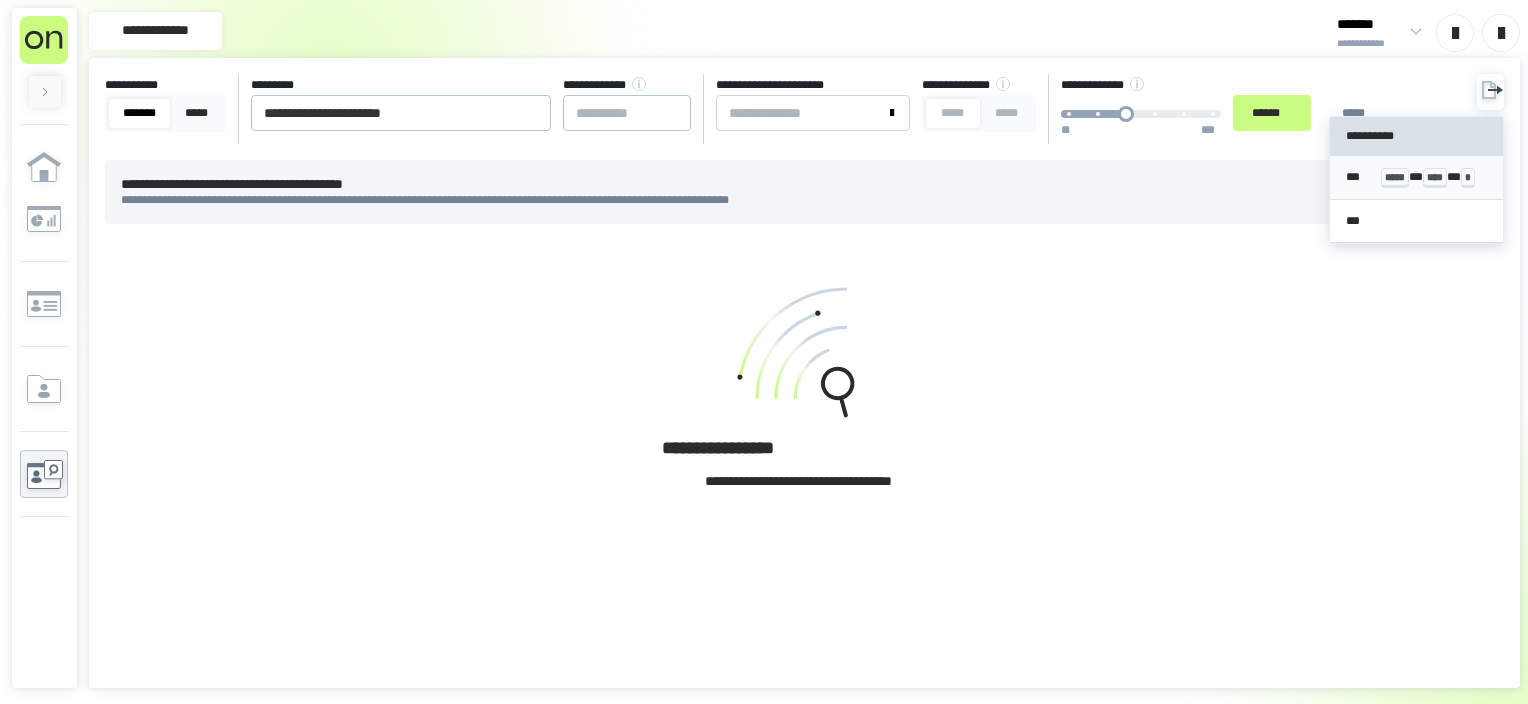 click on "*****" at bounding box center [1395, 178] 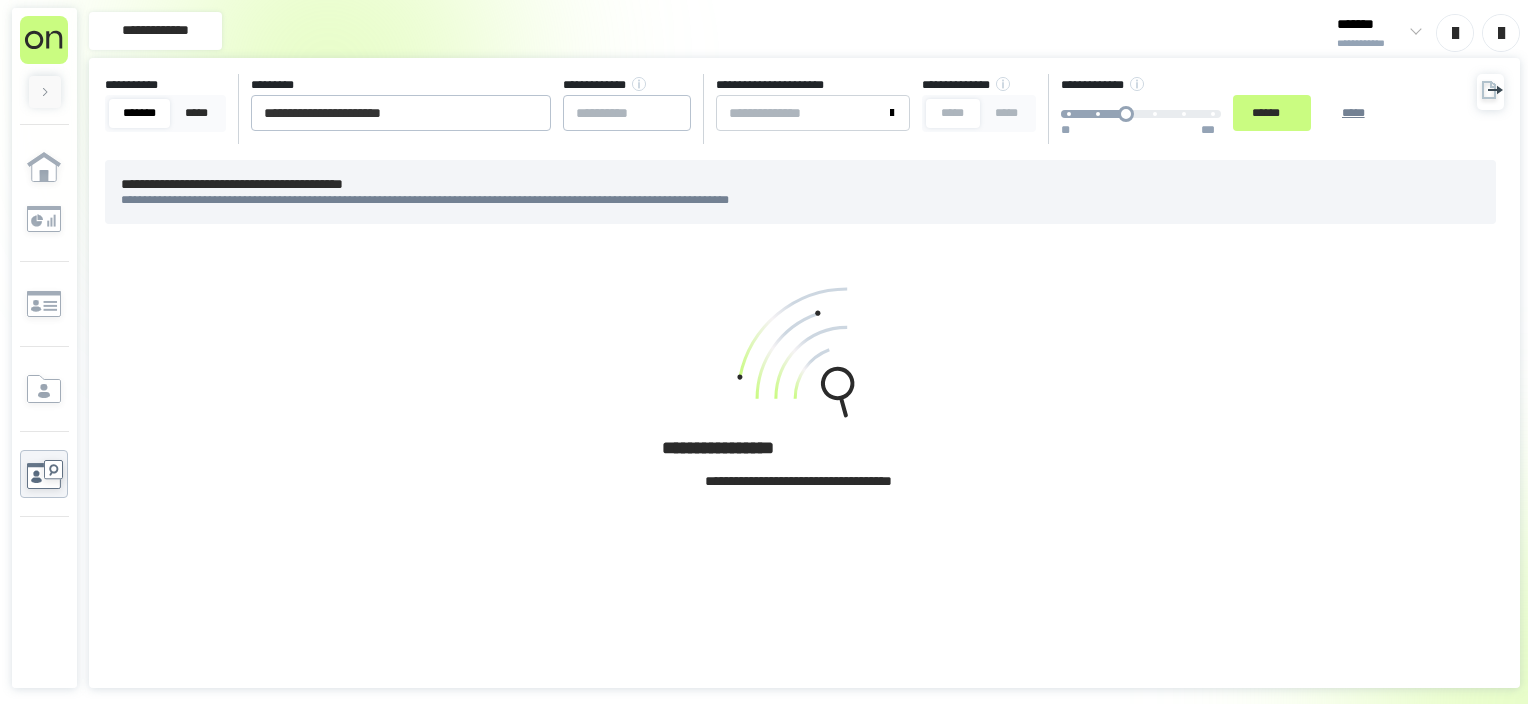 drag, startPoint x: 516, startPoint y: 333, endPoint x: 506, endPoint y: 262, distance: 71.70077 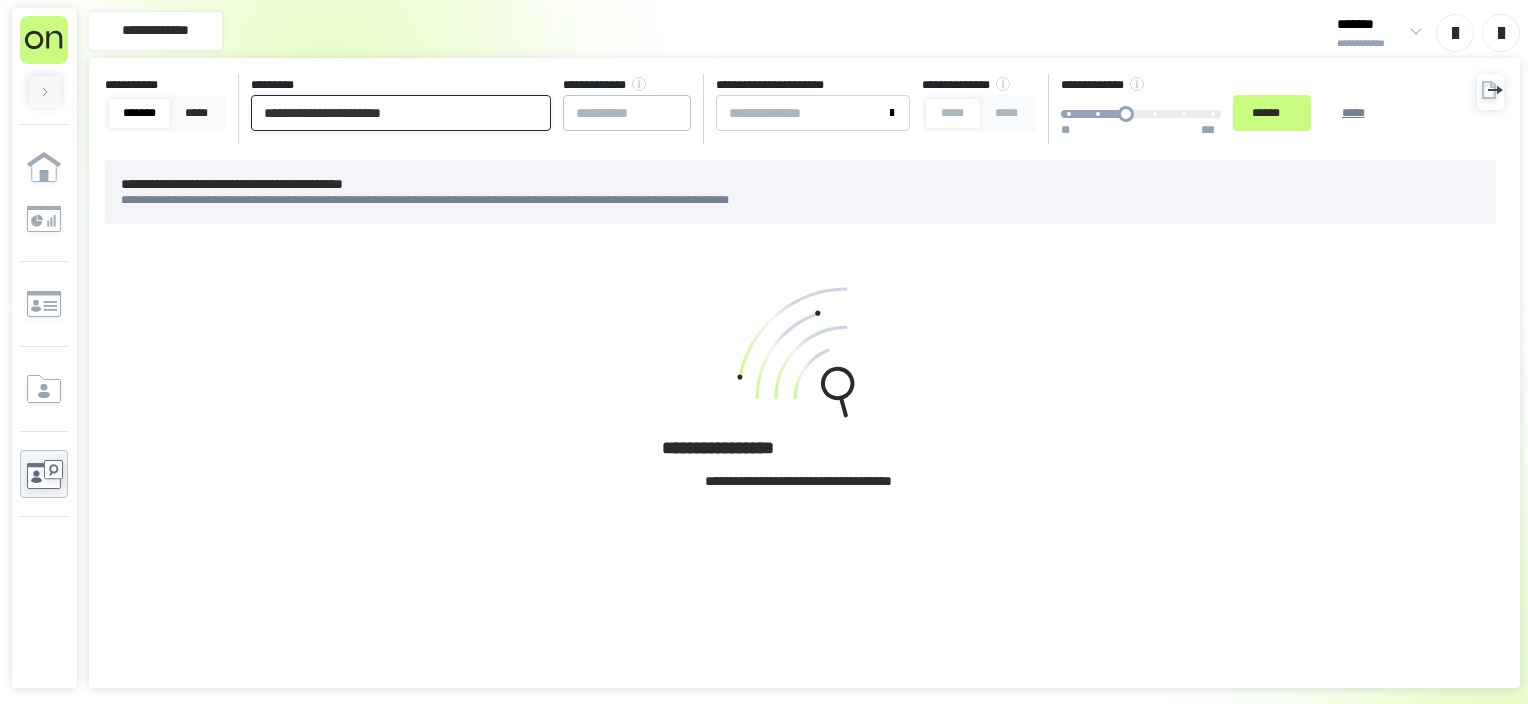 click on "**********" at bounding box center (401, 113) 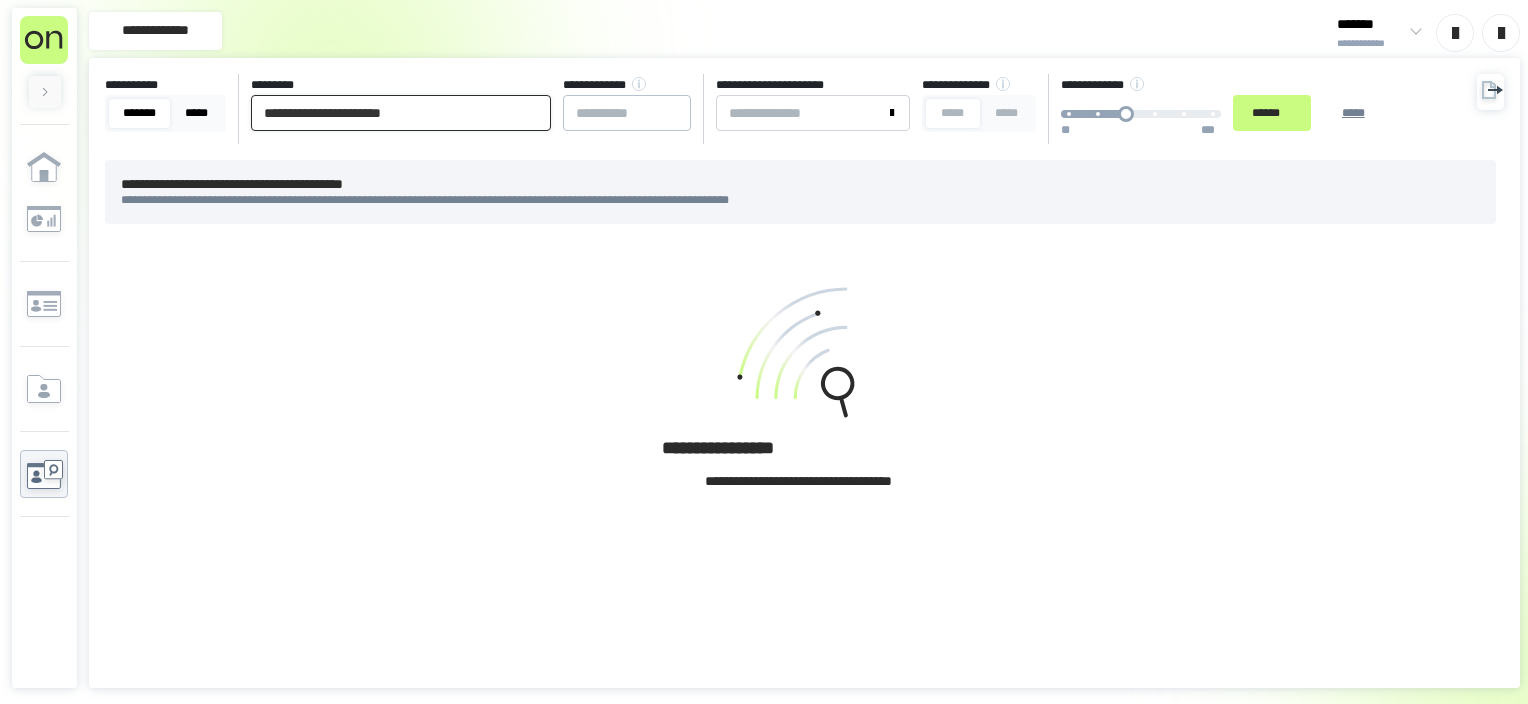 drag, startPoint x: 513, startPoint y: 105, endPoint x: 219, endPoint y: 113, distance: 294.10883 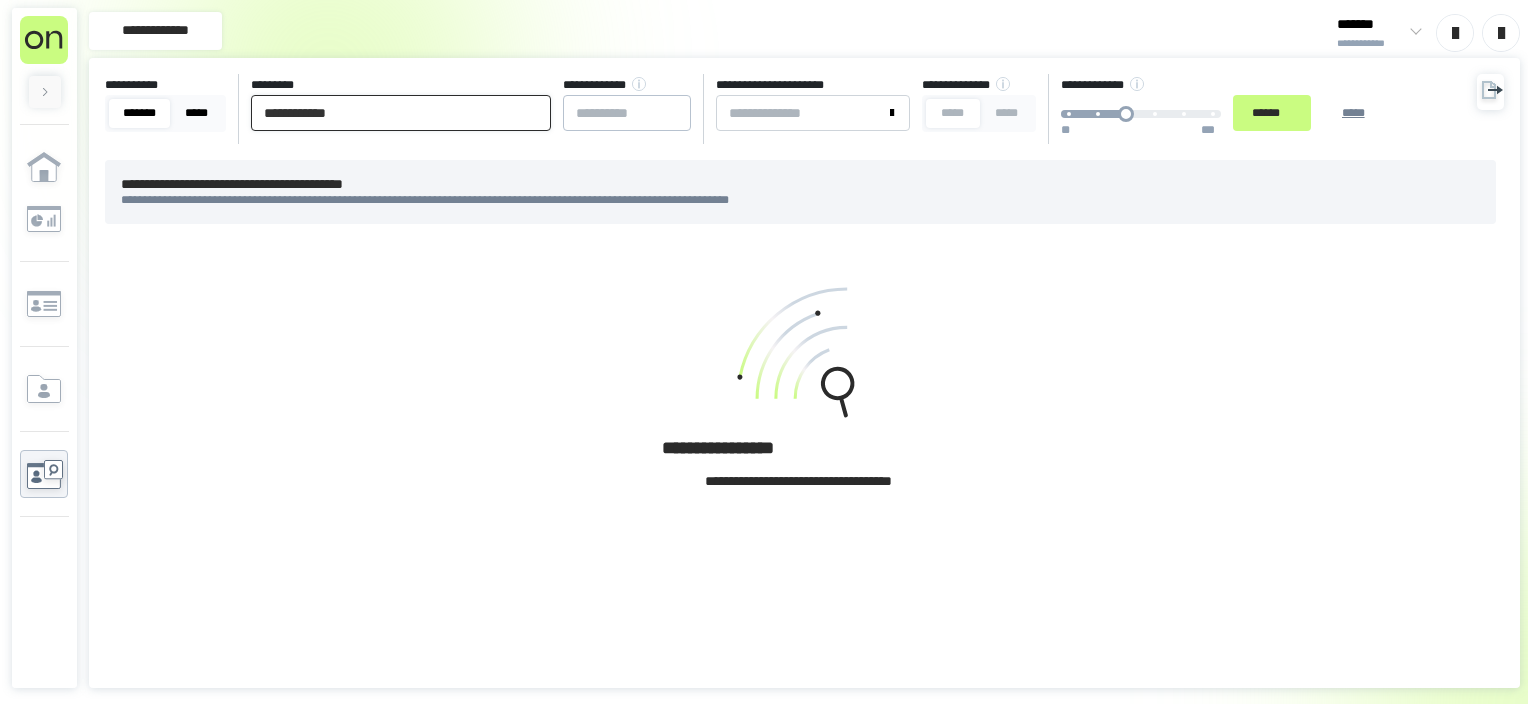click on "******" at bounding box center [1272, 113] 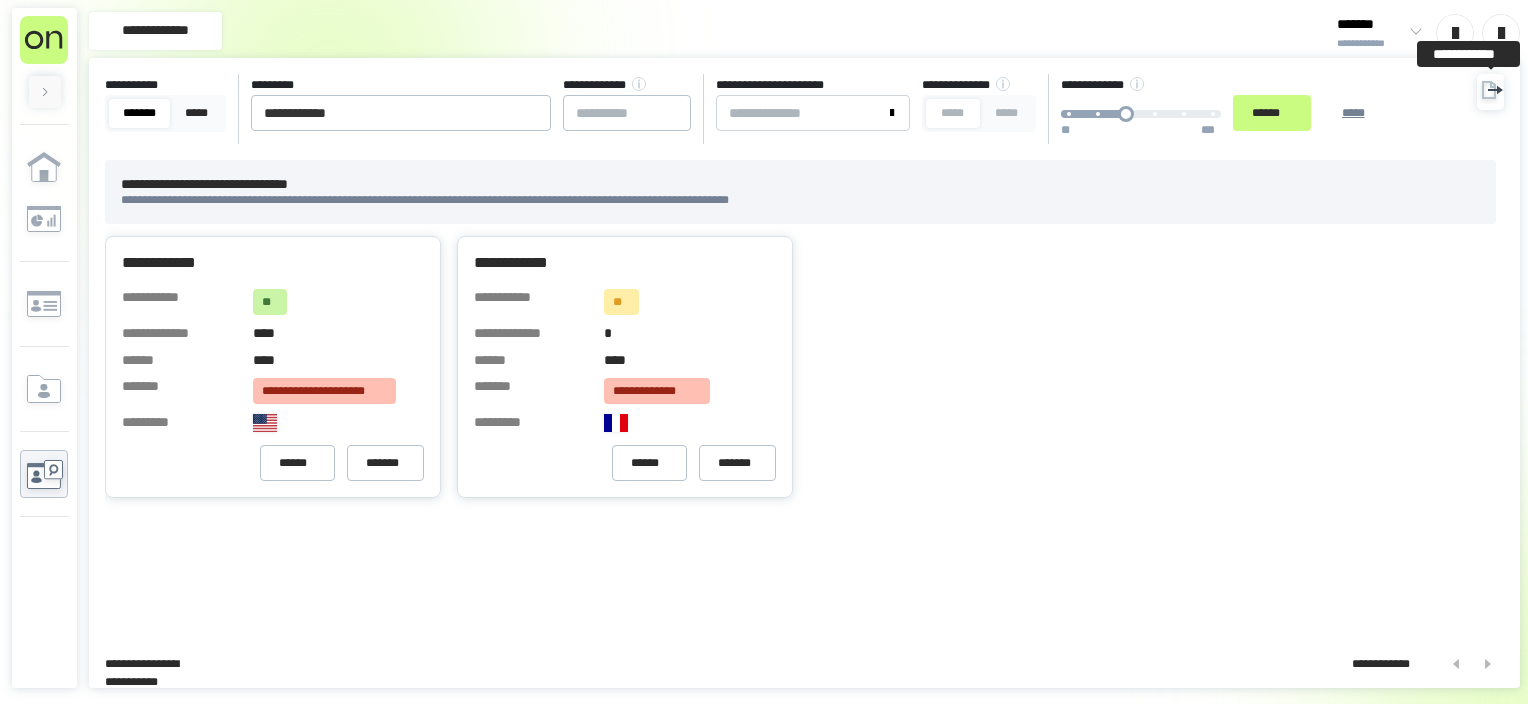 click 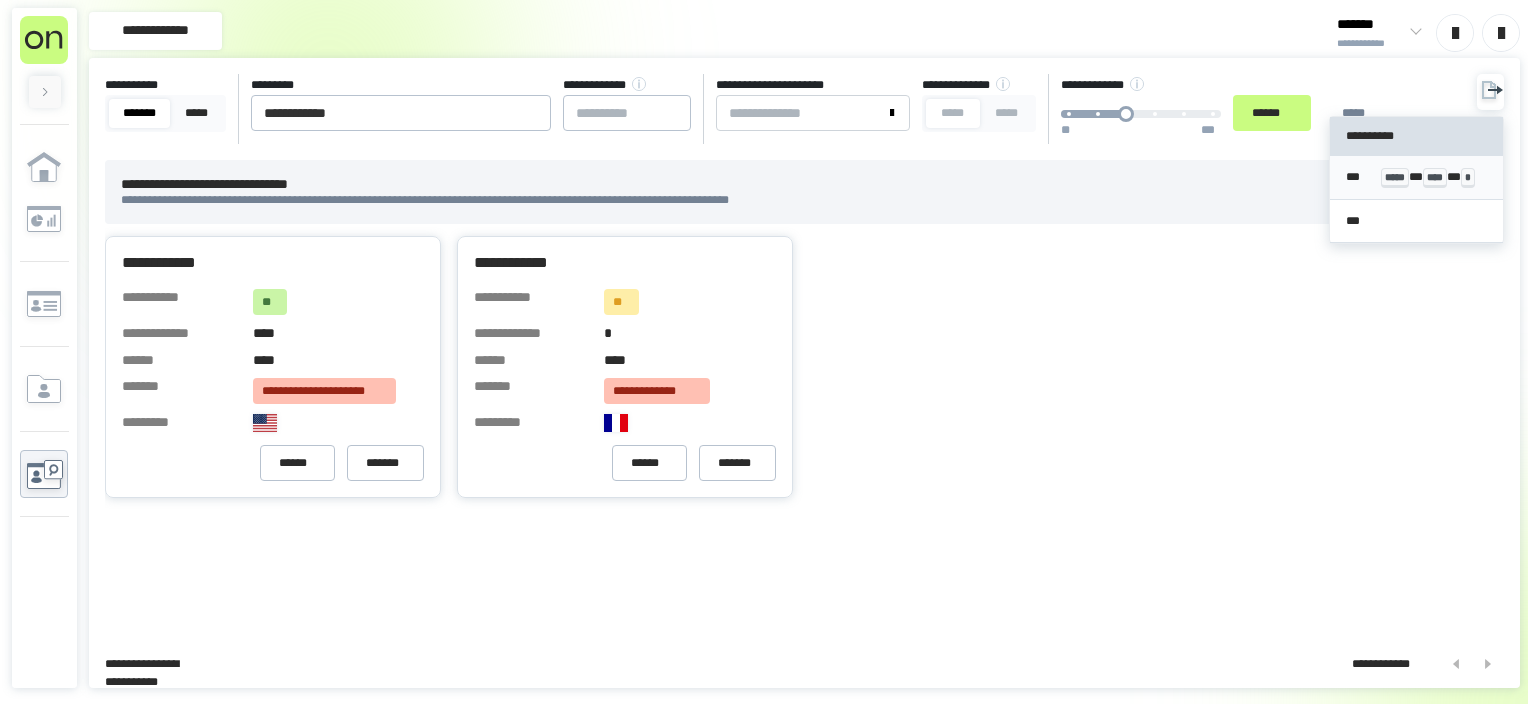 click on "*** ***** * **** *   *" at bounding box center (1417, 178) 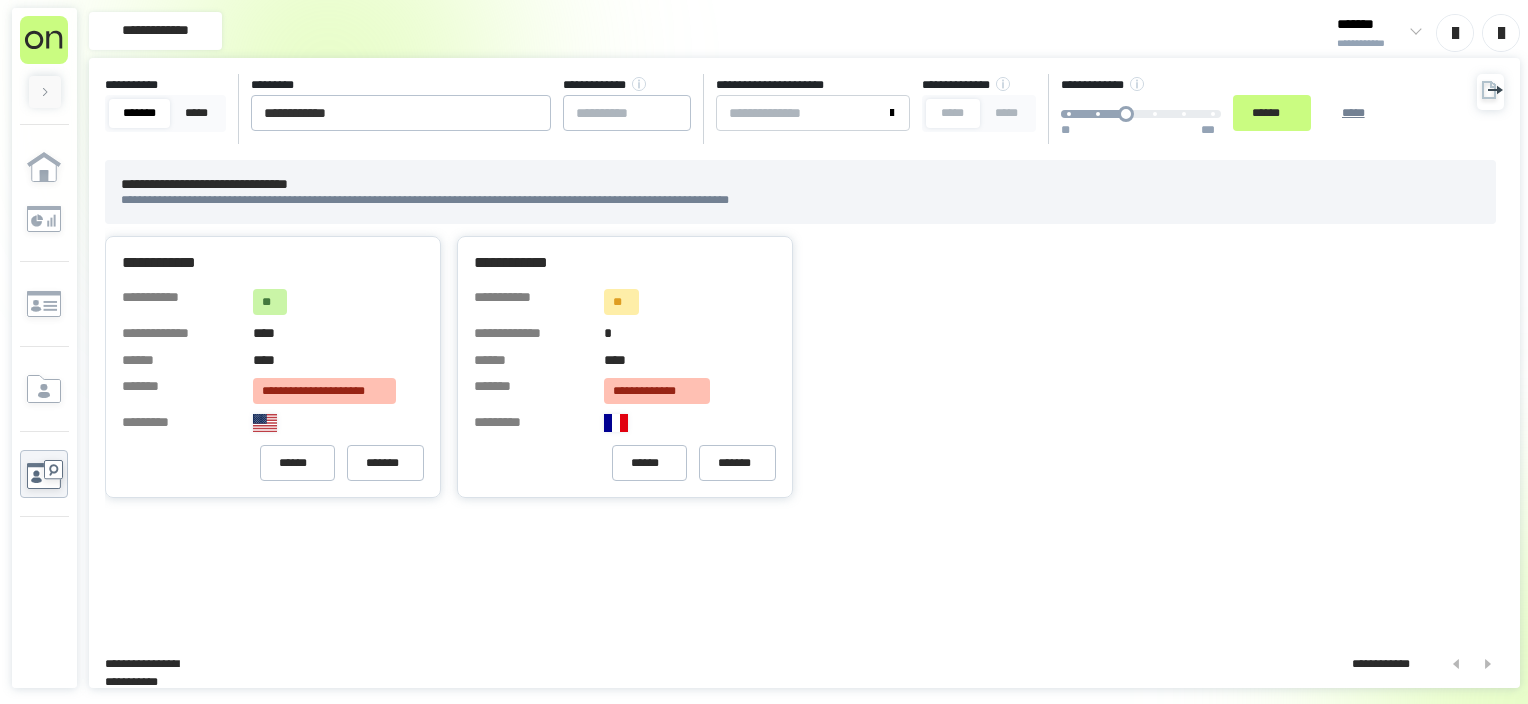 click on "[FIRST] [LAST] [PHONE] [EMAIL] [FIRST] [LAST] [PHONE] [EMAIL]" at bounding box center [800, 367] 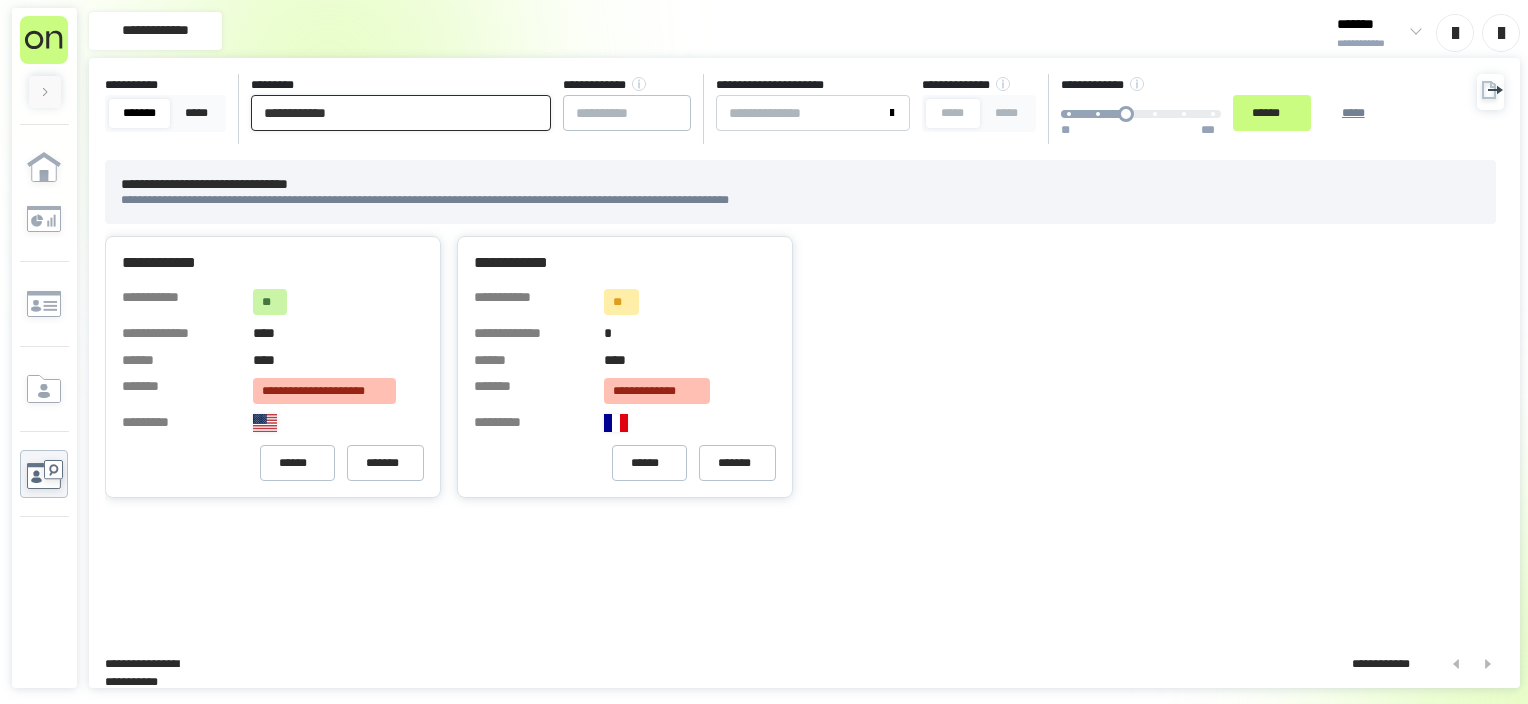 click on "**********" at bounding box center (401, 113) 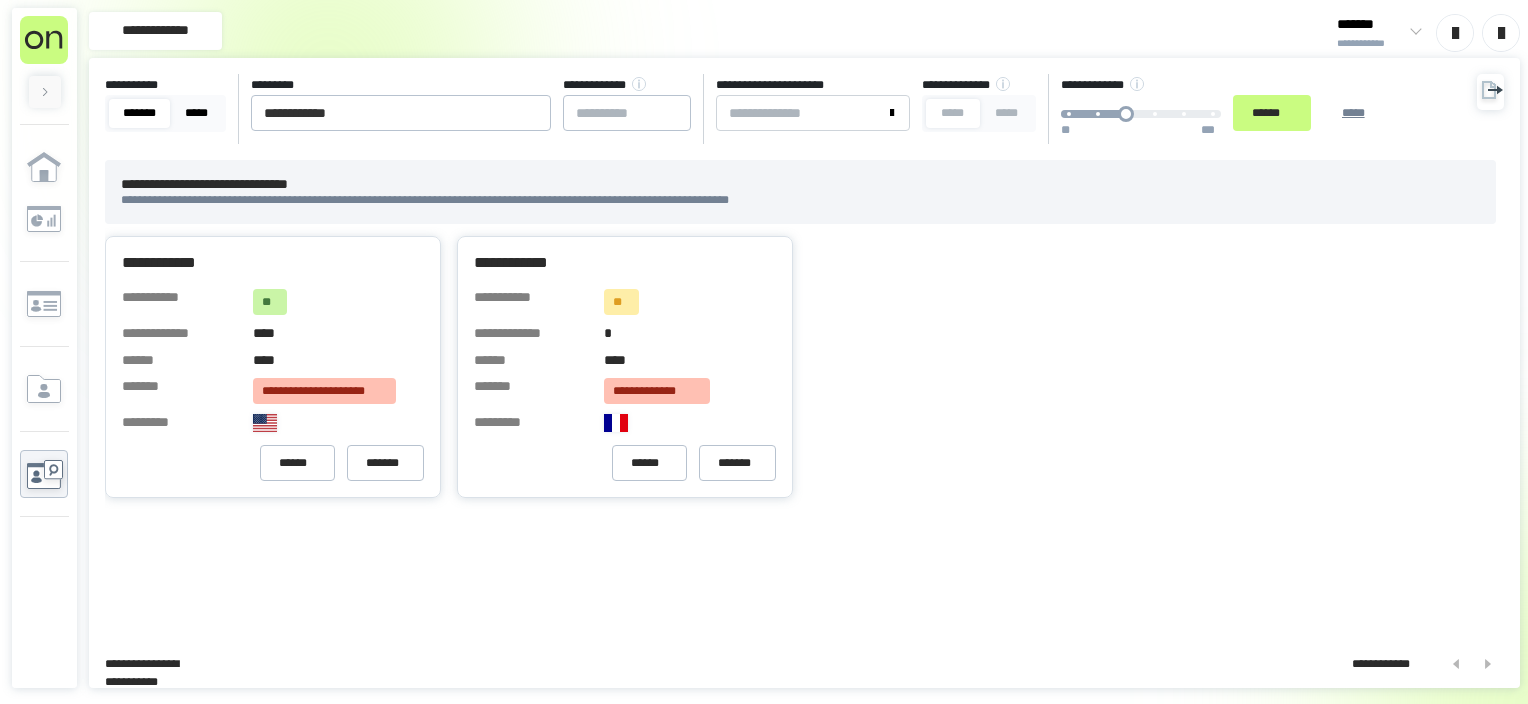 click on "*****" at bounding box center (196, 113) 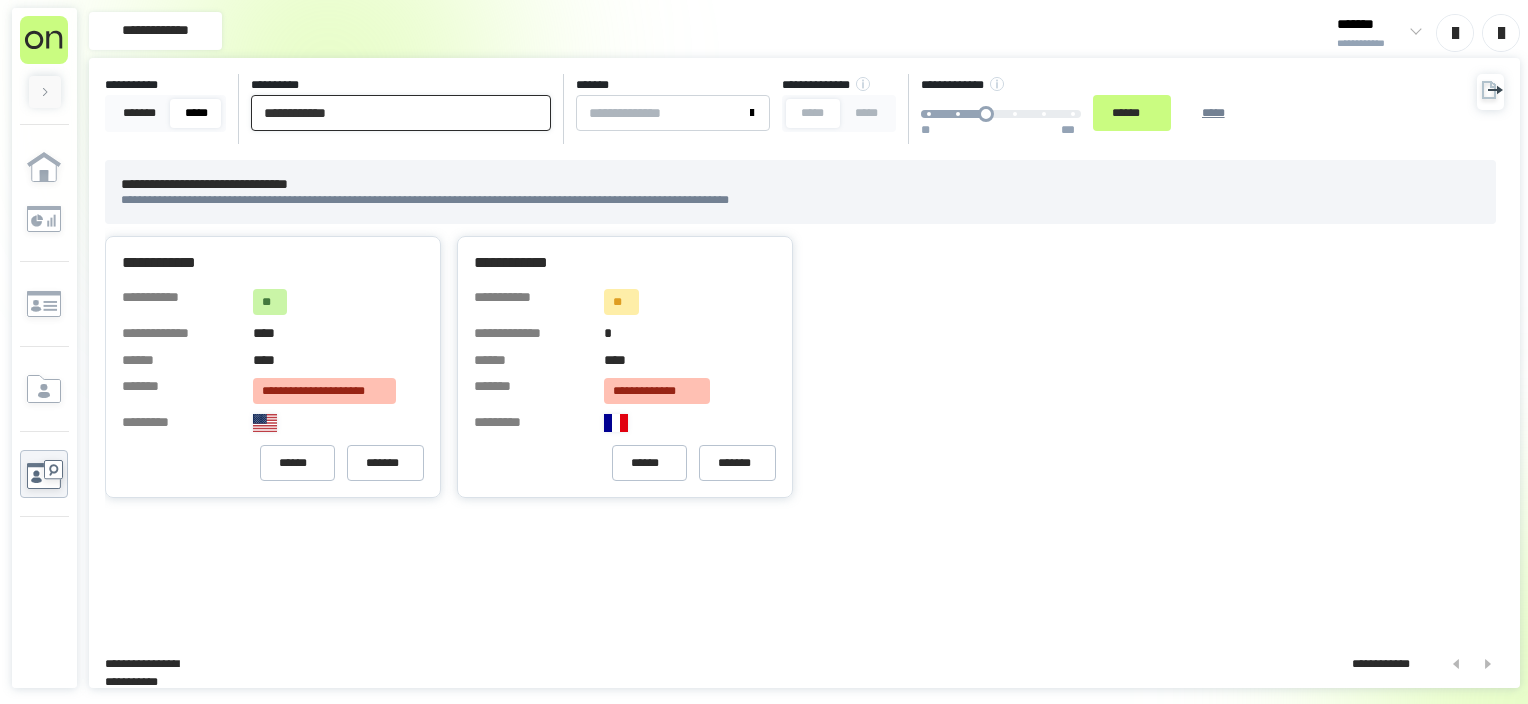 paste on "******" 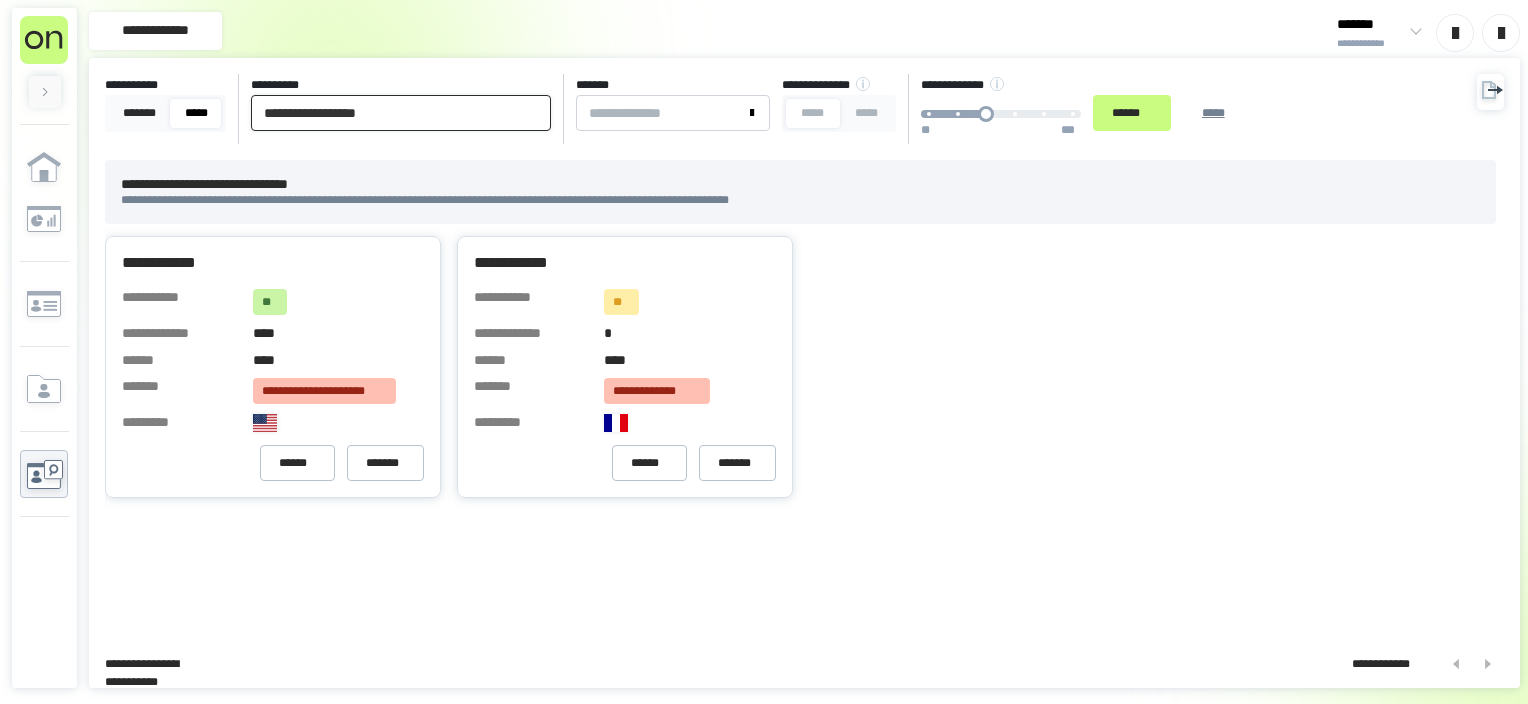 click on "******" at bounding box center (1132, 113) 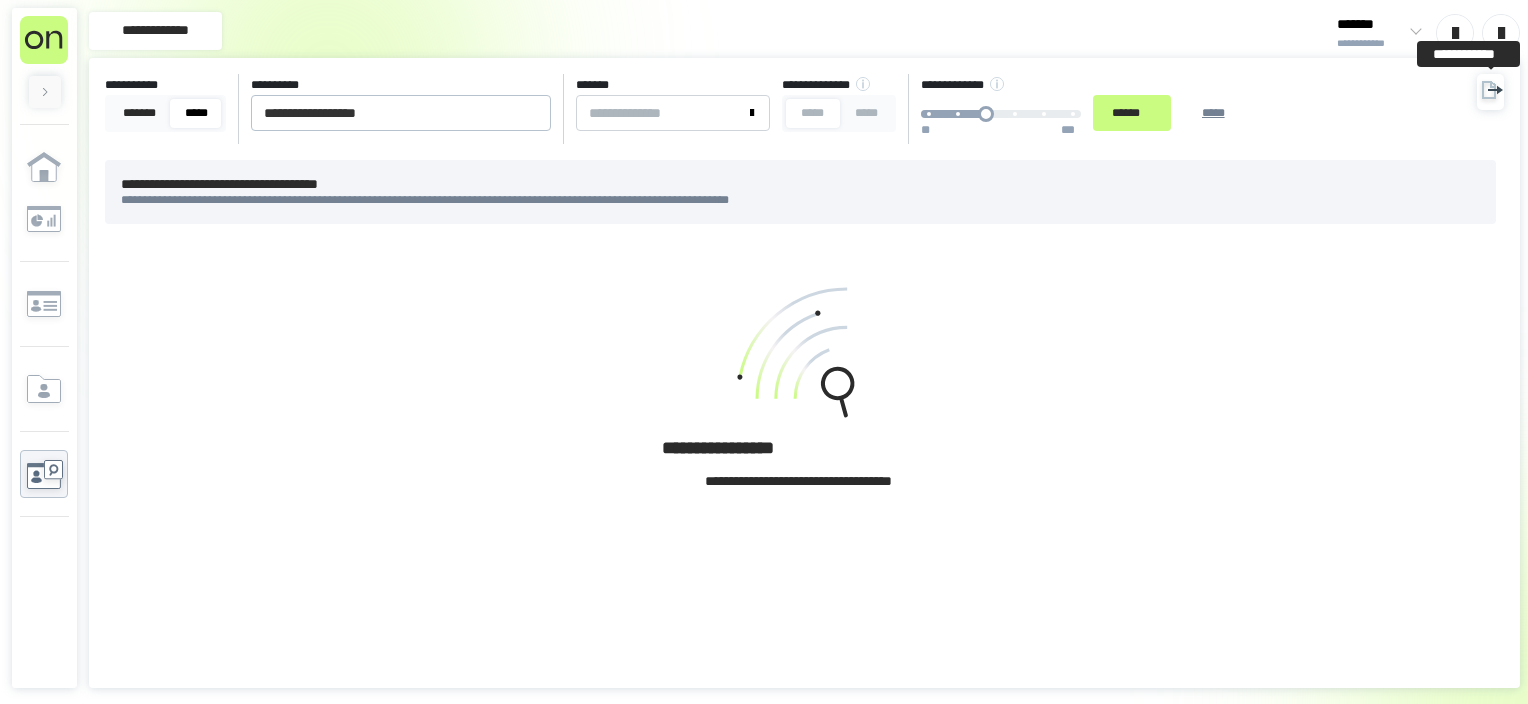 click 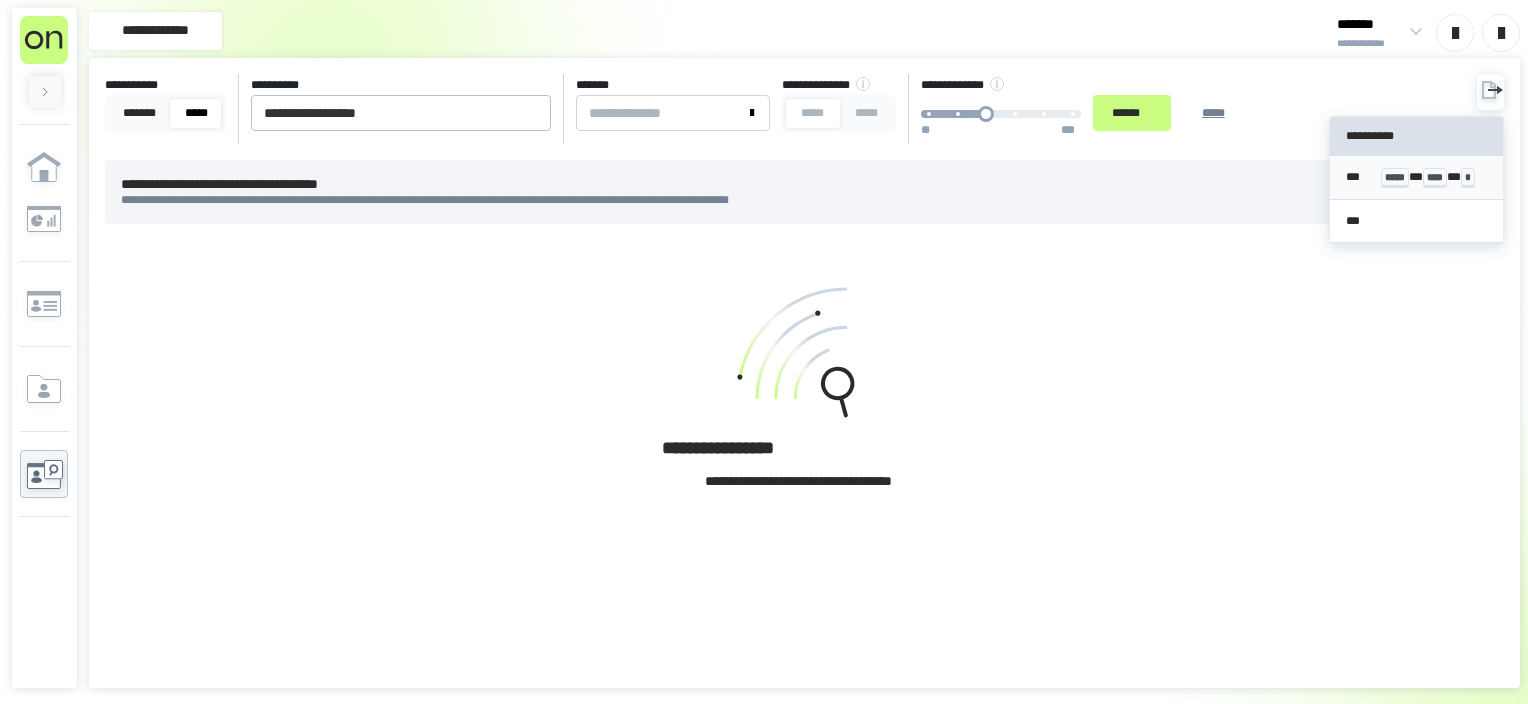 click on "*** ***** * **** *   *" at bounding box center [1417, 177] 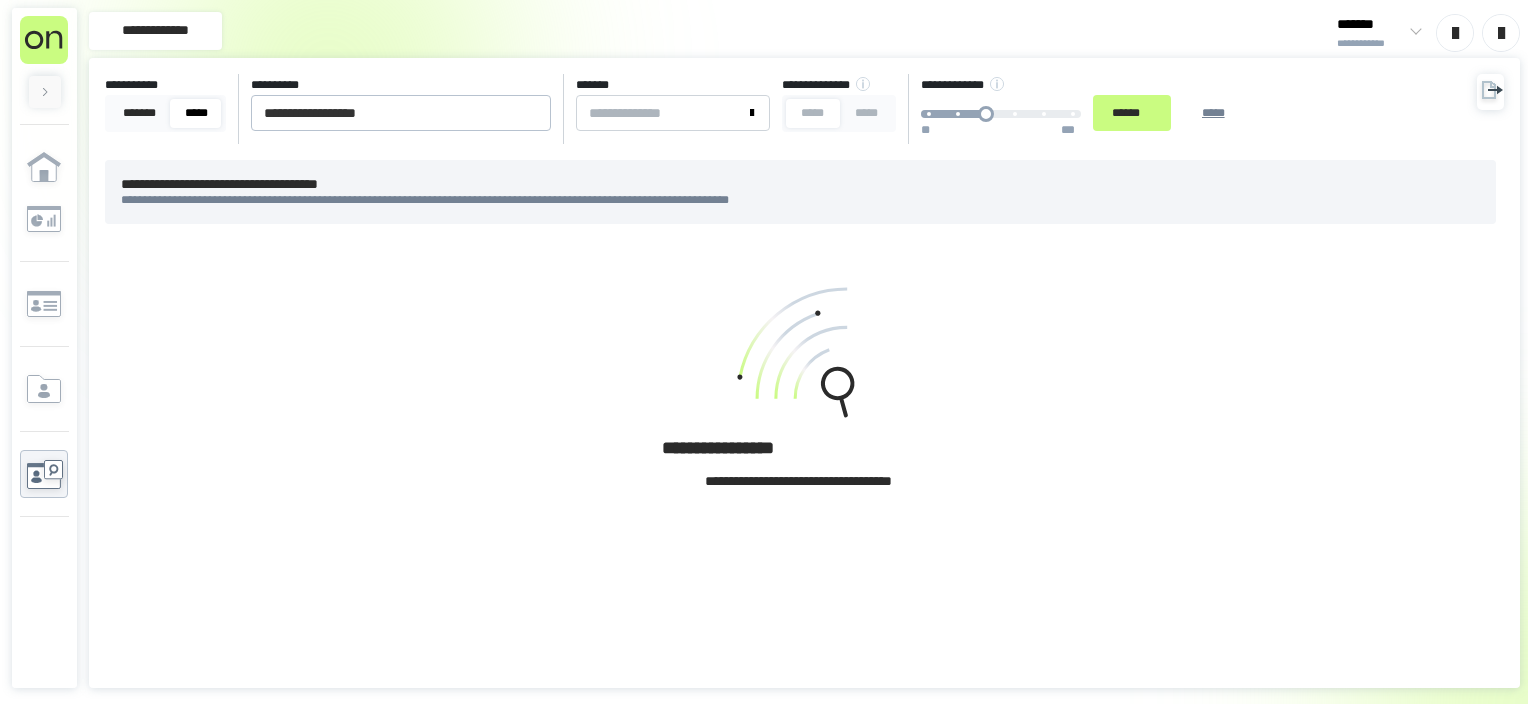 drag, startPoint x: 537, startPoint y: 417, endPoint x: 220, endPoint y: 104, distance: 445.48624 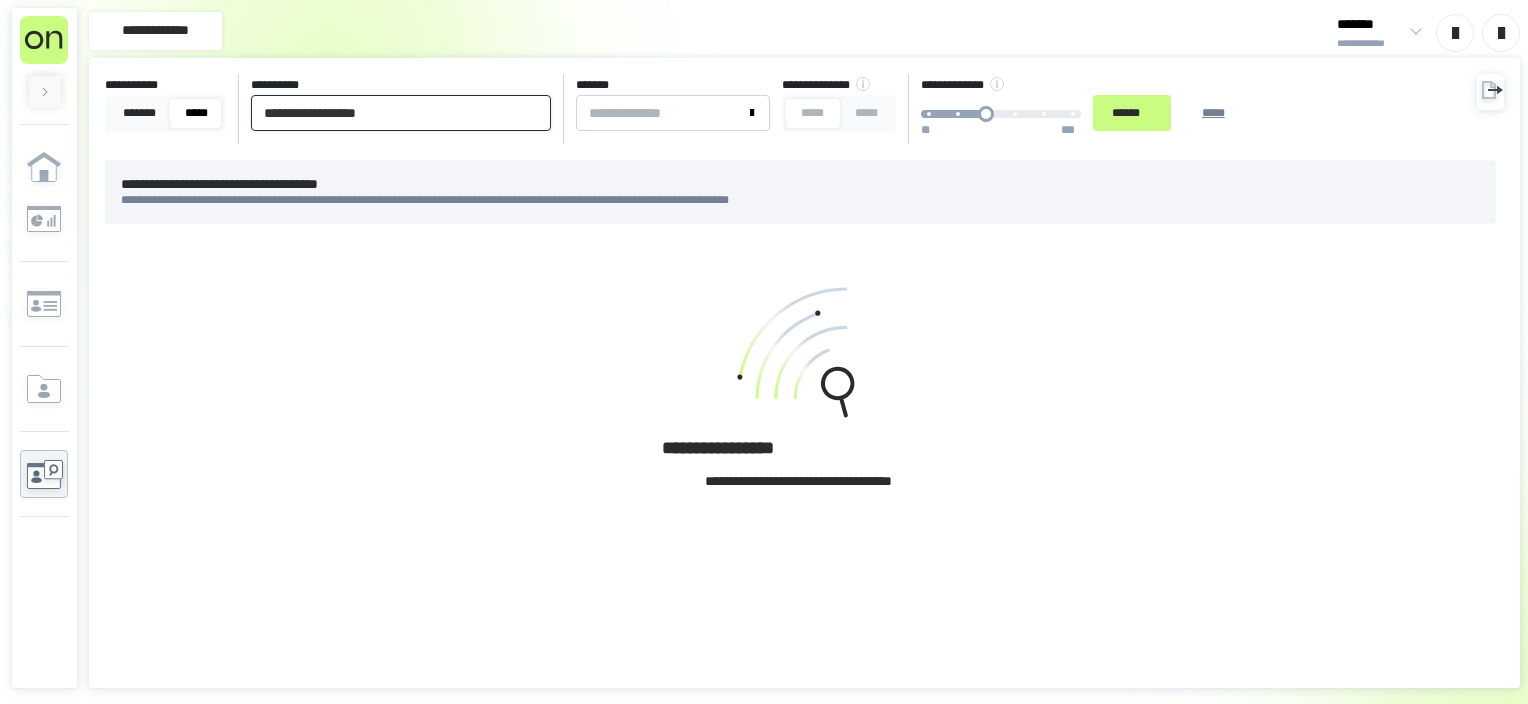 drag, startPoint x: 404, startPoint y: 105, endPoint x: 242, endPoint y: 118, distance: 162.52077 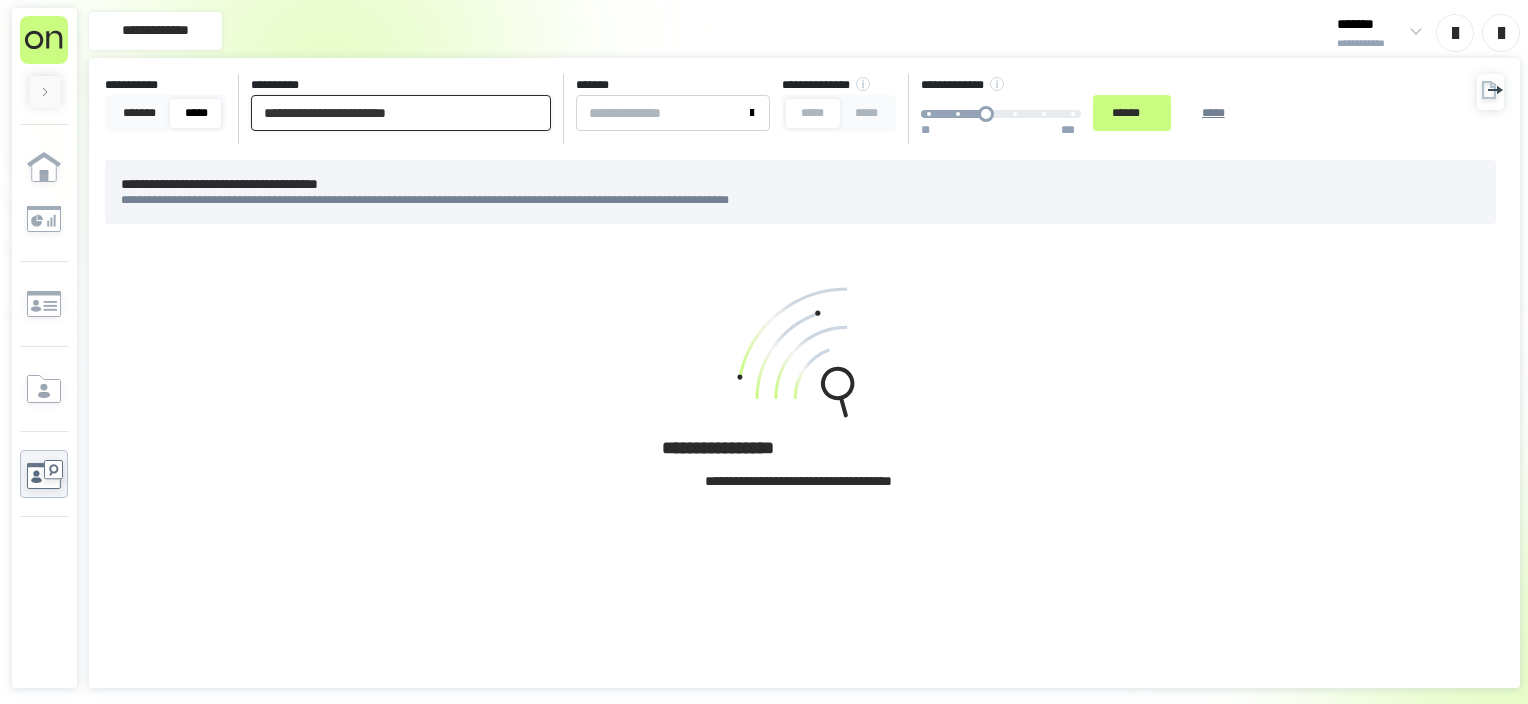 click on "******" at bounding box center [1132, 113] 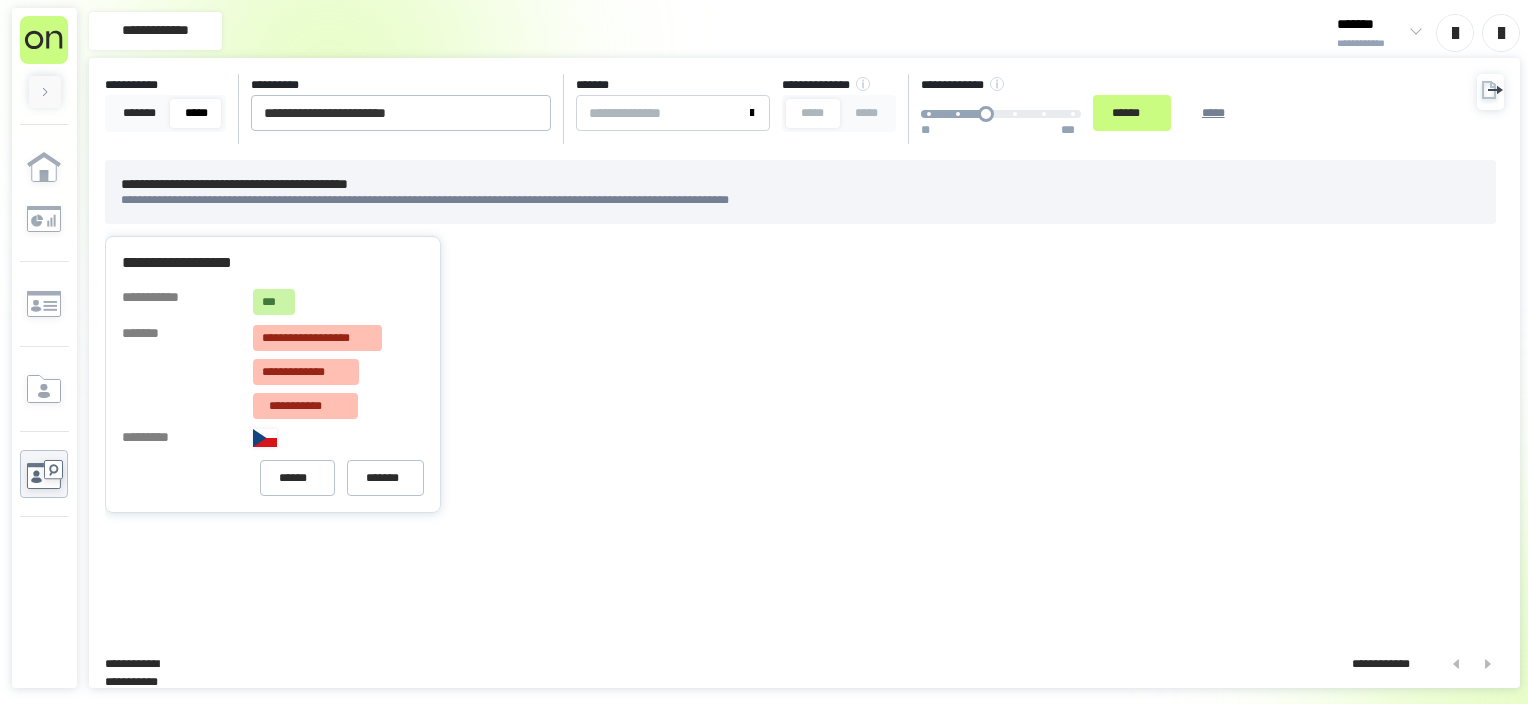 click on "***" at bounding box center [338, 302] 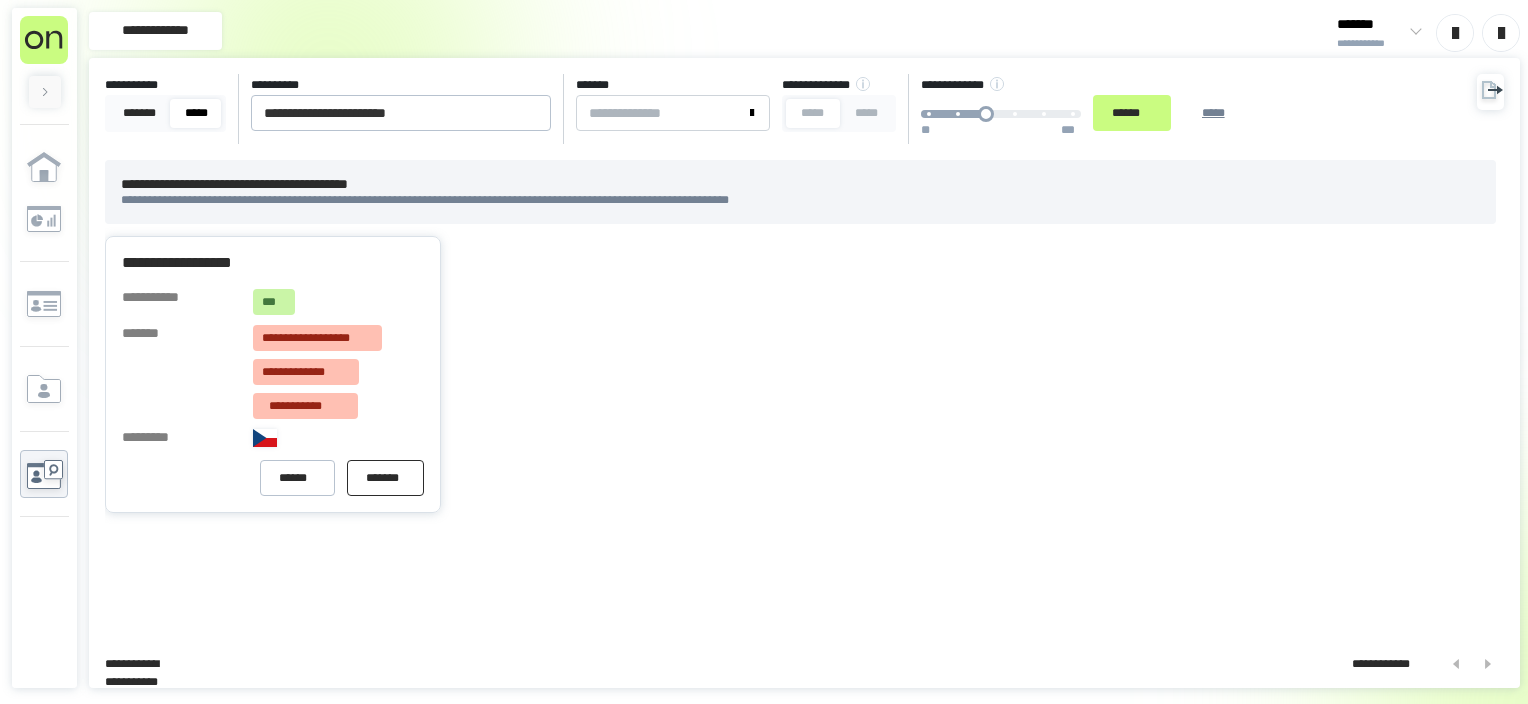 click on "*******" at bounding box center [385, 477] 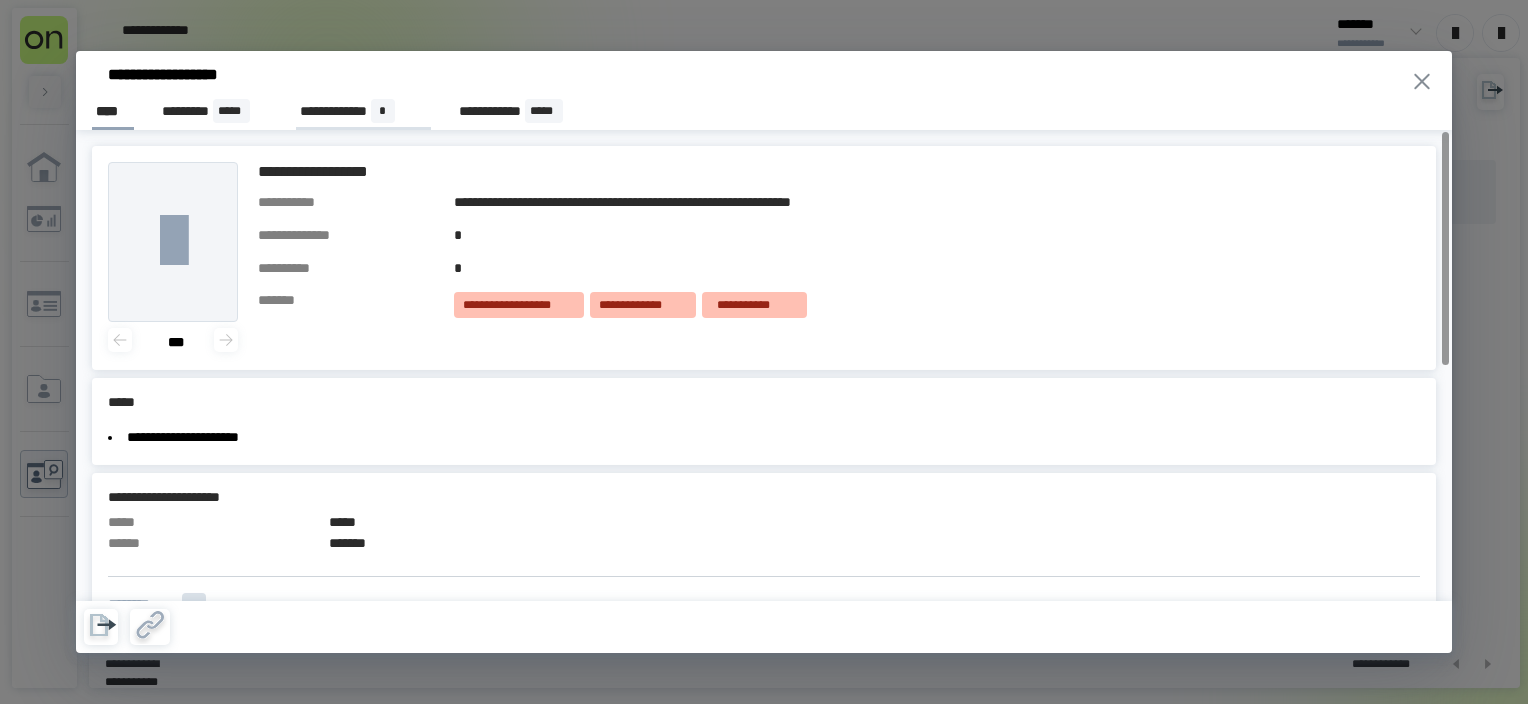 click on "**********" at bounding box center (363, 111) 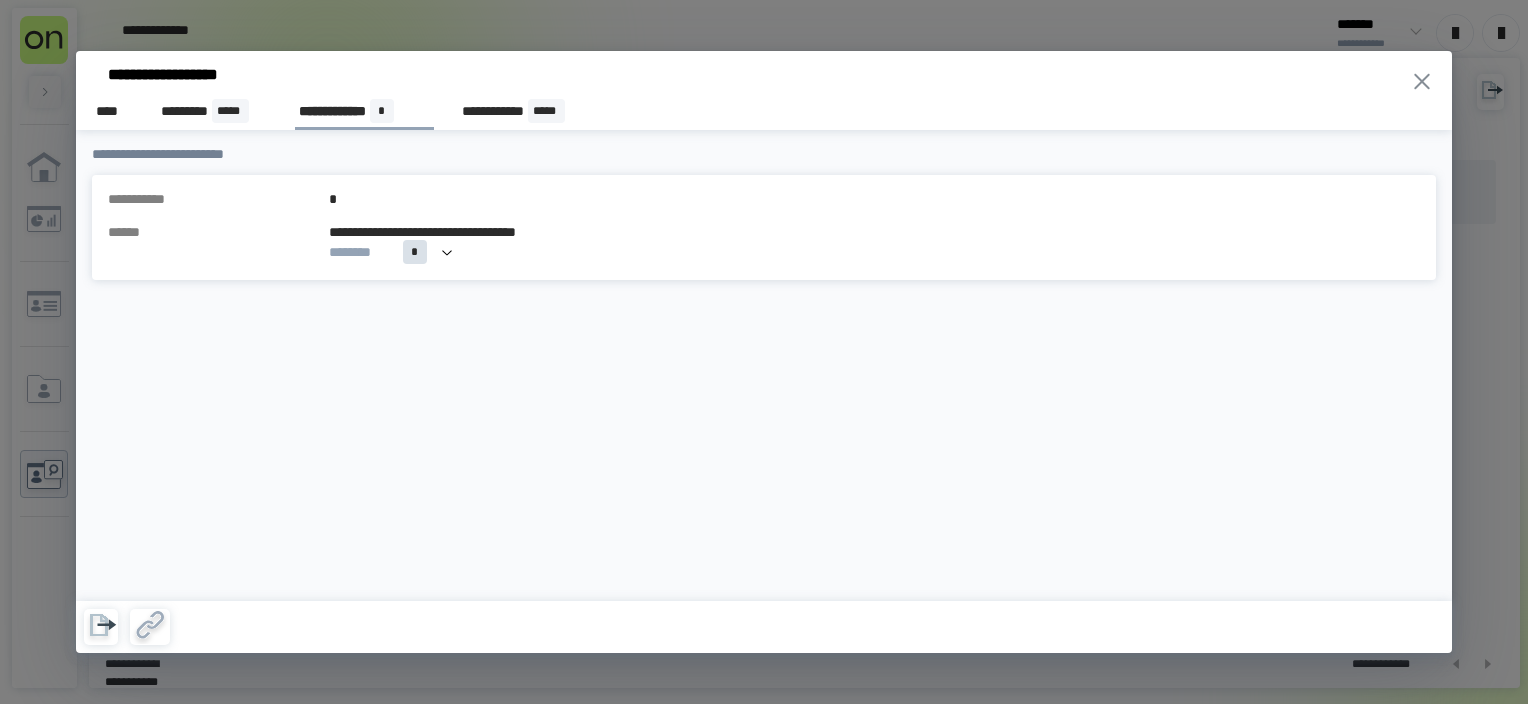 click 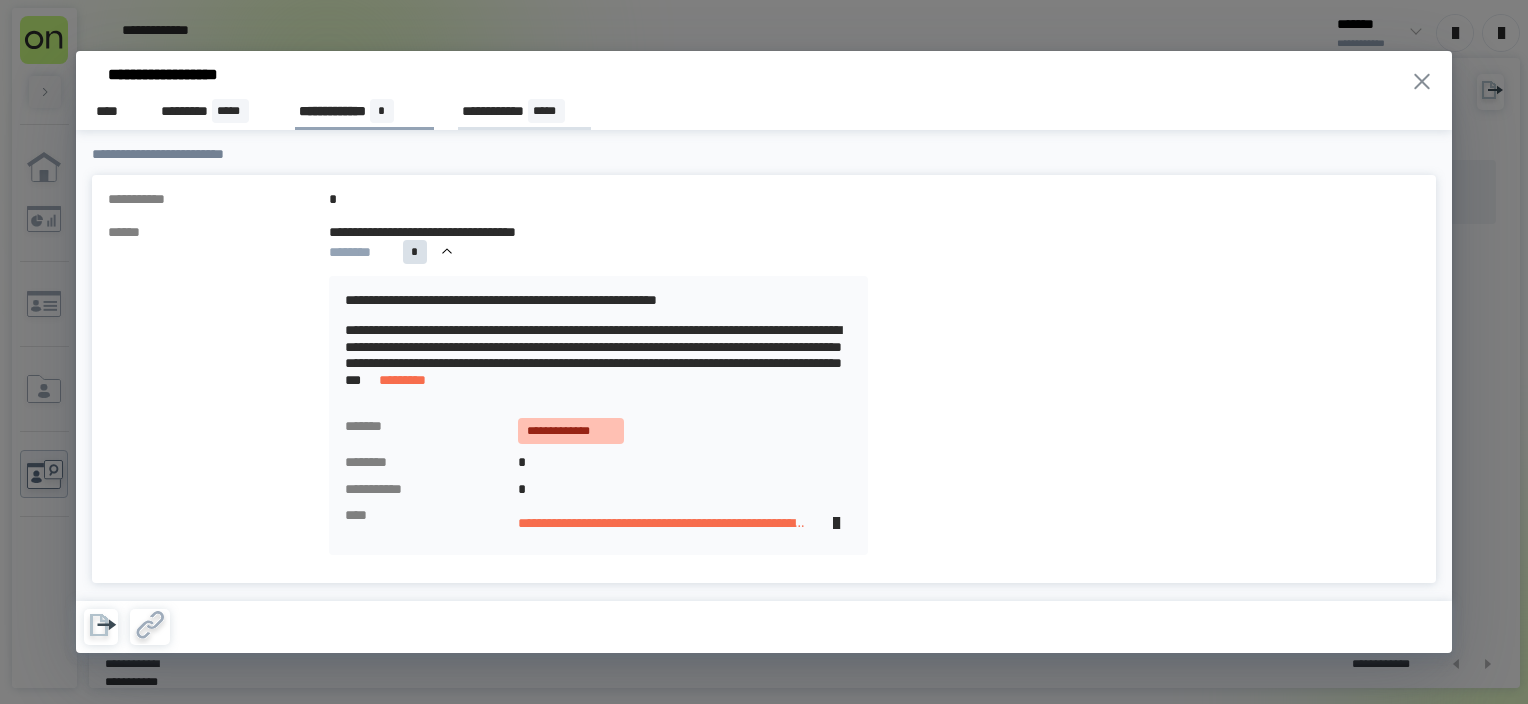 click on "**********" at bounding box center [524, 111] 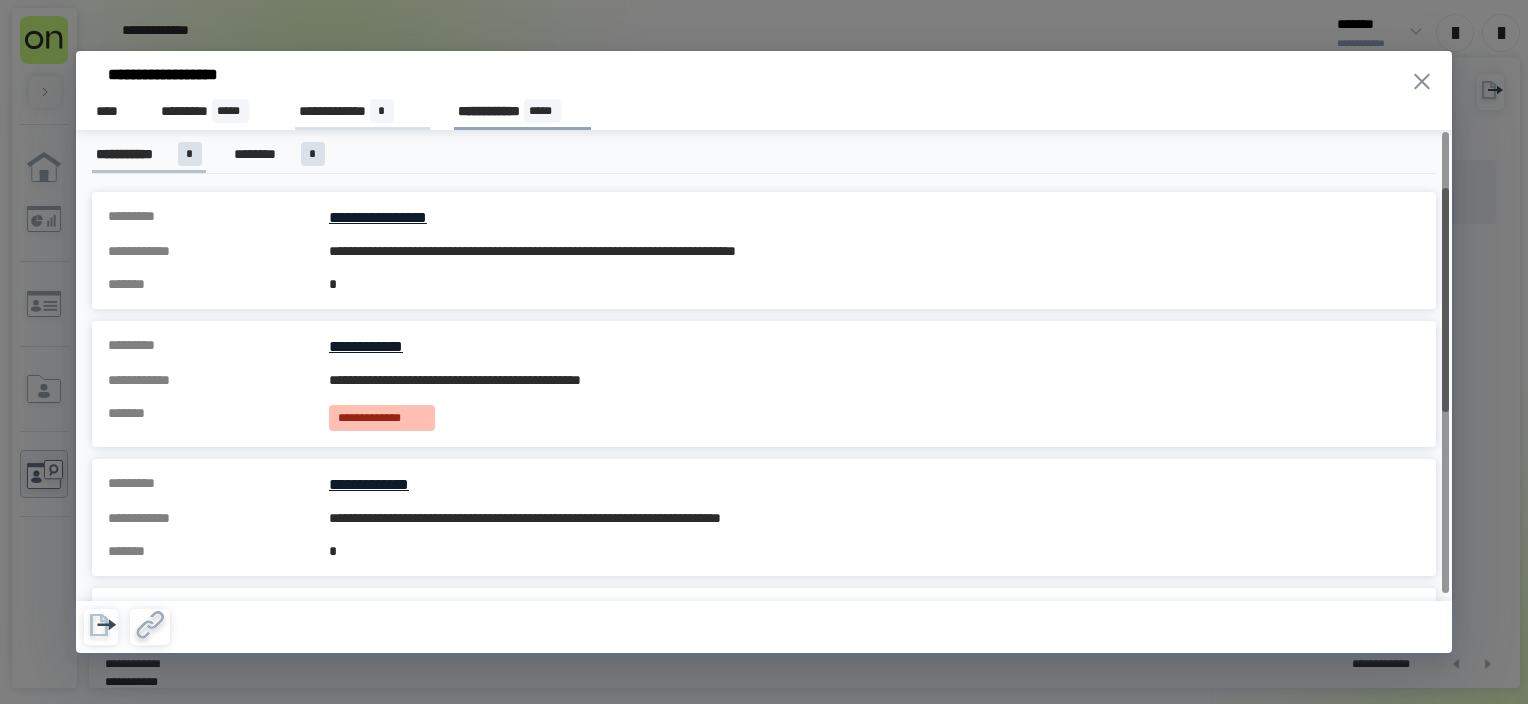 click on "**********" at bounding box center [362, 111] 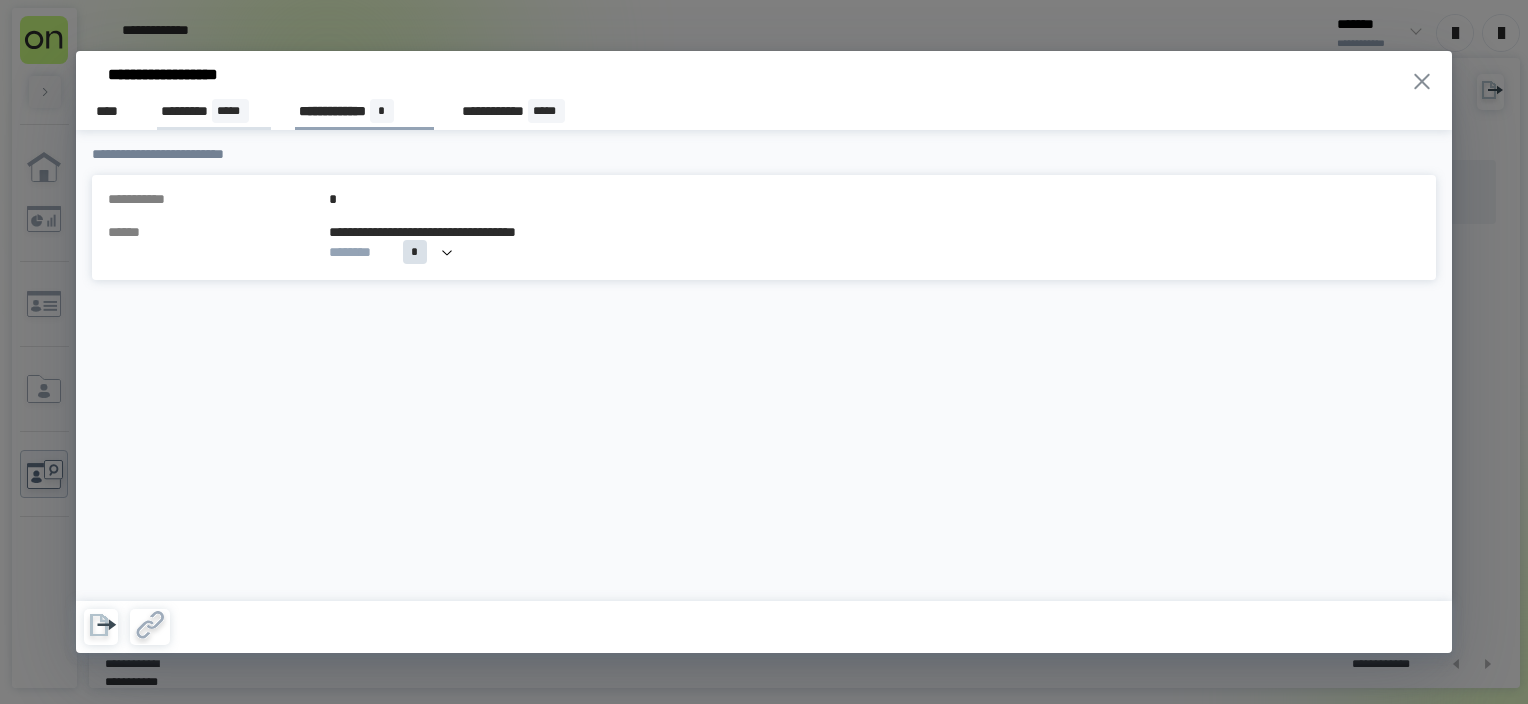 click on "********* *****" at bounding box center (214, 111) 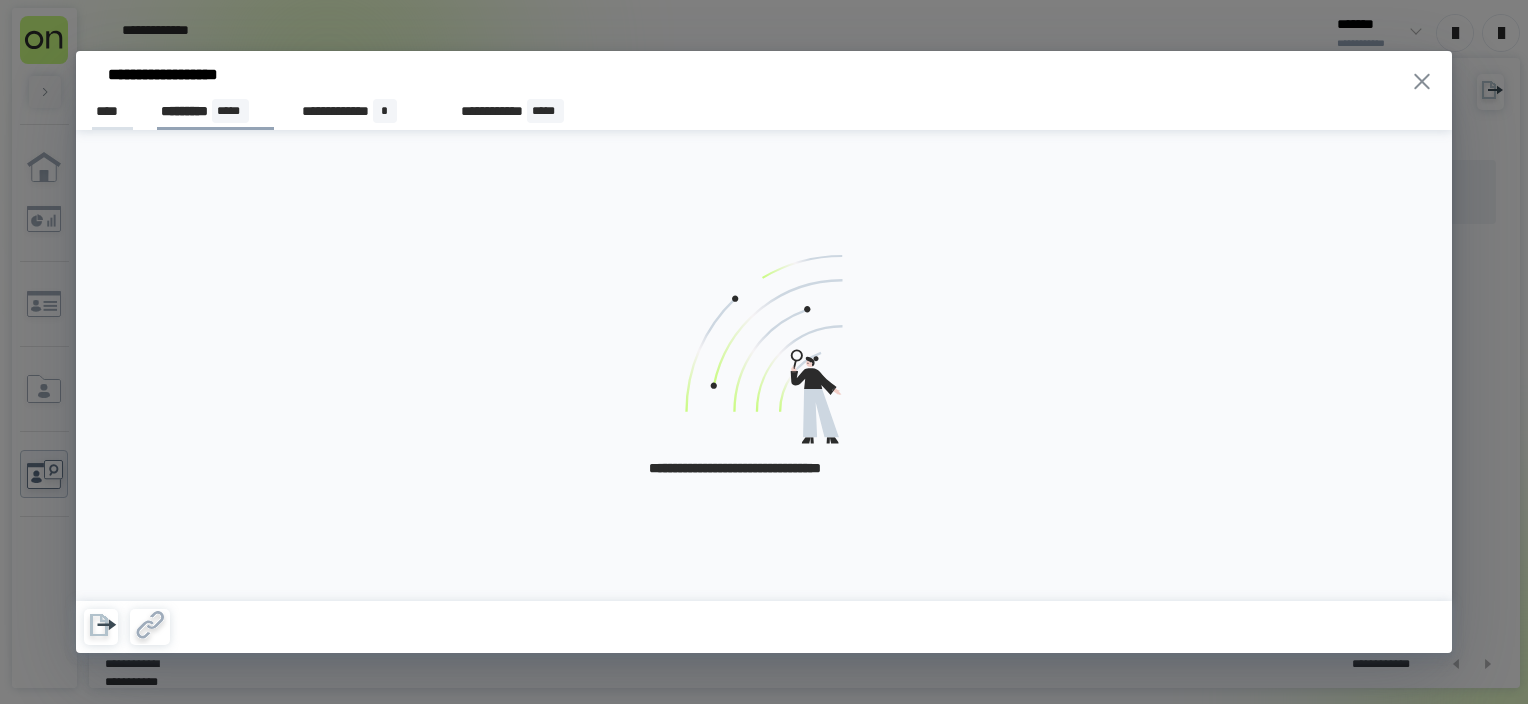 click on "****" at bounding box center (112, 111) 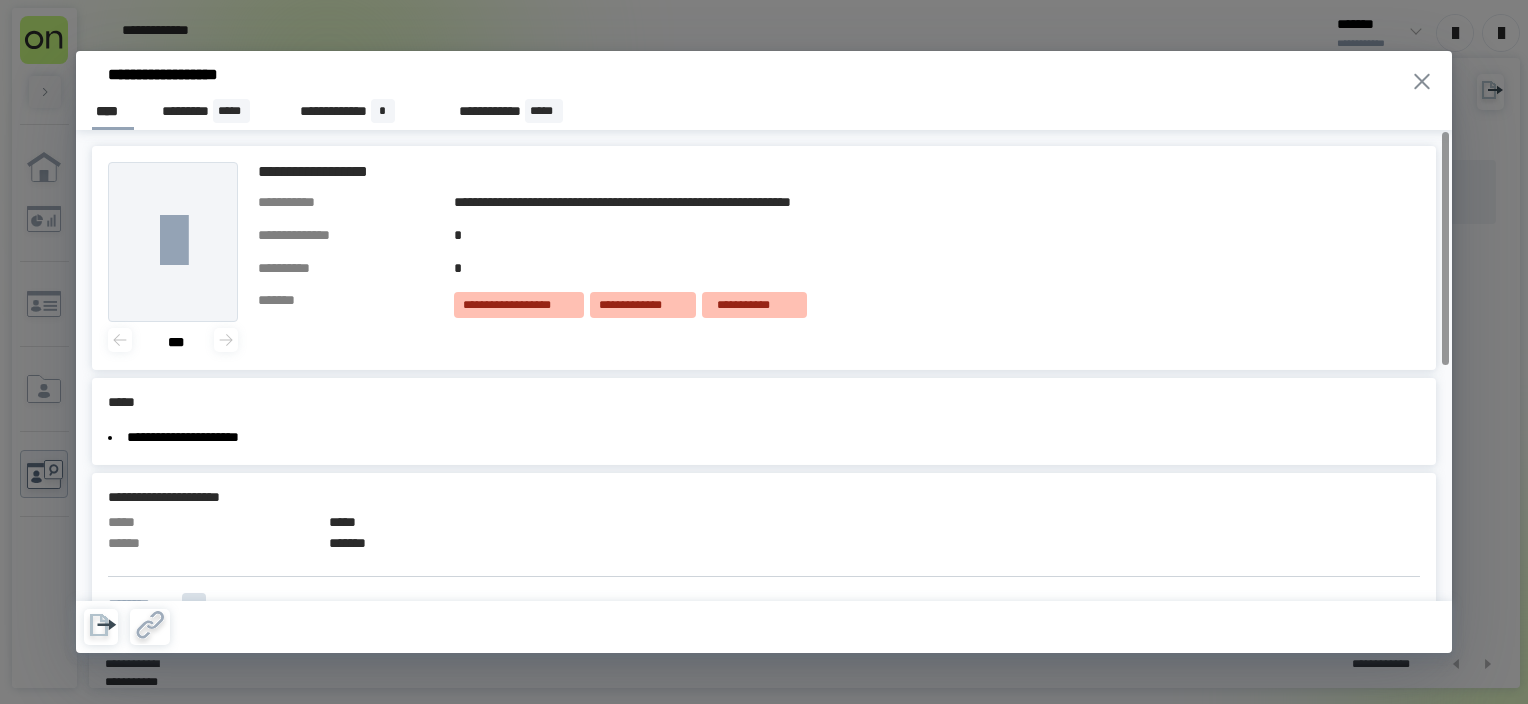 click 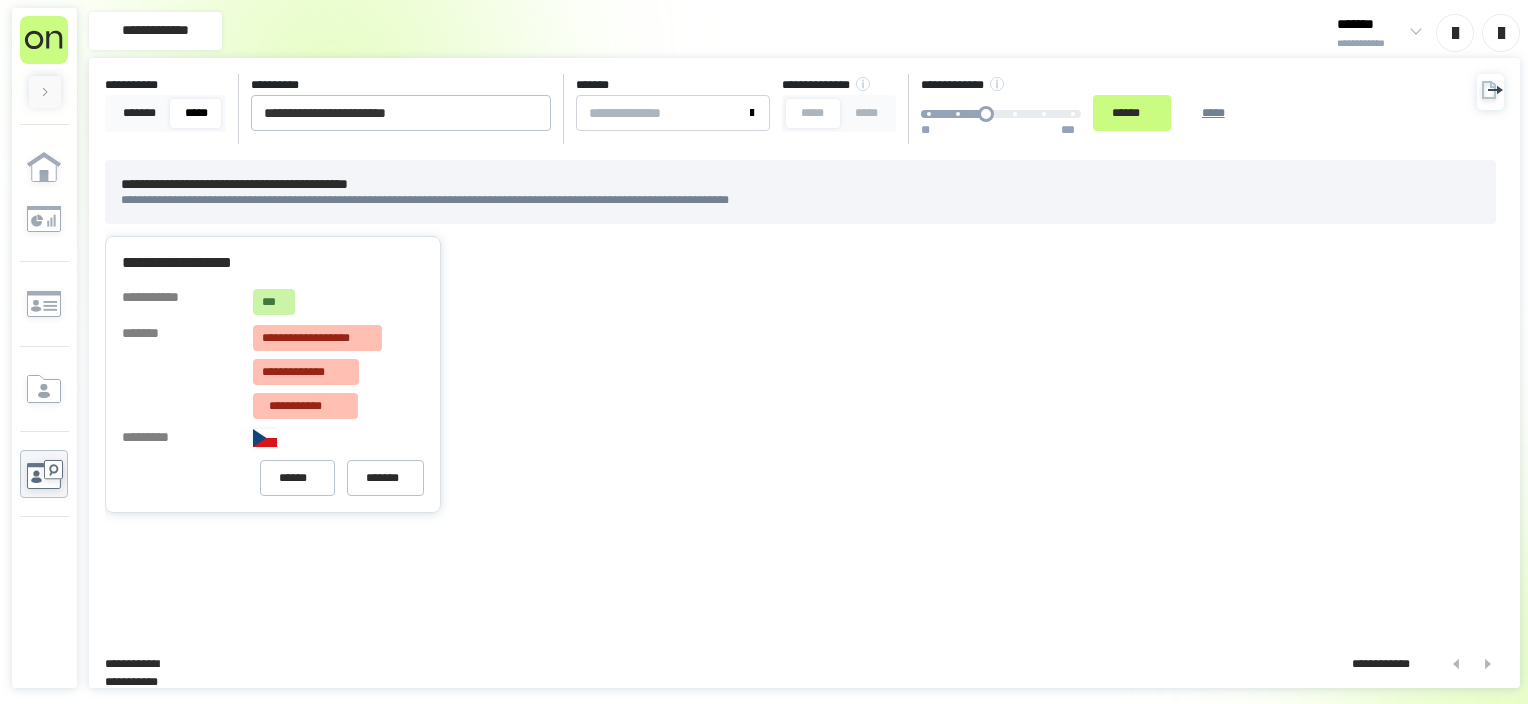 click on "[FIRST] [LAST] [STREET_TYPE] [CITY] [STATE]" at bounding box center [800, 374] 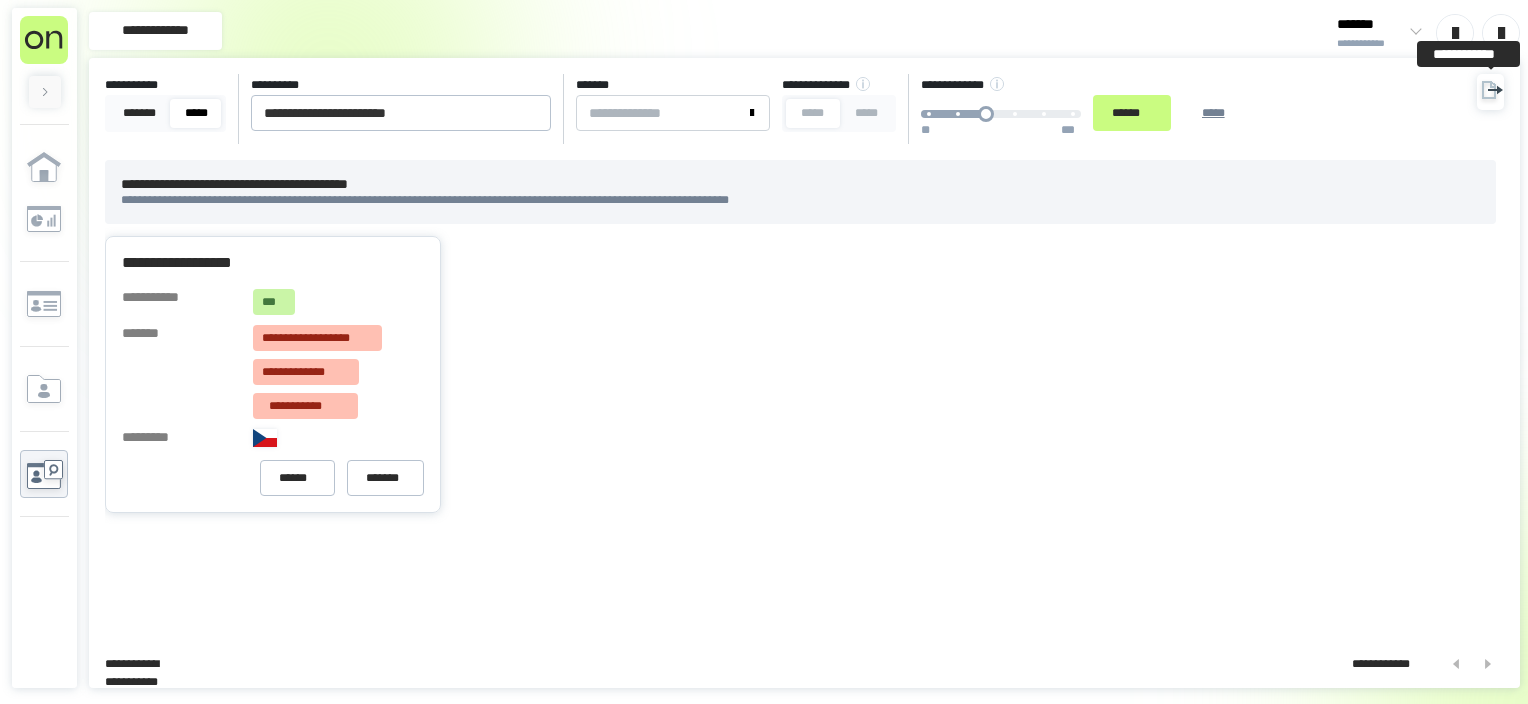 click 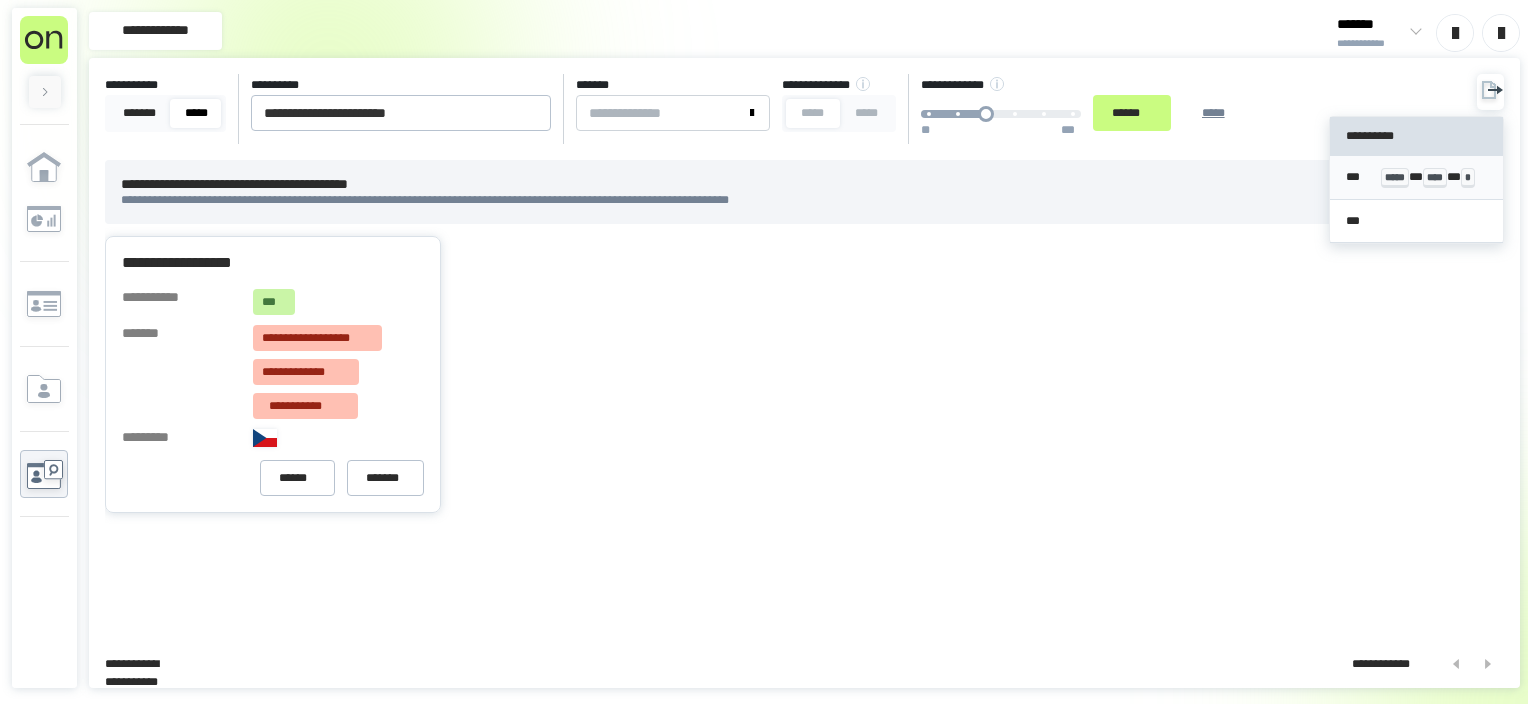 click on "*** ***** * **** *   *" at bounding box center [1417, 178] 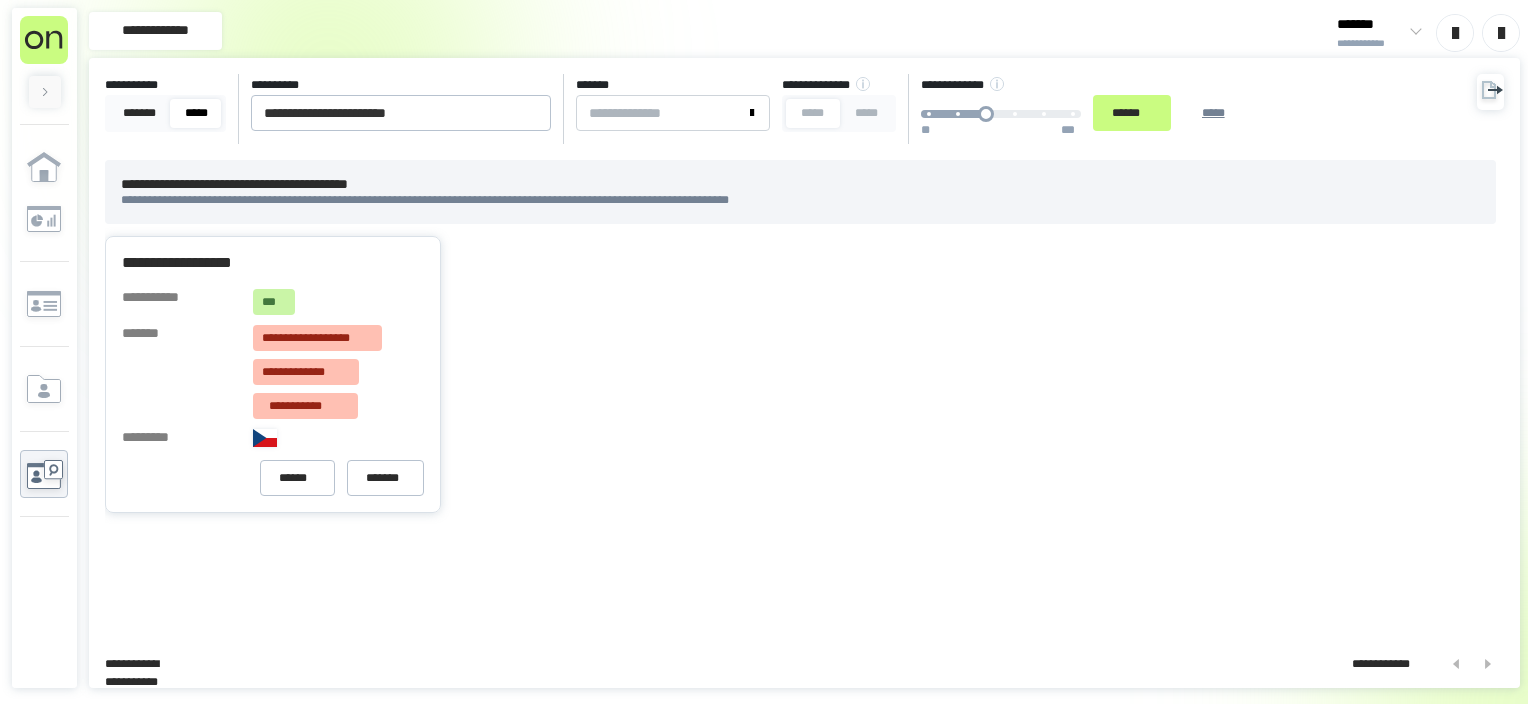 click on "[FIRST] [LAST] [STREET_TYPE] [CITY] [STATE]" at bounding box center [800, 374] 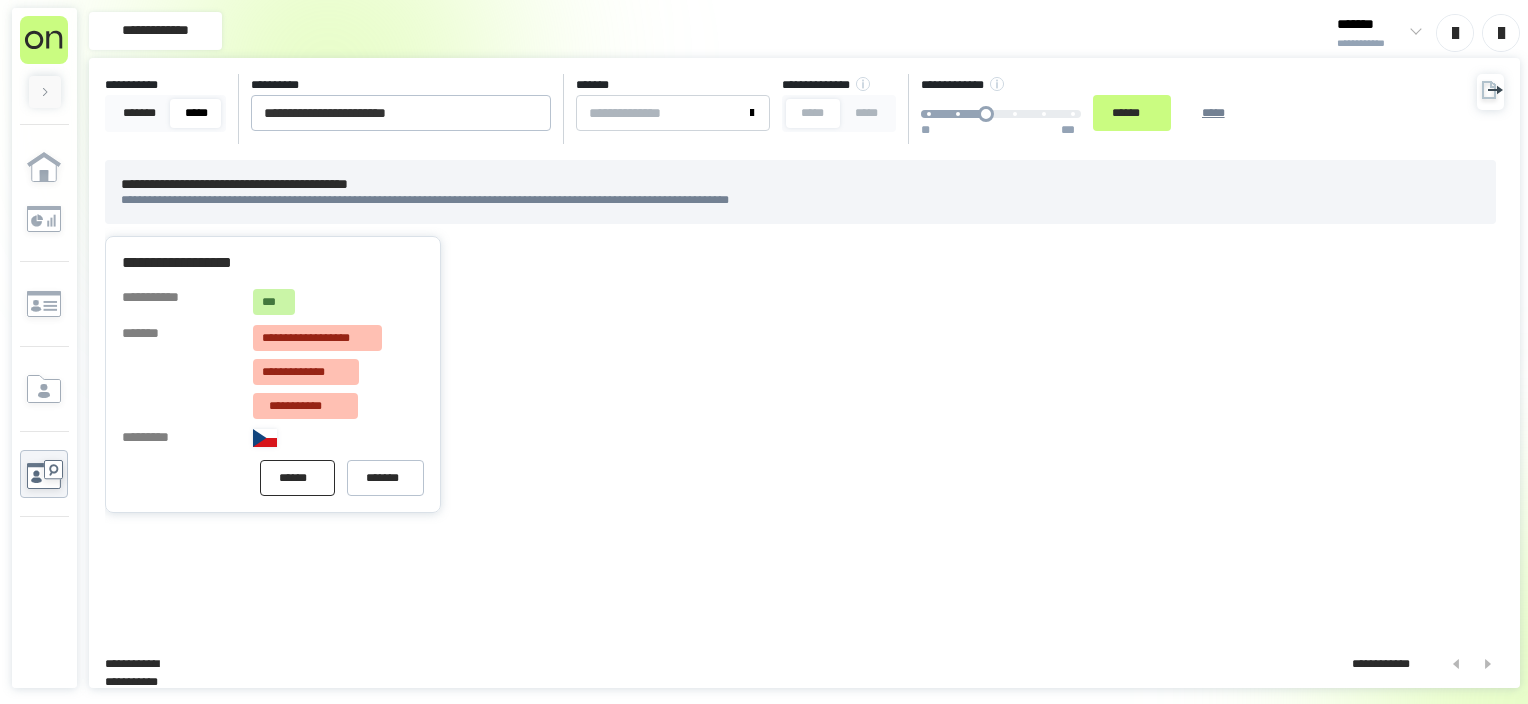 click on "******" at bounding box center [297, 477] 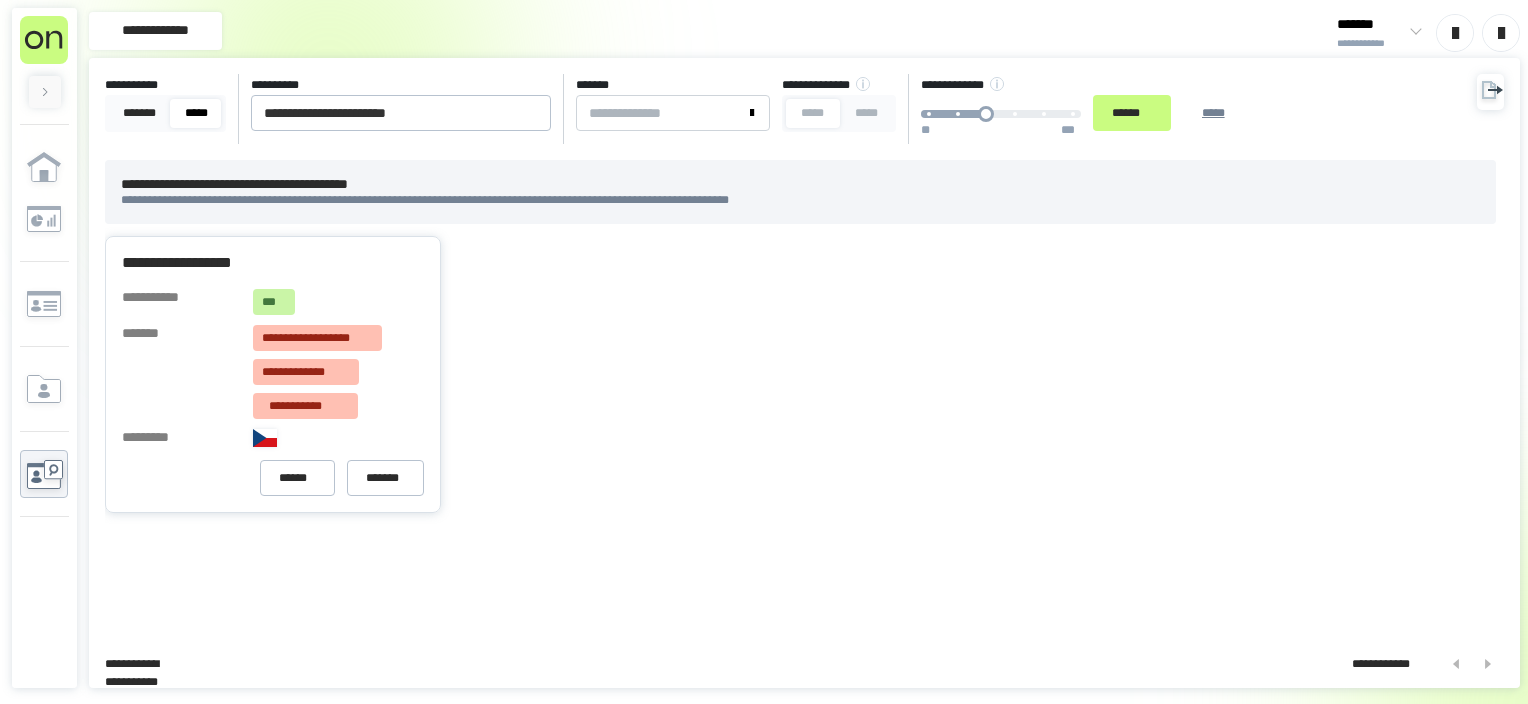 click on "[FIRST] [LAST] [STREET_TYPE] [CITY] [STATE]" at bounding box center [800, 374] 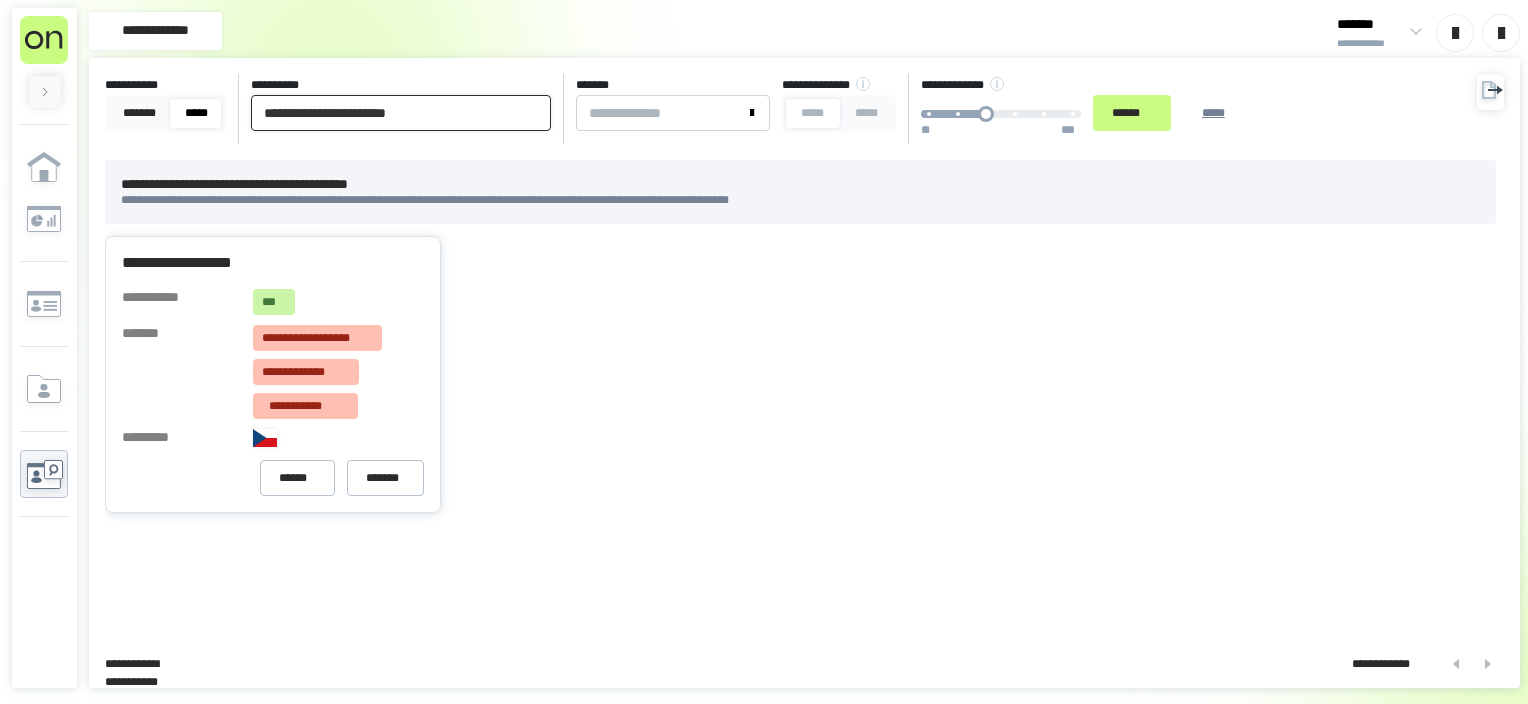 drag, startPoint x: 438, startPoint y: 113, endPoint x: 258, endPoint y: 121, distance: 180.17769 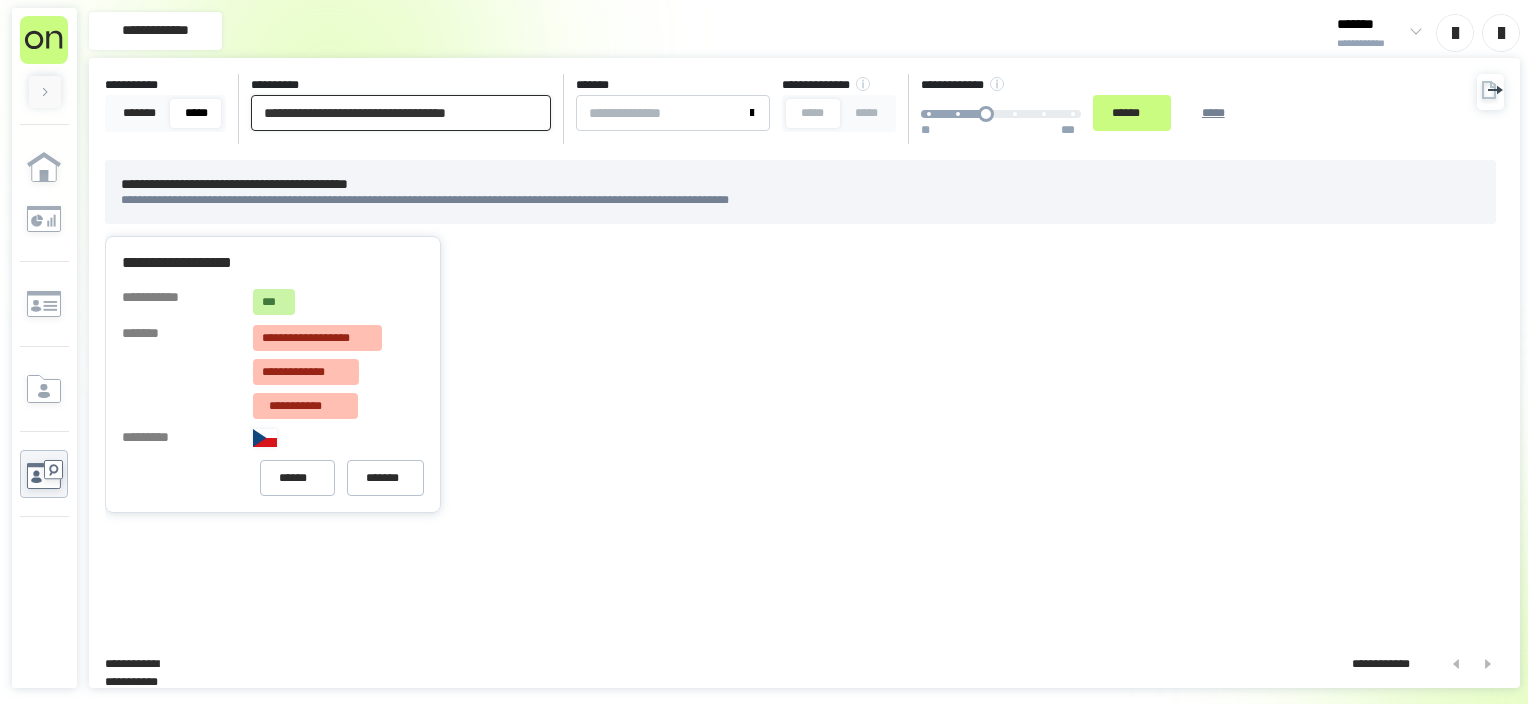 click on "******" at bounding box center [1132, 113] 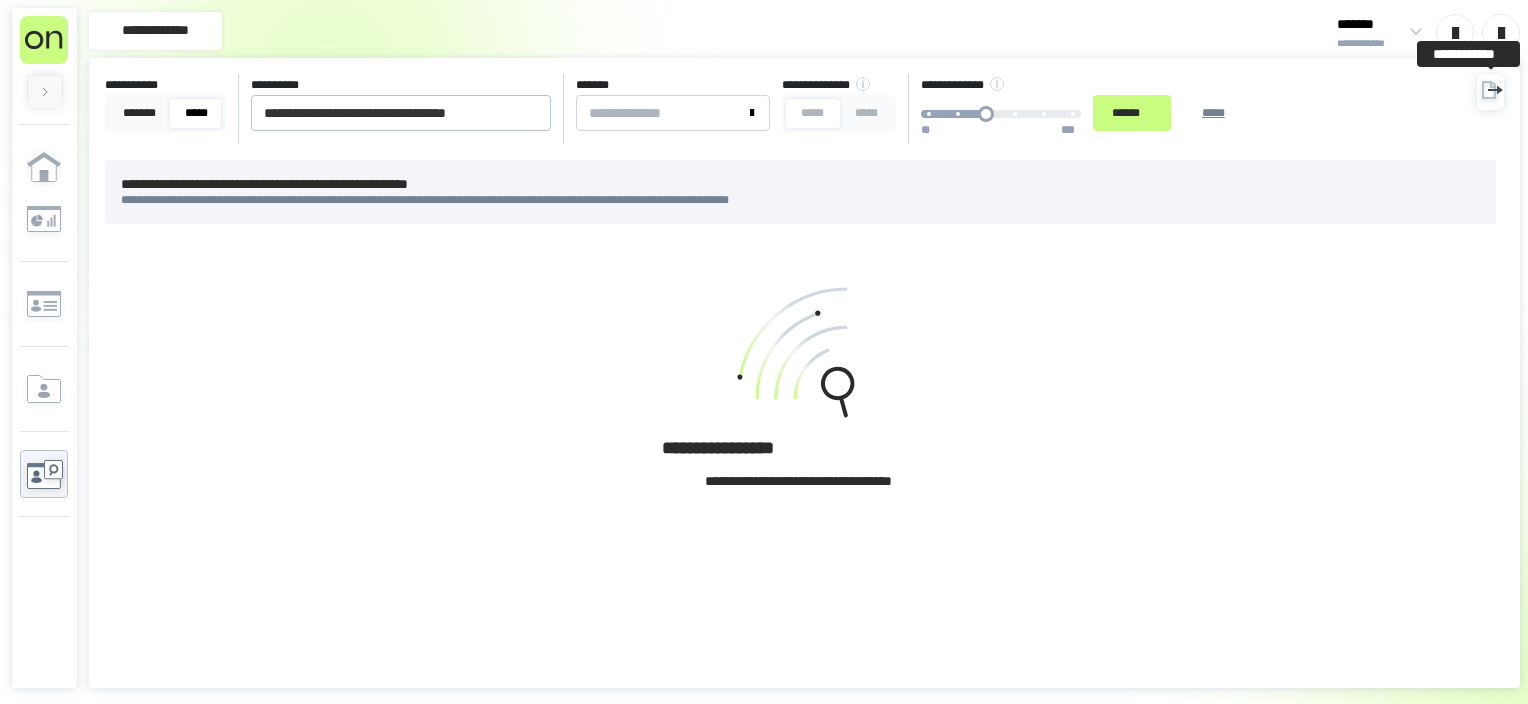 click 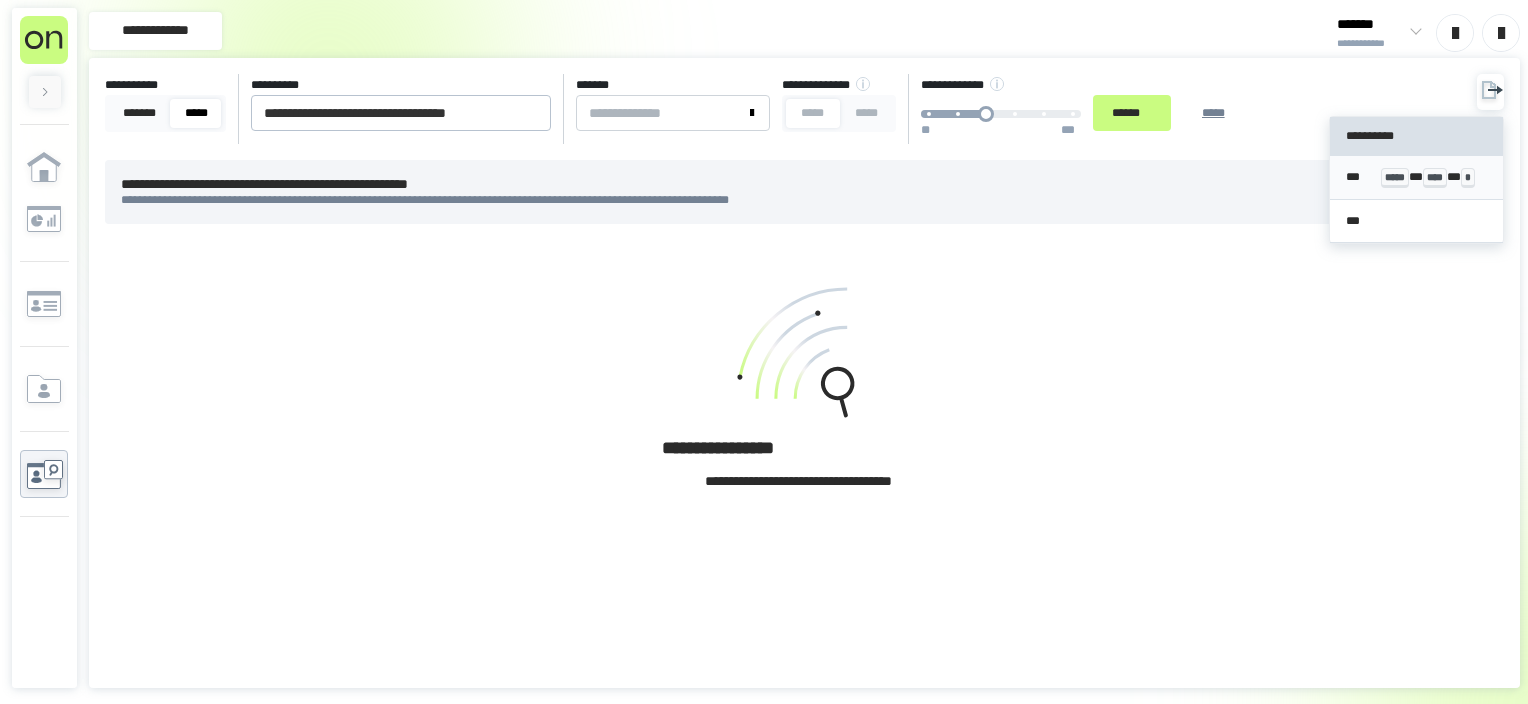 click on "*** ***** * **** *   *" at bounding box center (1417, 177) 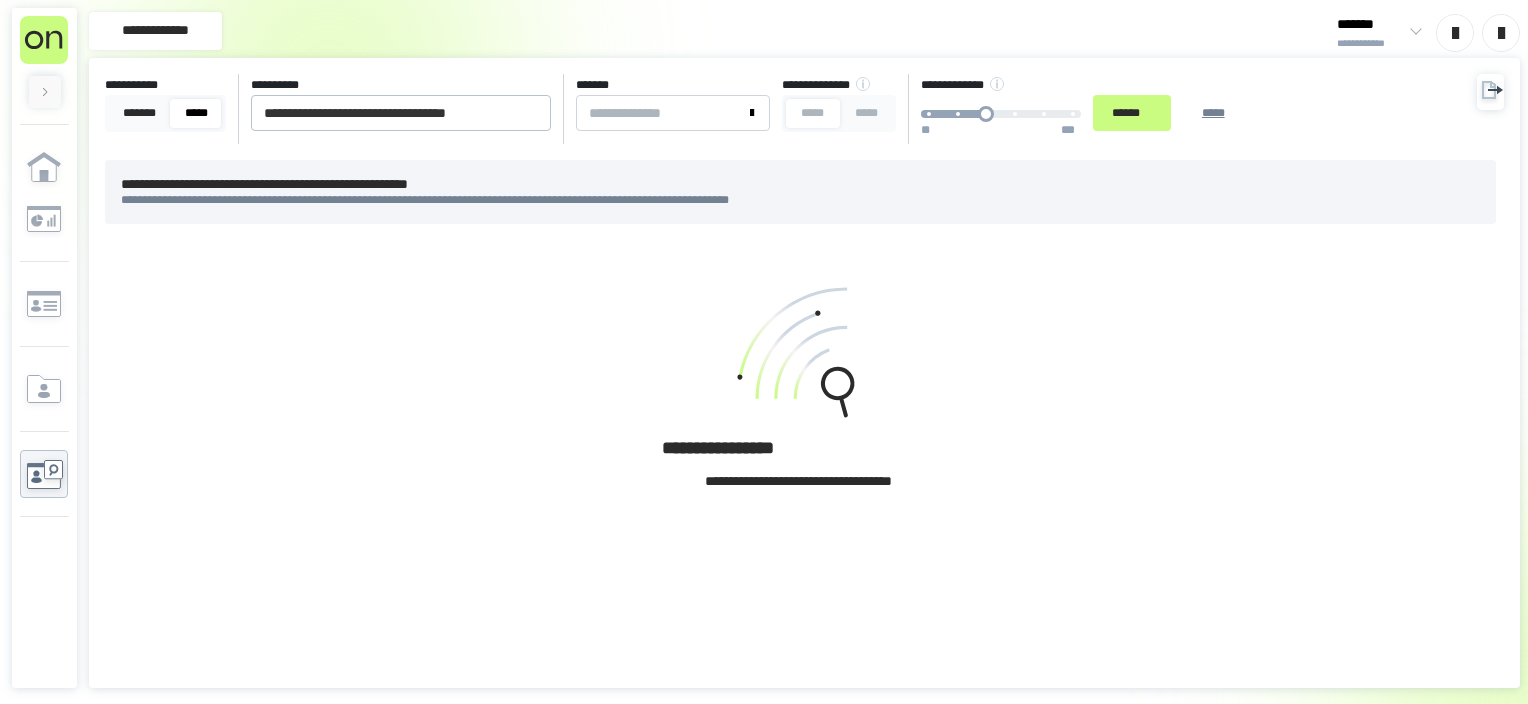 drag, startPoint x: 540, startPoint y: 380, endPoint x: 492, endPoint y: 216, distance: 170.88008 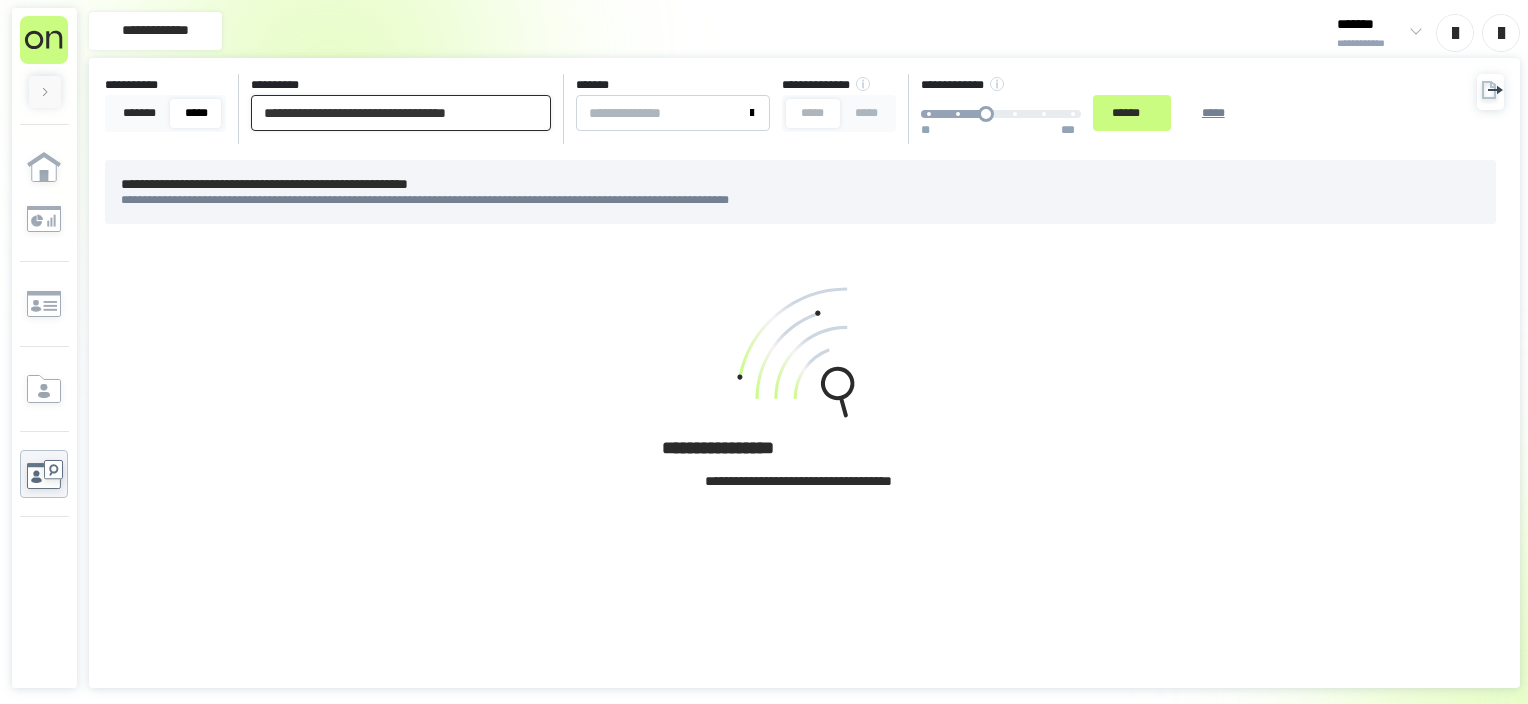drag, startPoint x: 494, startPoint y: 110, endPoint x: 216, endPoint y: 110, distance: 278 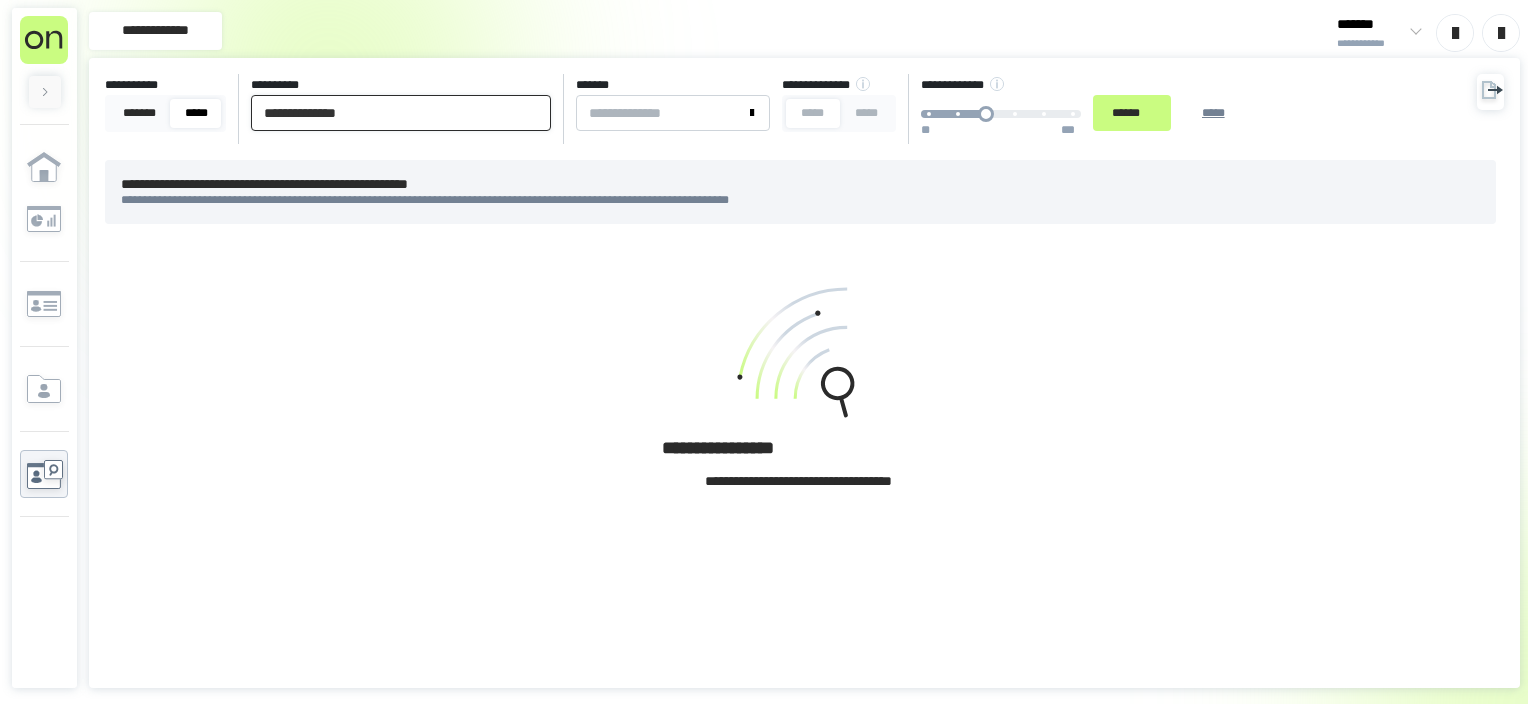 click on "******" at bounding box center [1132, 113] 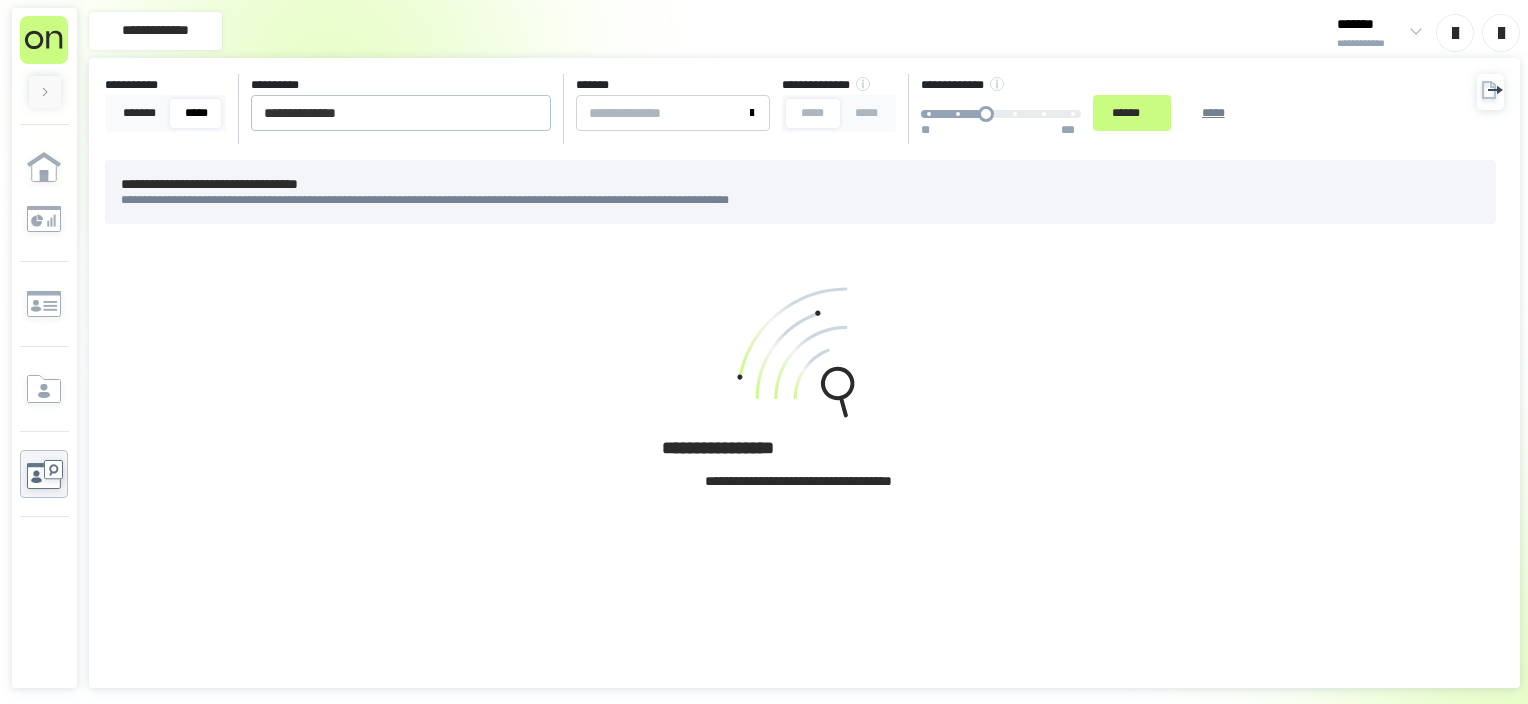 click 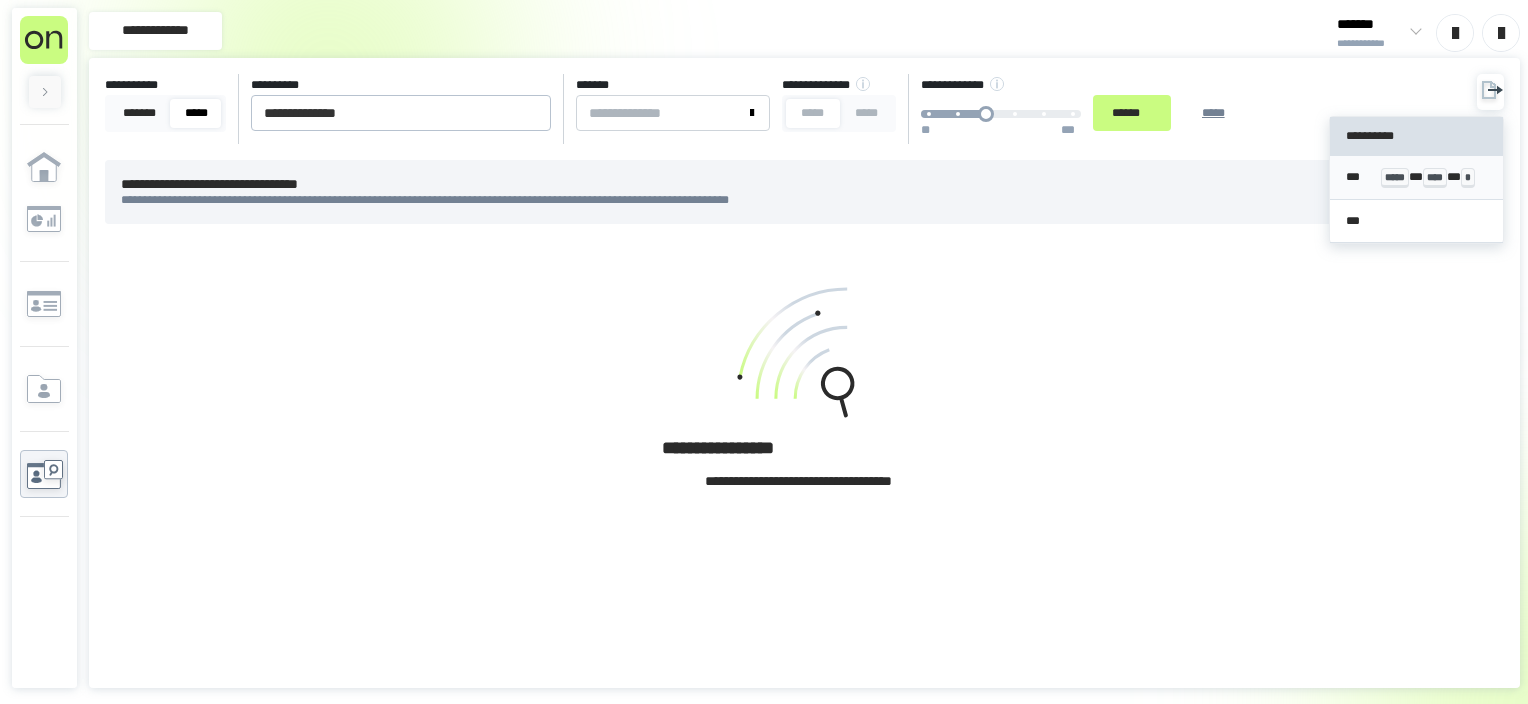 click on "*****" at bounding box center [1395, 178] 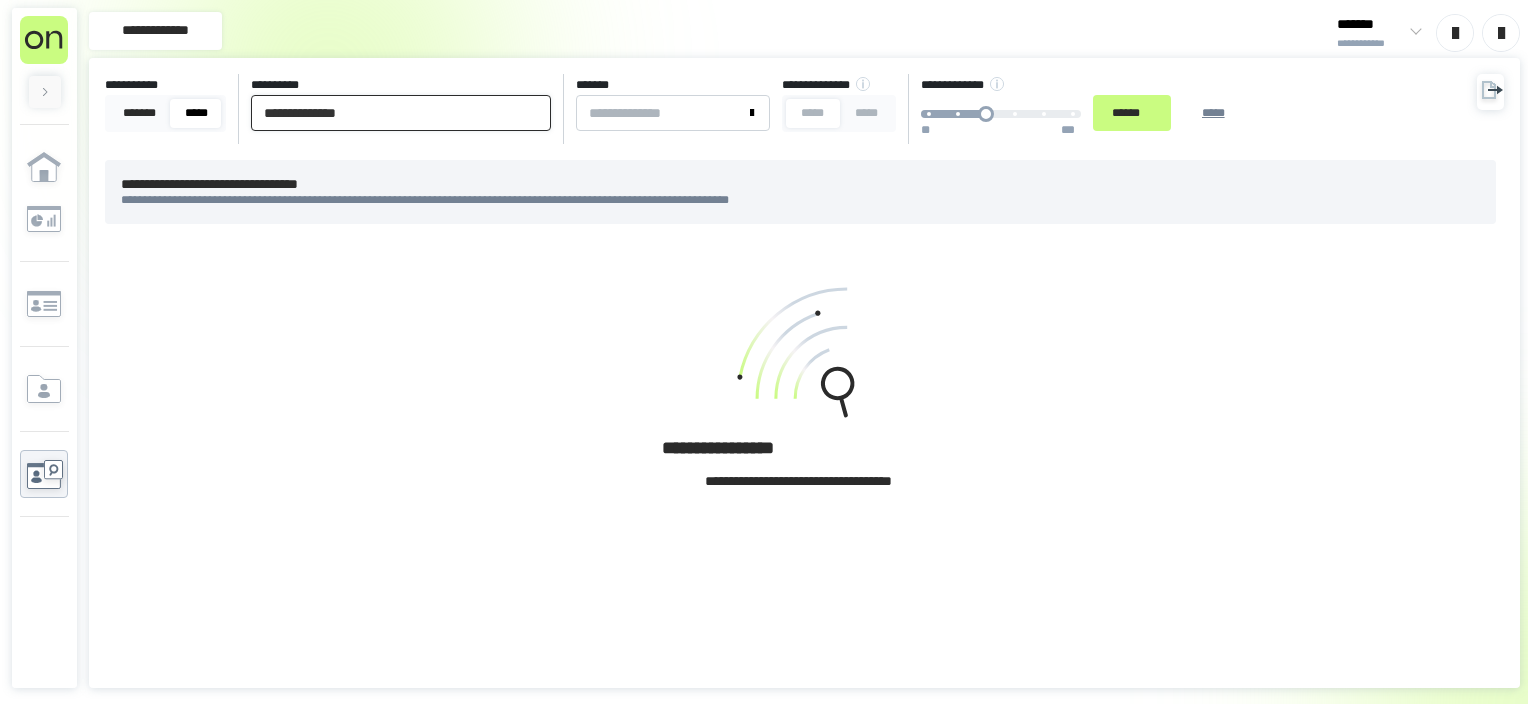 drag, startPoint x: 394, startPoint y: 100, endPoint x: 236, endPoint y: 97, distance: 158.02847 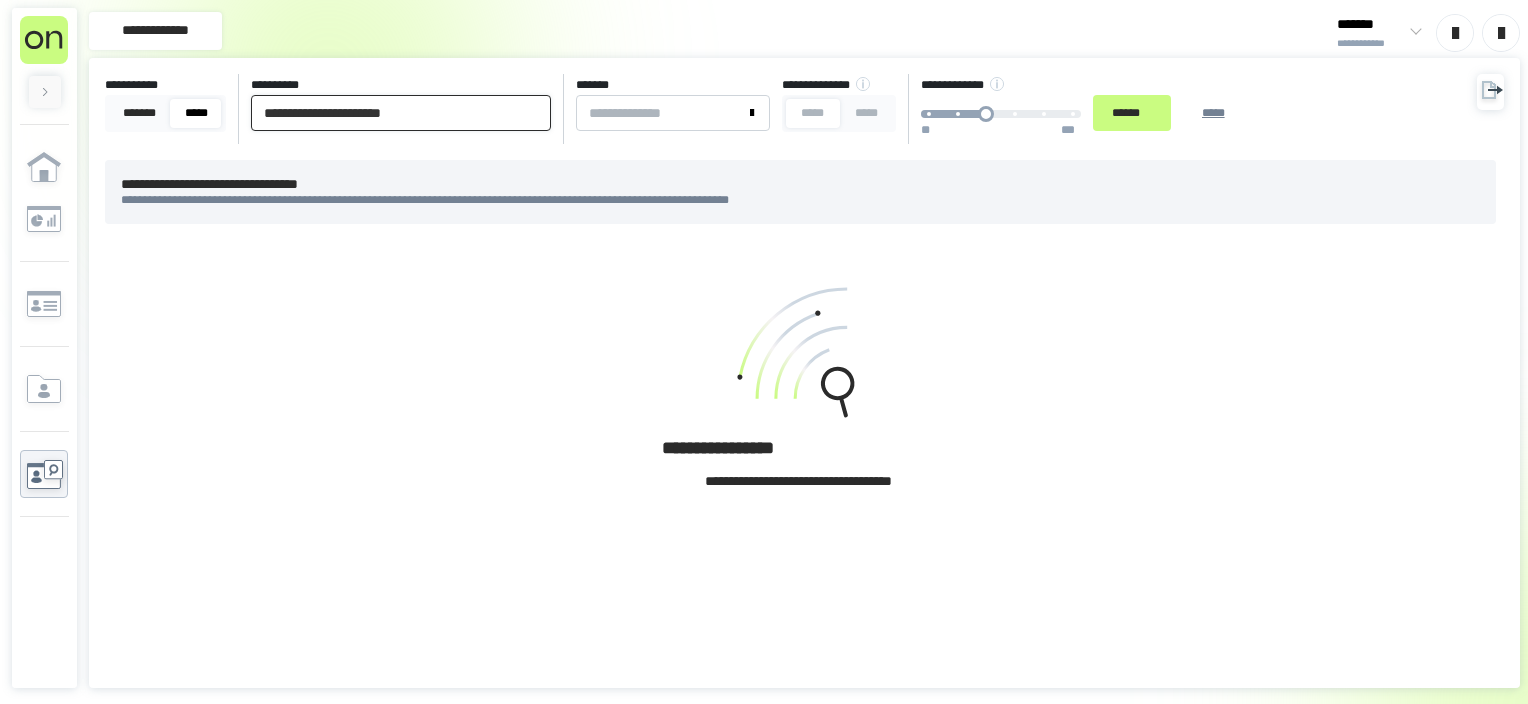 click on "******" at bounding box center (1132, 113) 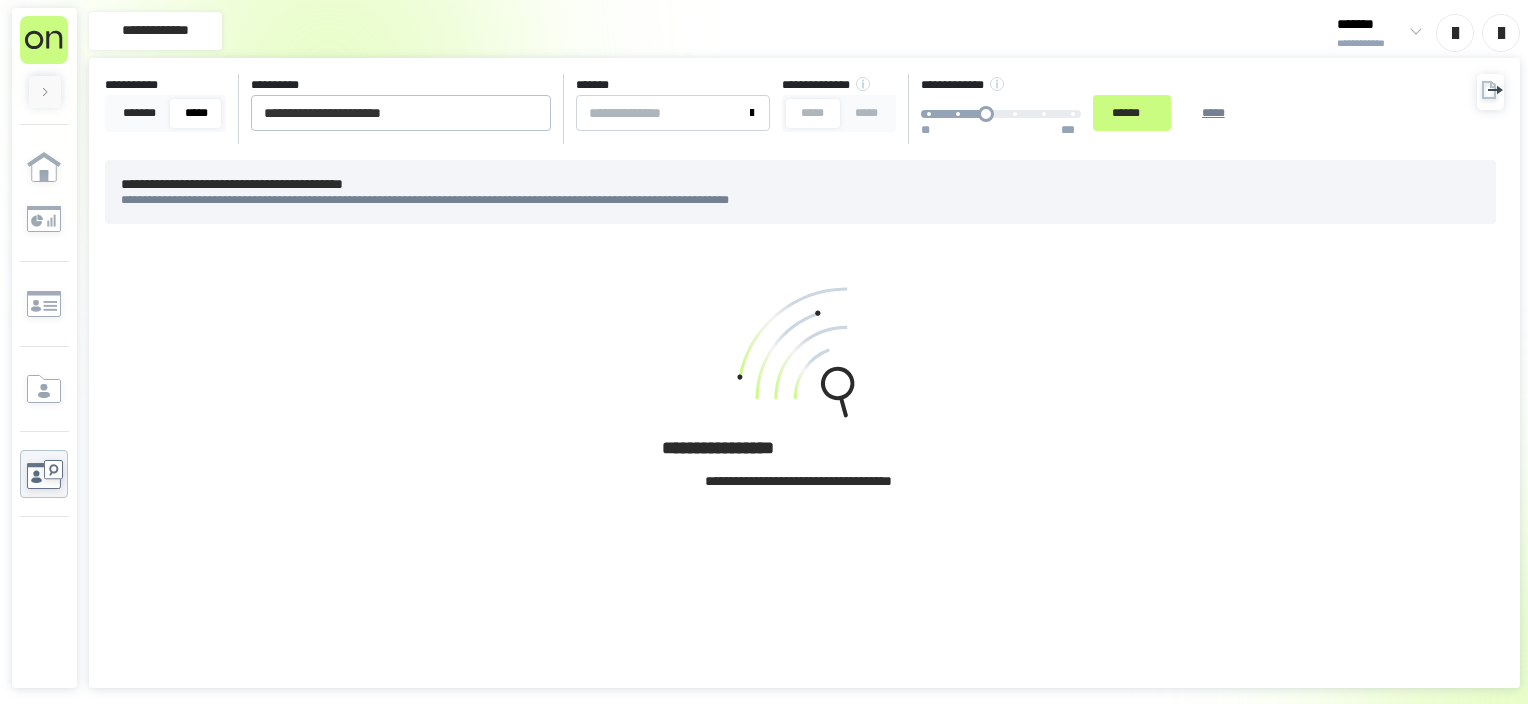 click 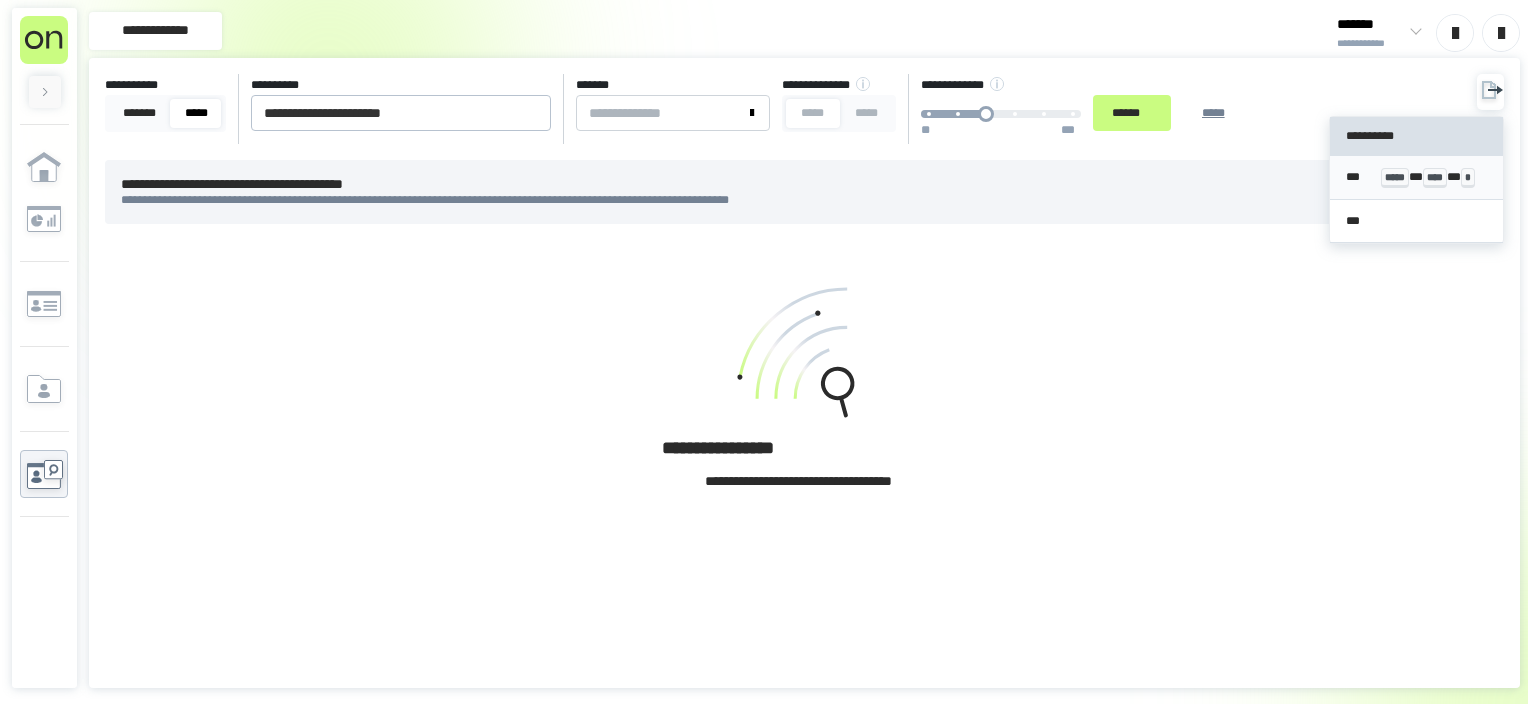 click on "*** ***** * **** *   *" at bounding box center [1417, 177] 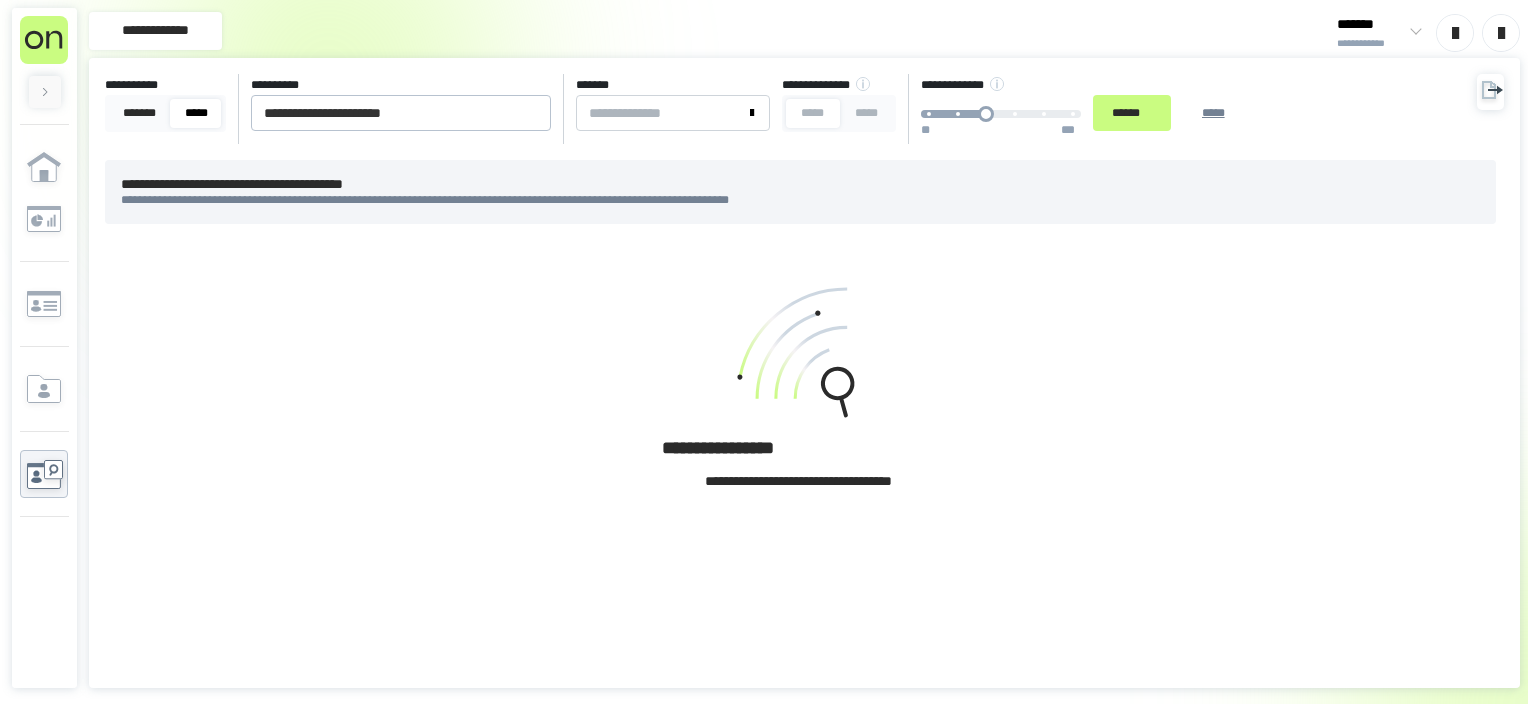 click on "**********" at bounding box center [804, 396] 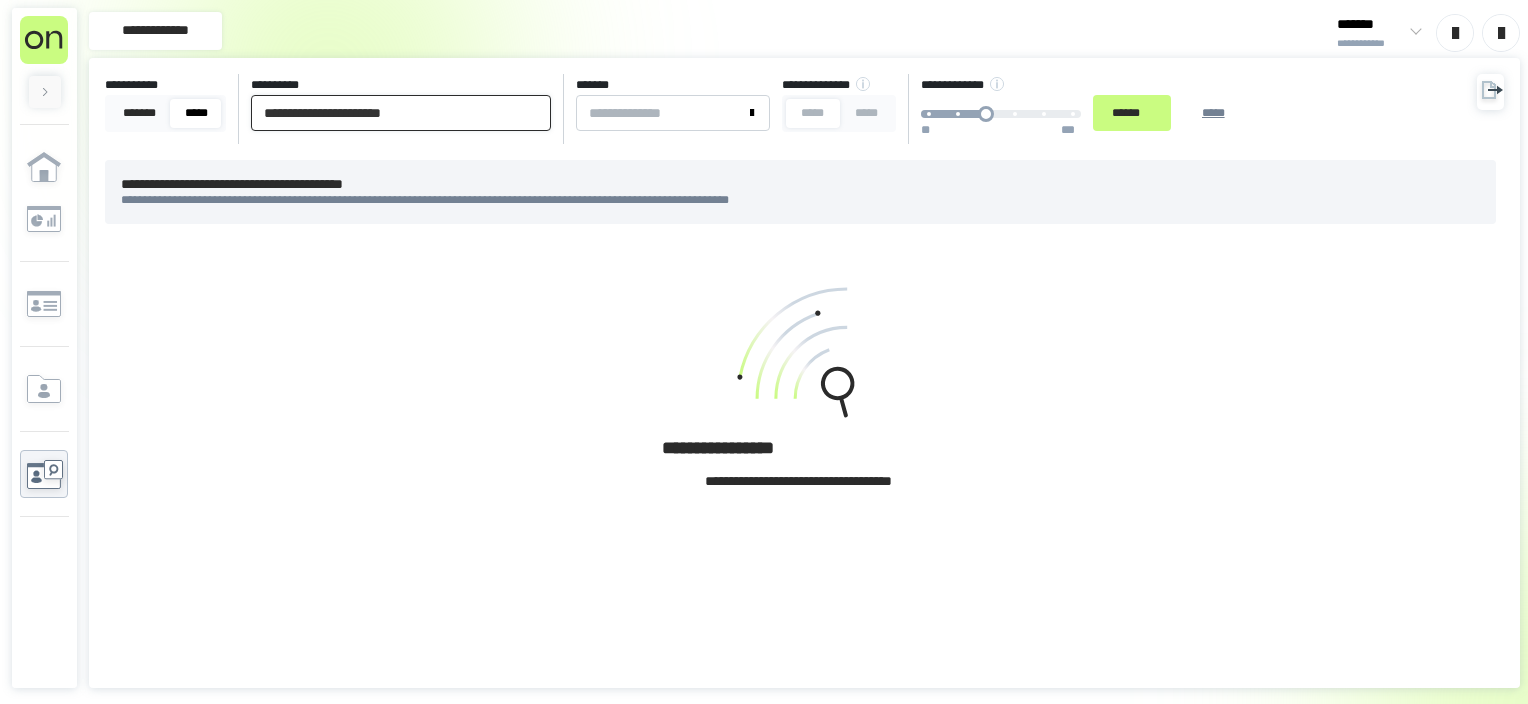 drag, startPoint x: 450, startPoint y: 111, endPoint x: 250, endPoint y: 124, distance: 200.42206 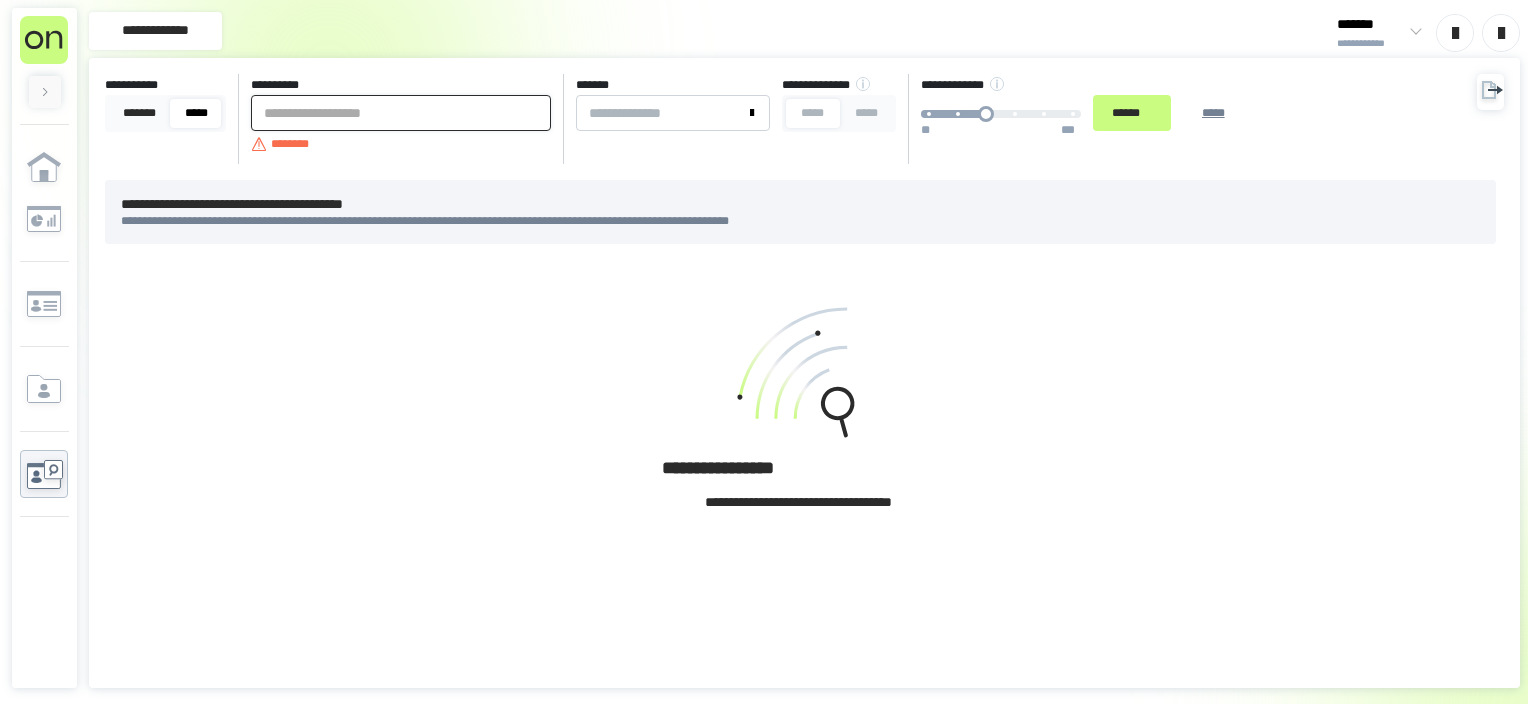 paste on "**********" 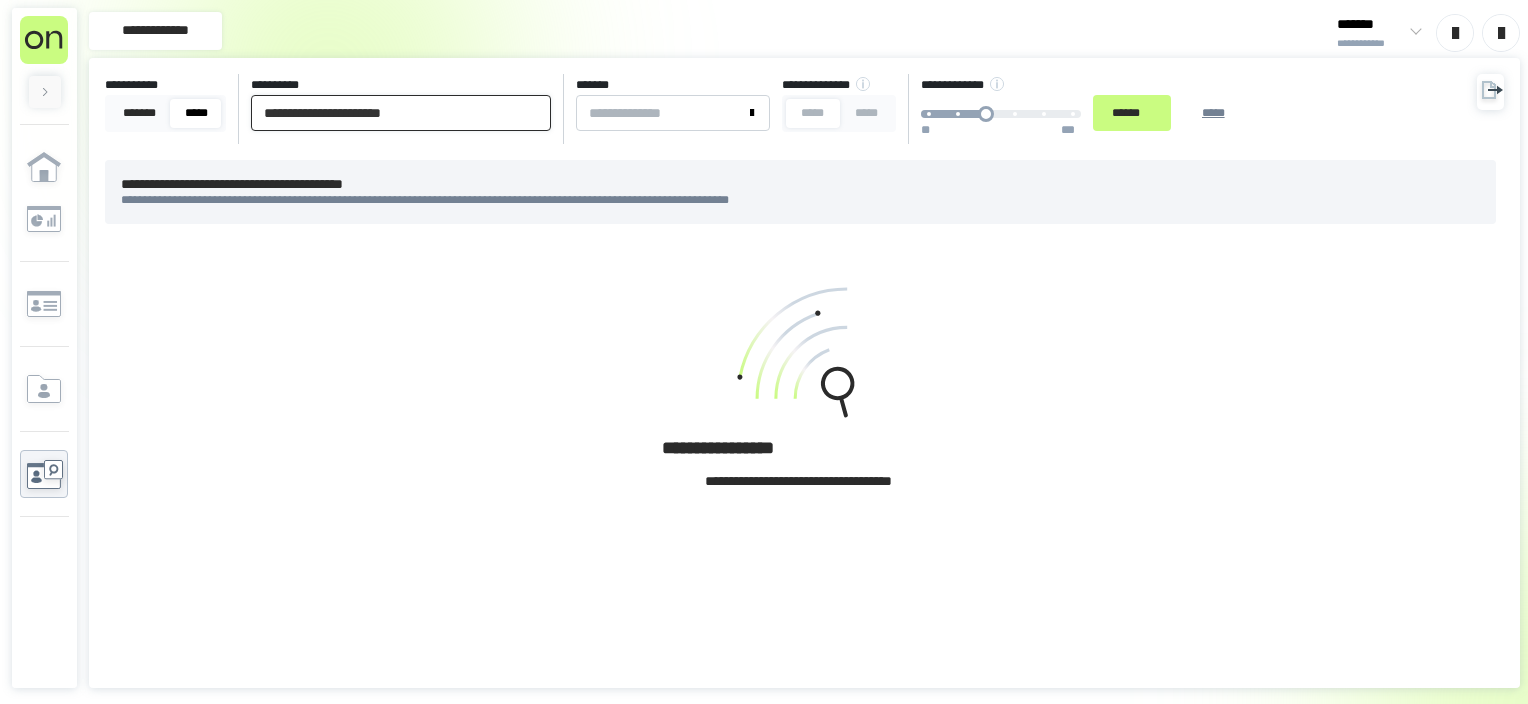 click on "******" at bounding box center [1132, 113] 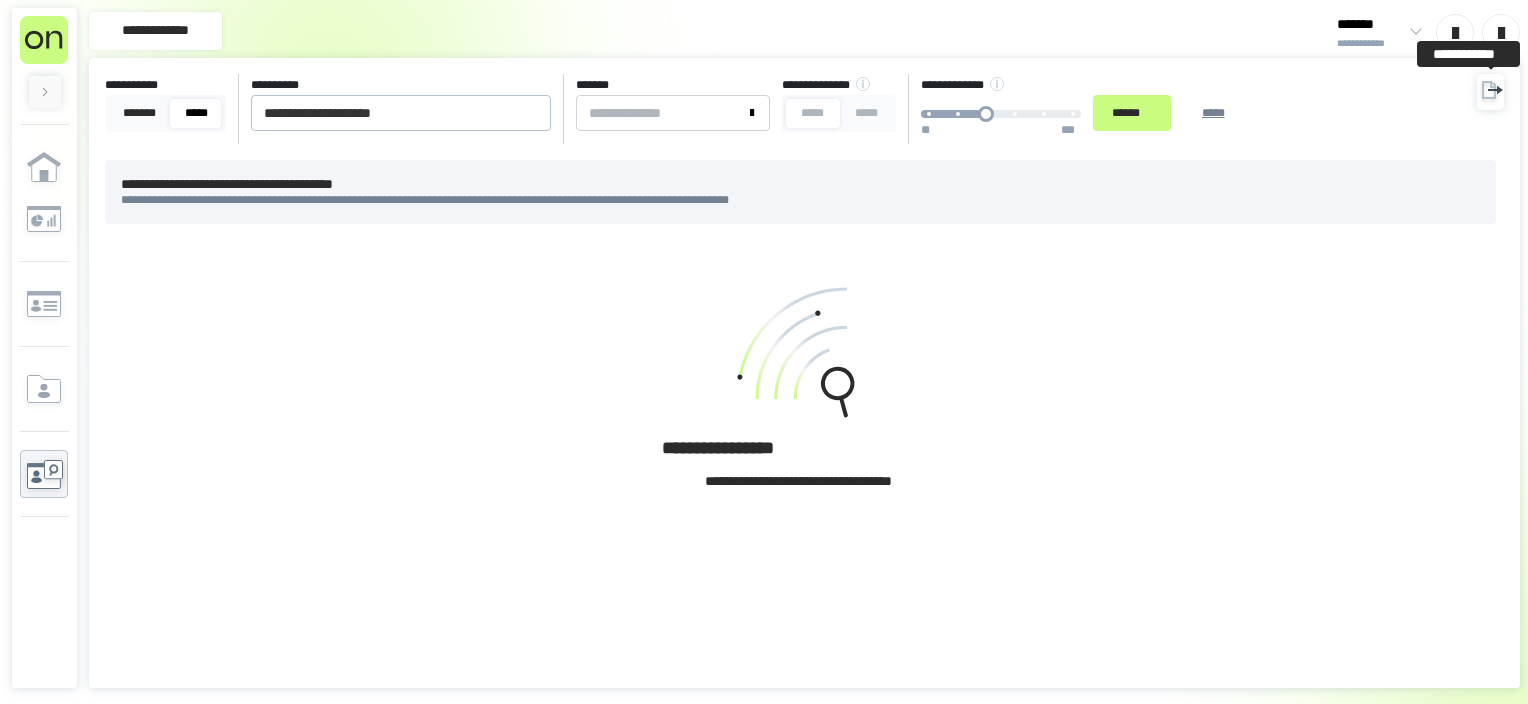 click 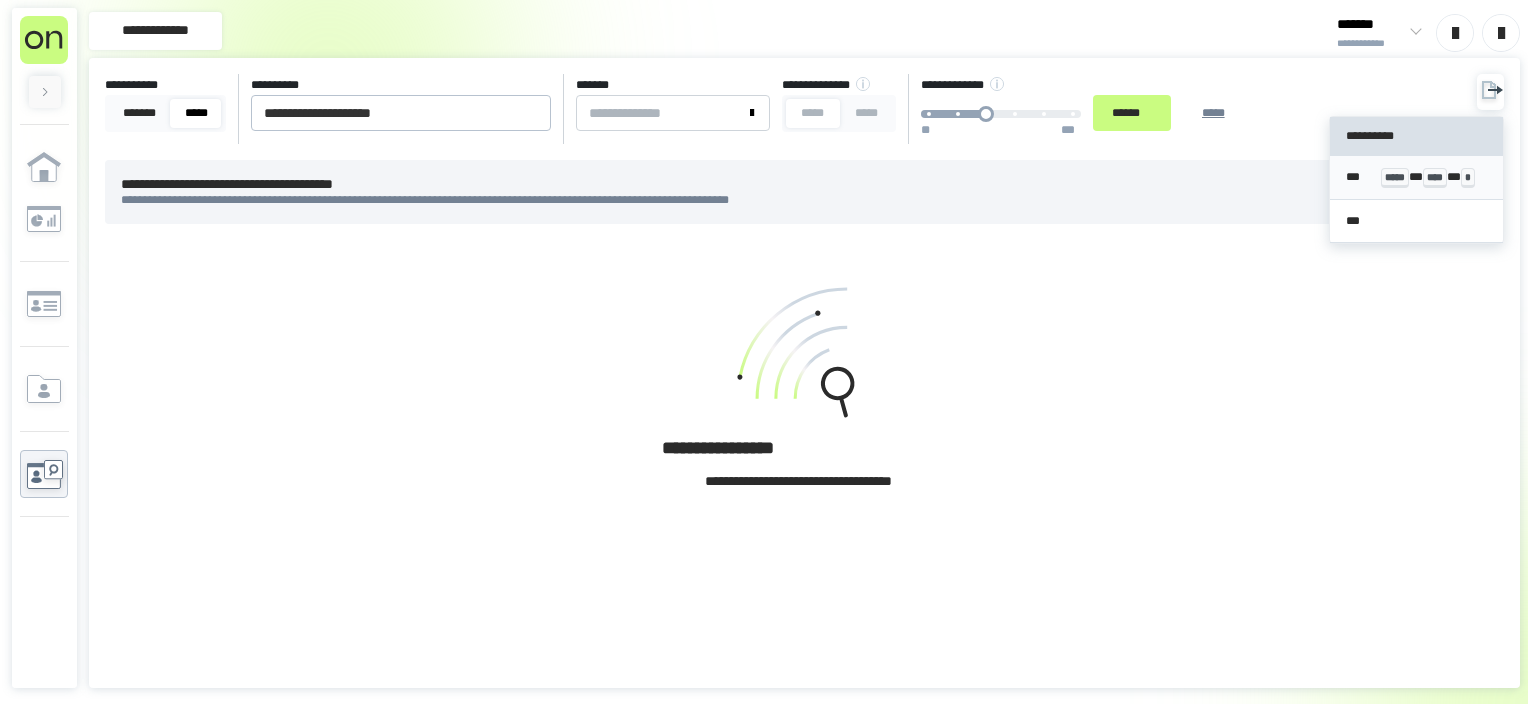 click on "*** ***** * **** *   *" at bounding box center [1417, 177] 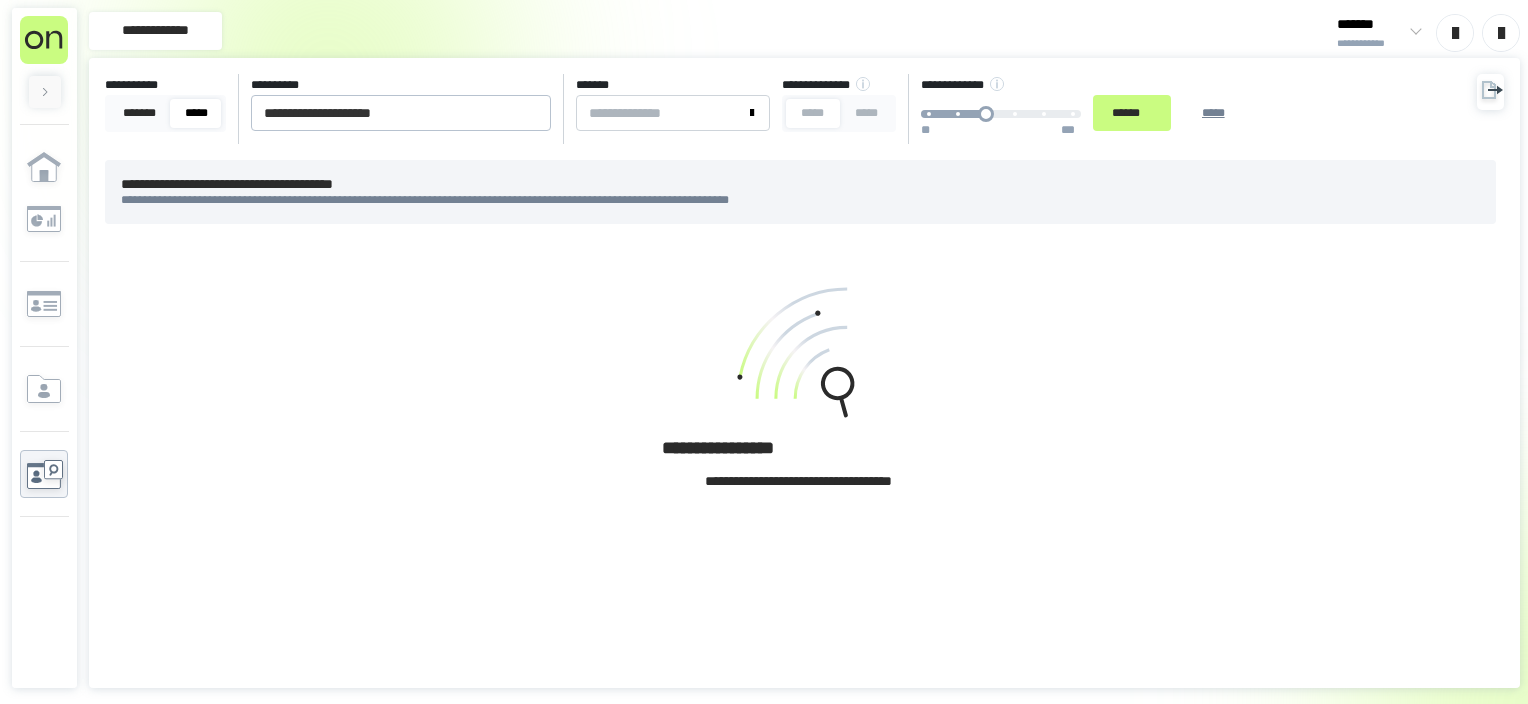 click on "[FIRST] [LAST] [ADDRESS] [PHONE] [EMAIL]" at bounding box center (804, 396) 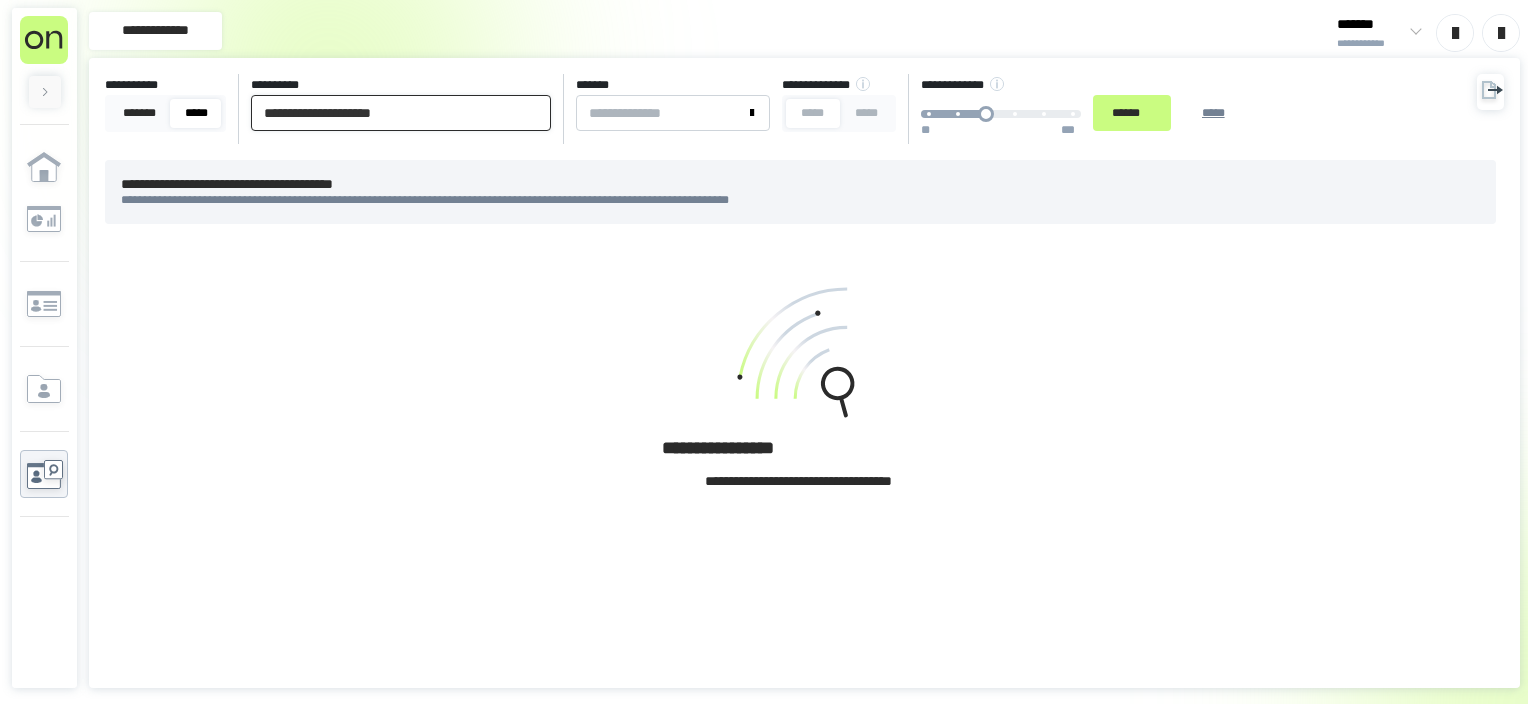 drag, startPoint x: 437, startPoint y: 108, endPoint x: 240, endPoint y: 98, distance: 197.25365 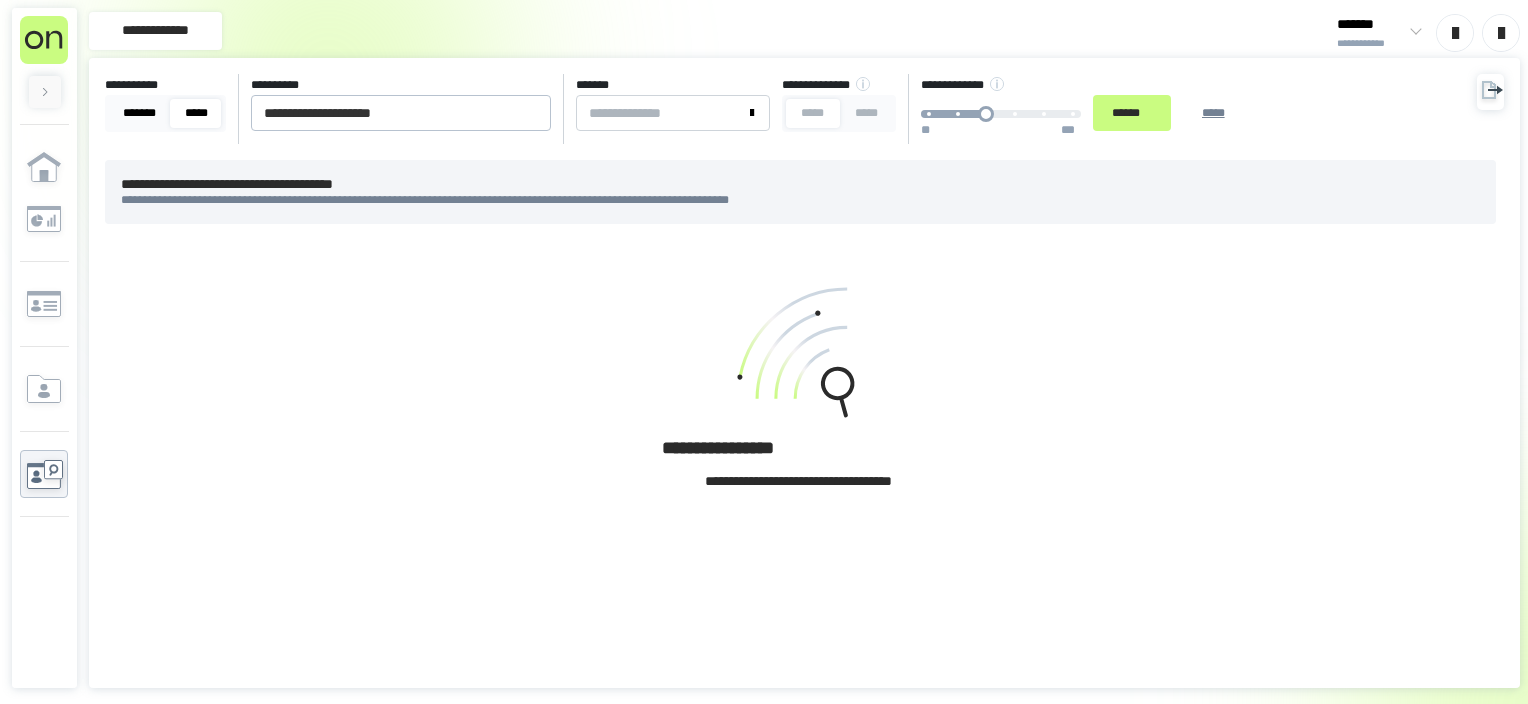 click on "*******" at bounding box center [139, 113] 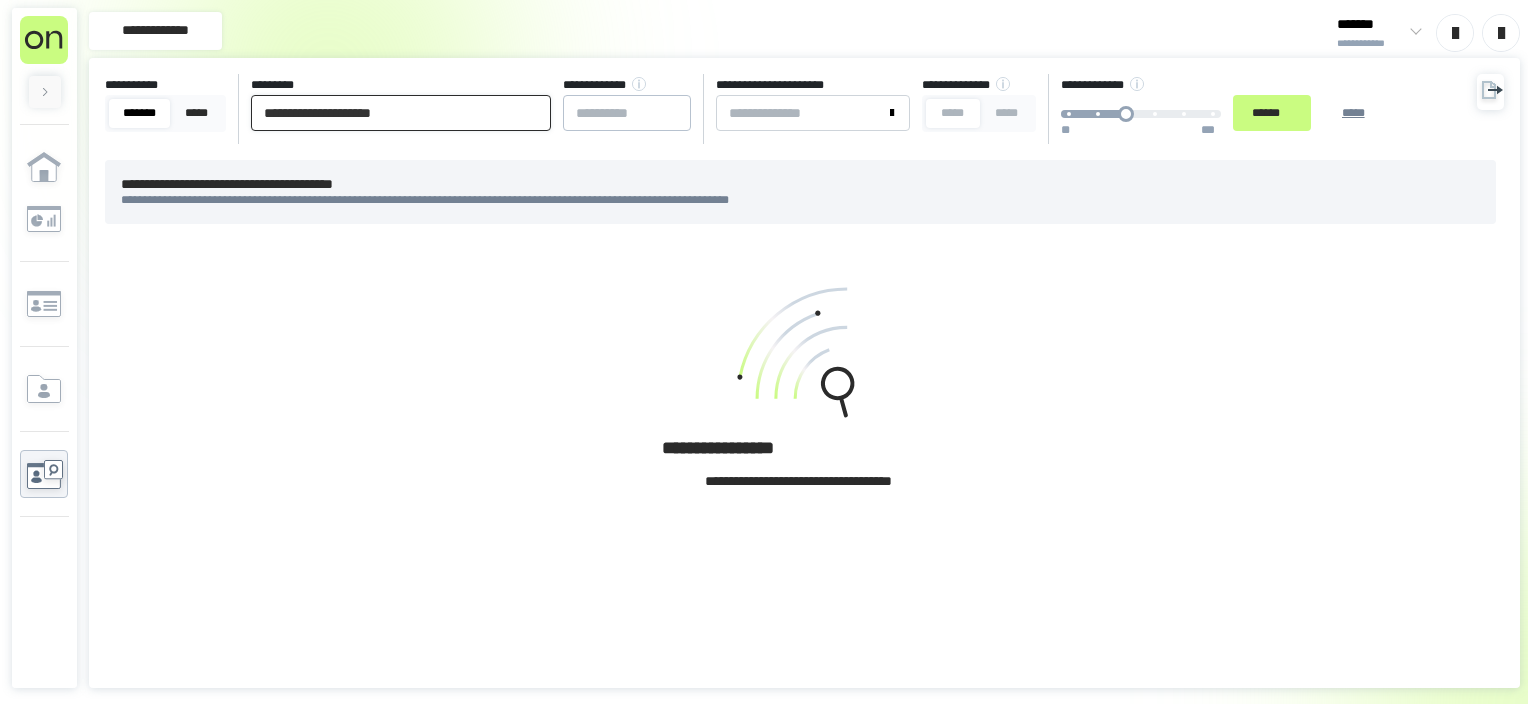 drag, startPoint x: 445, startPoint y: 108, endPoint x: 224, endPoint y: 124, distance: 221.57843 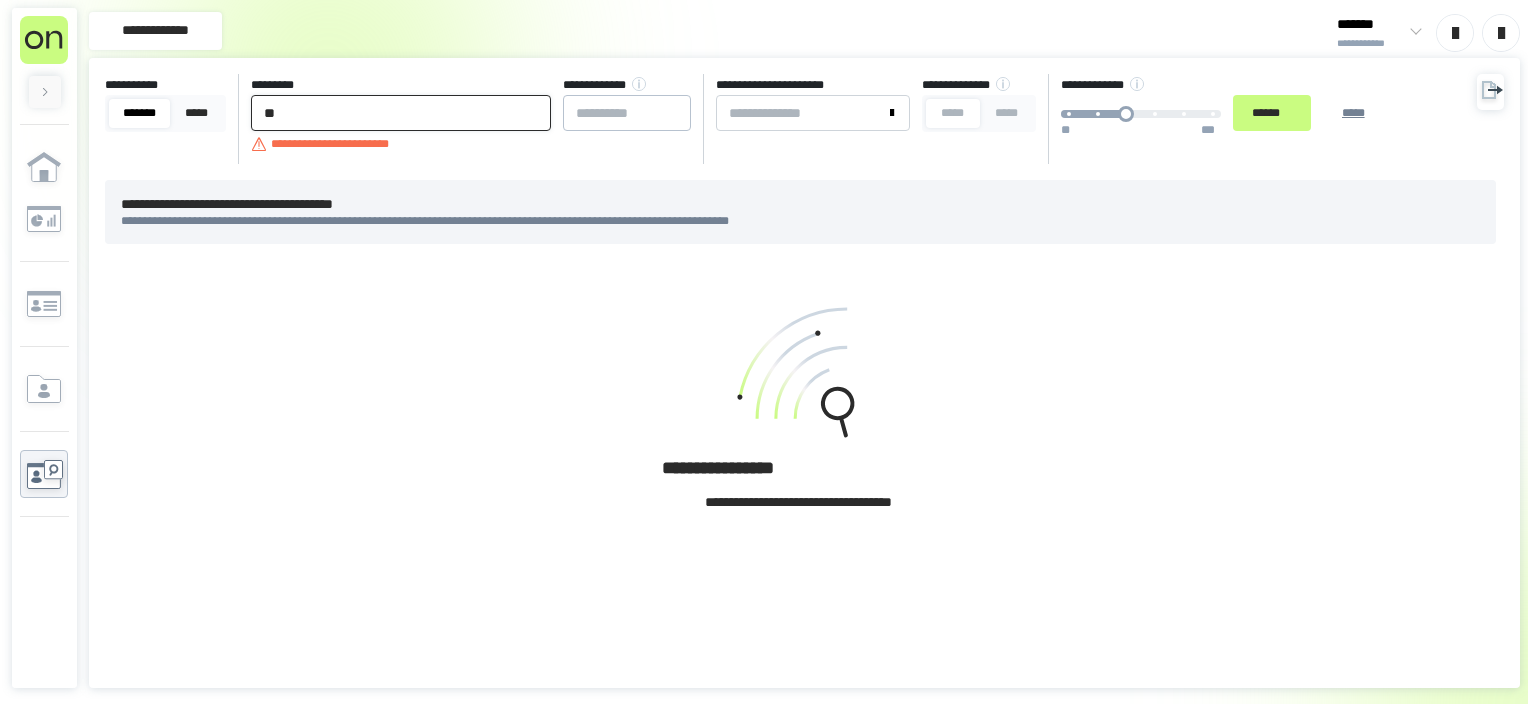 type on "*" 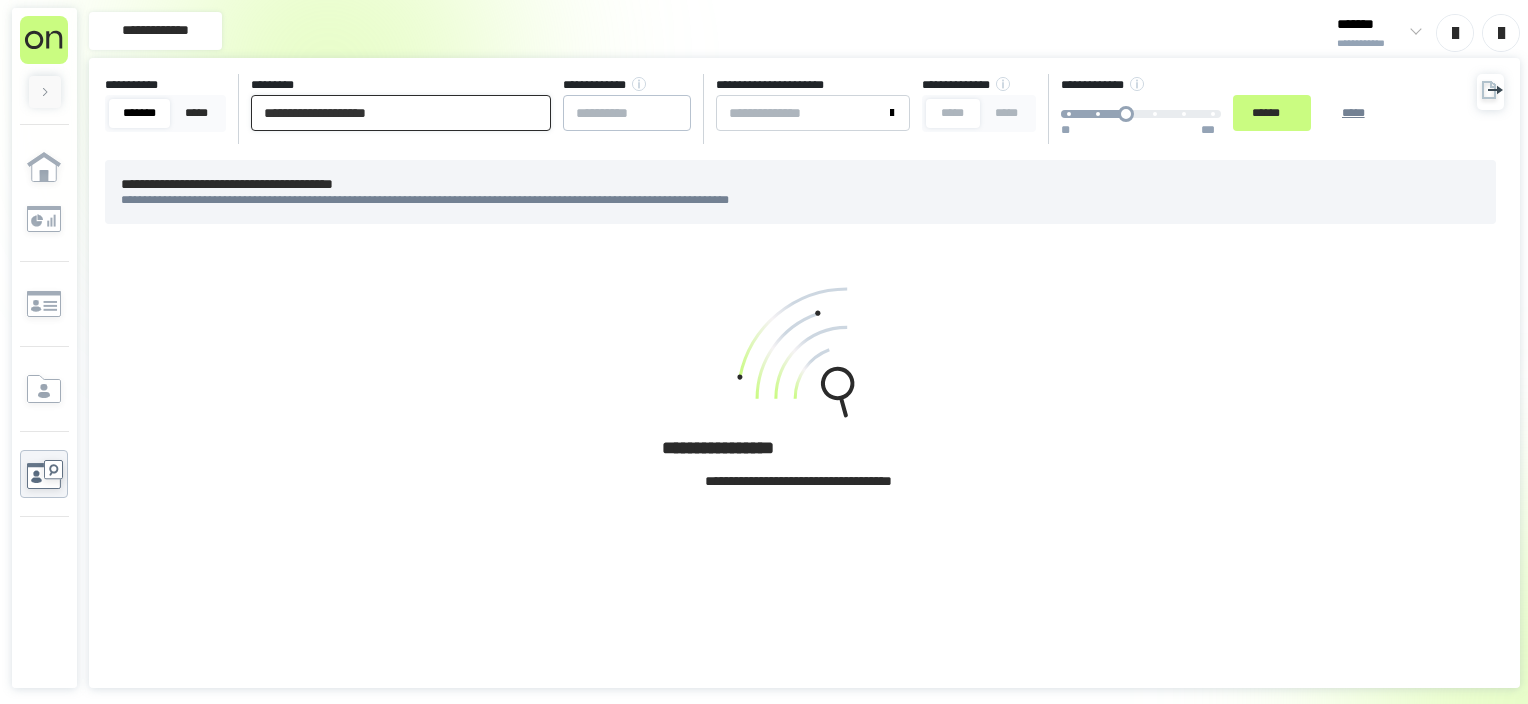 click on "******" at bounding box center [1272, 113] 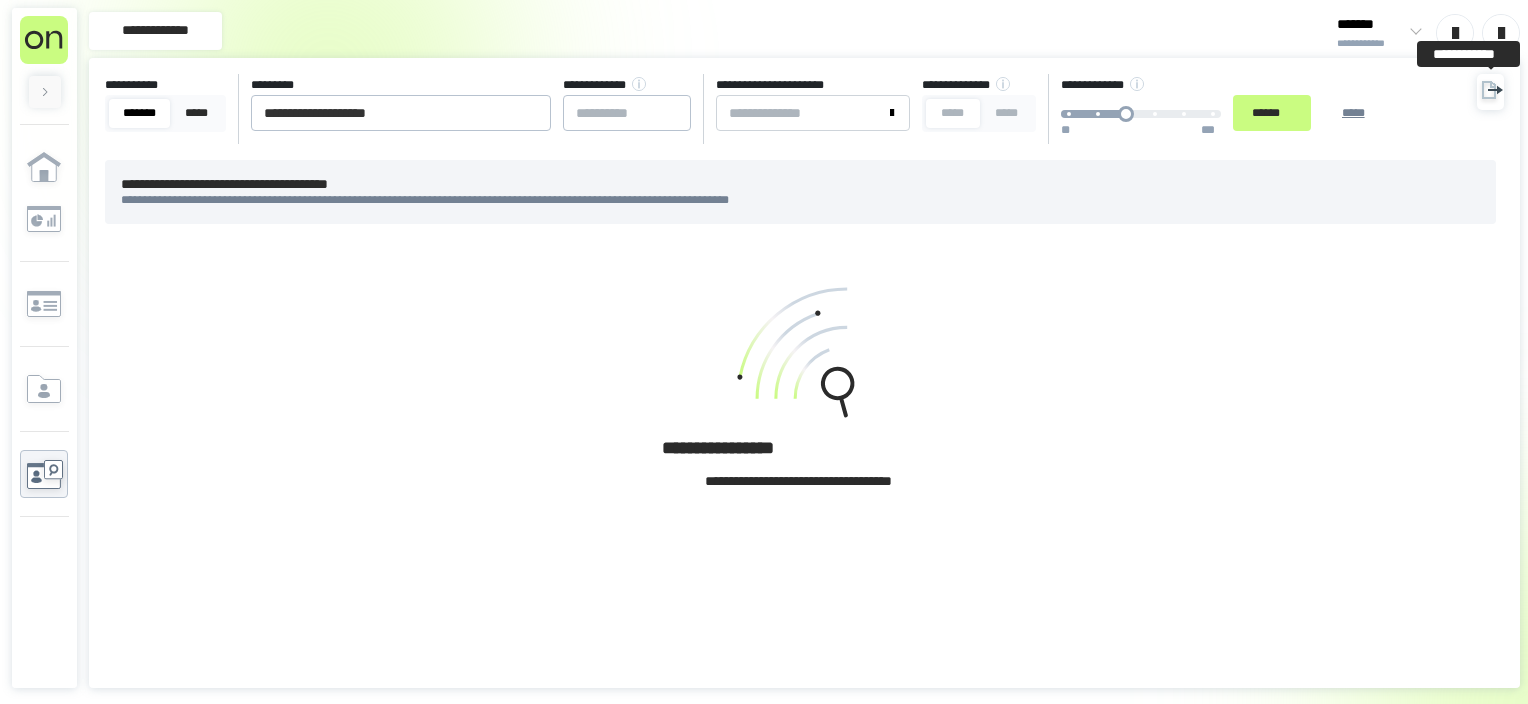 click 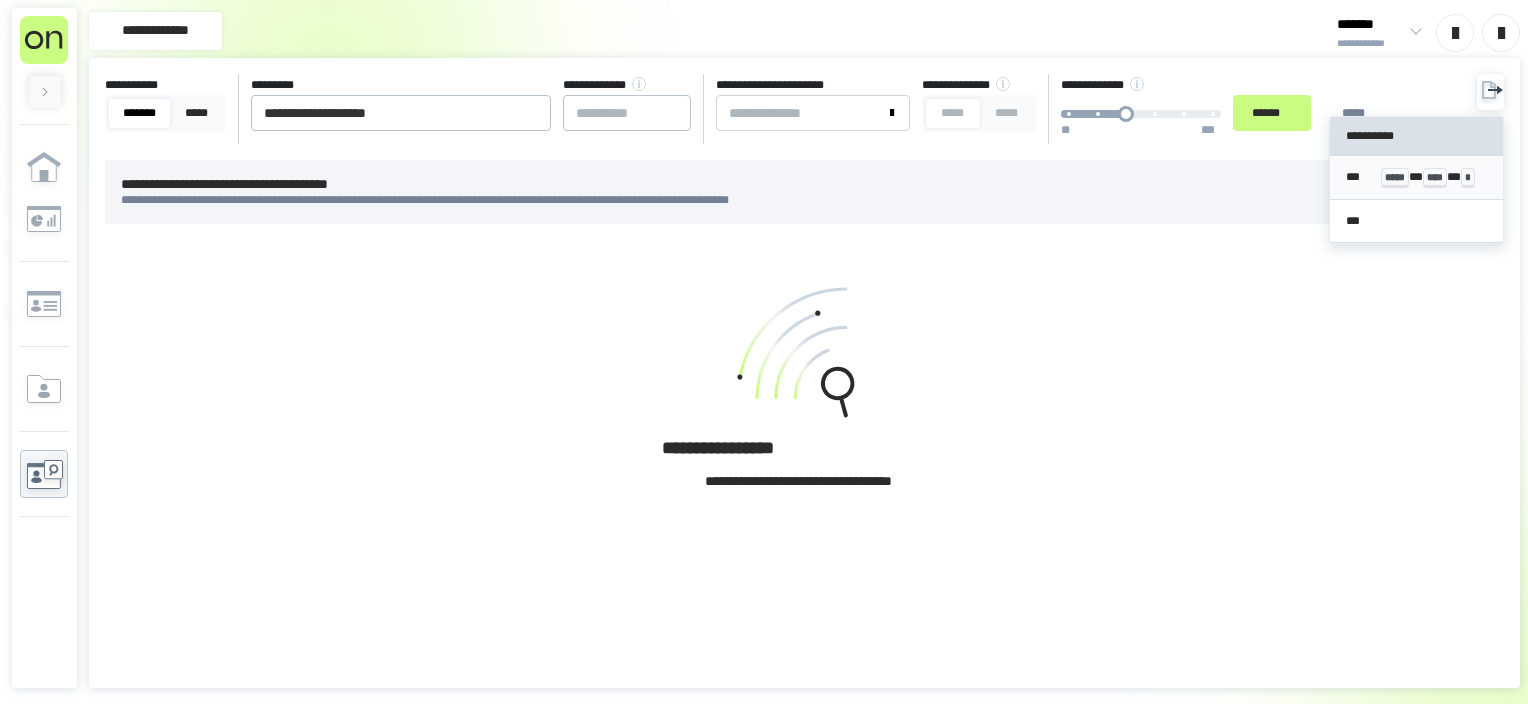 click on "*****" at bounding box center (1395, 178) 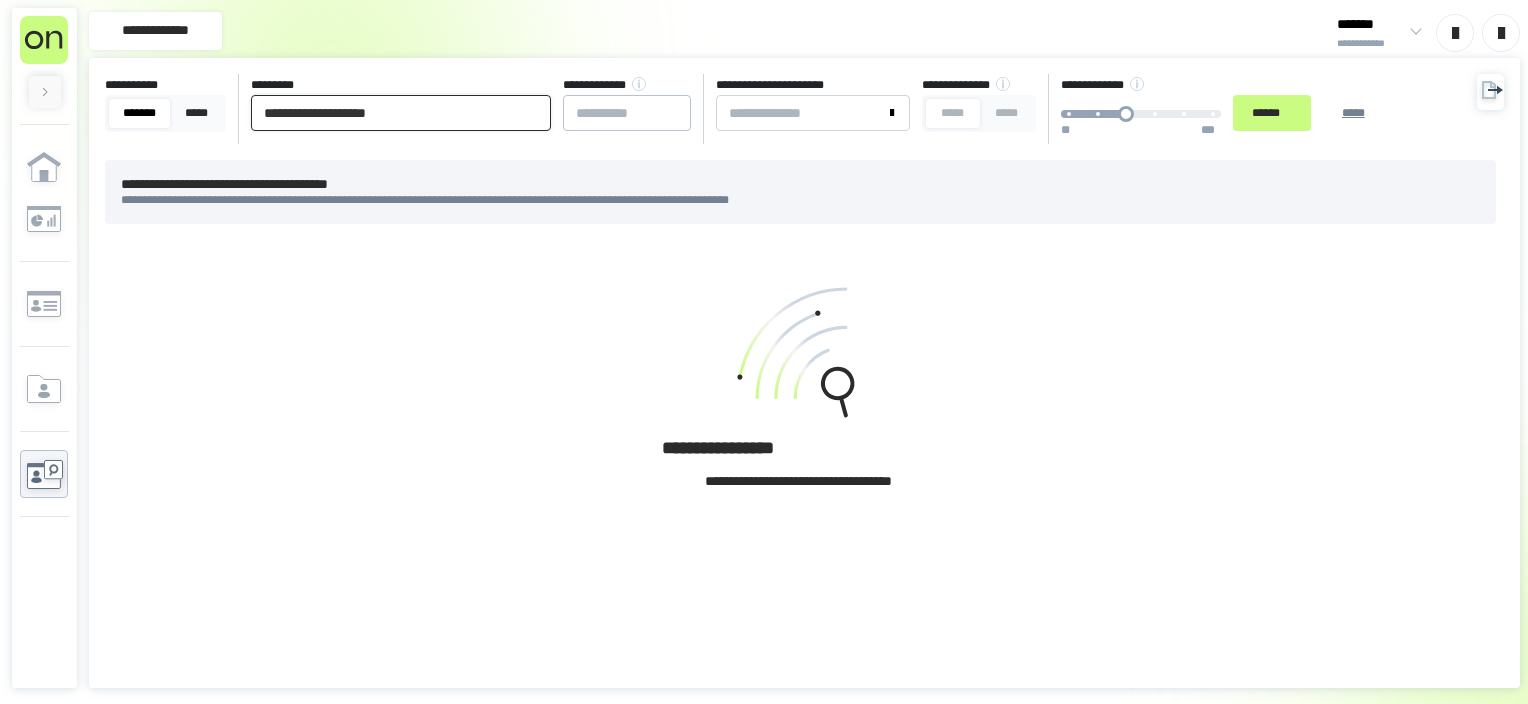 click on "**********" at bounding box center (401, 113) 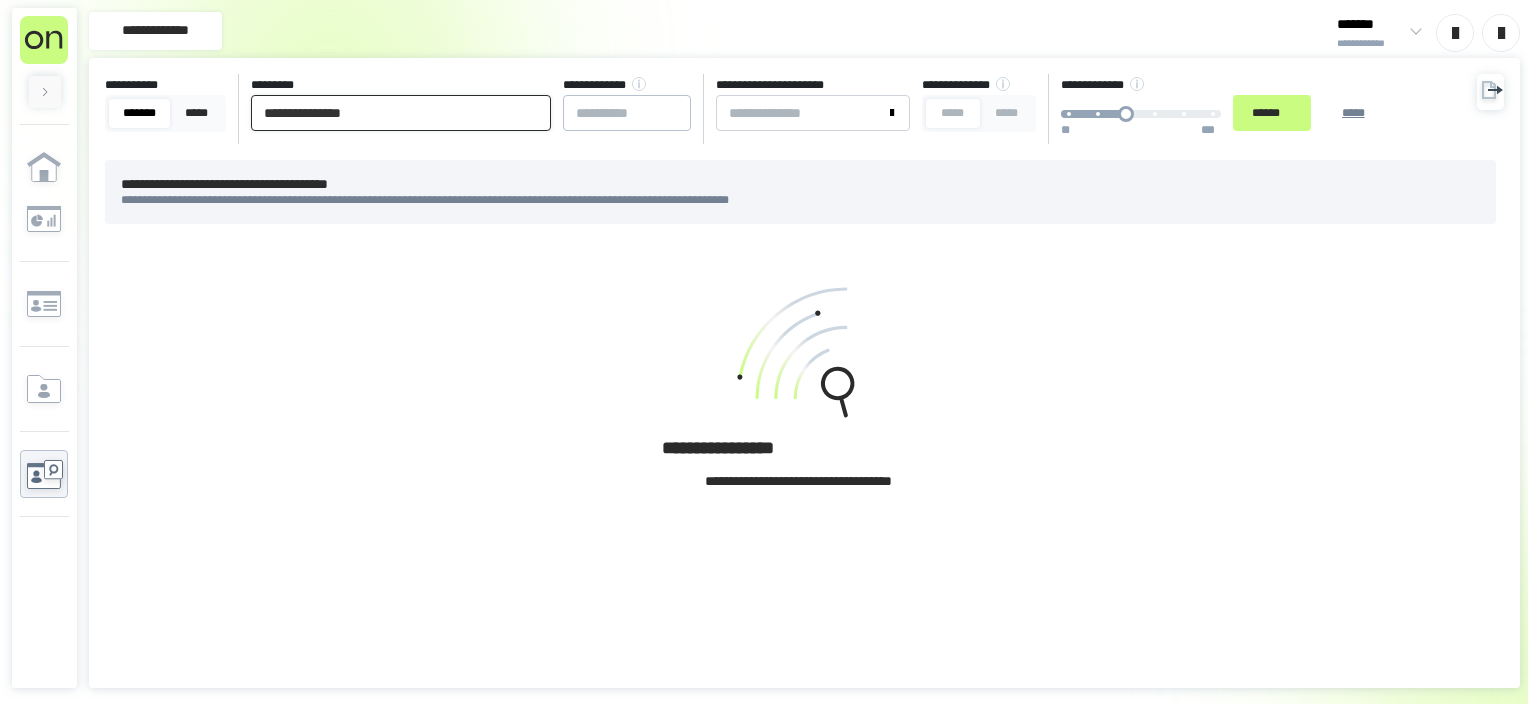 type on "**********" 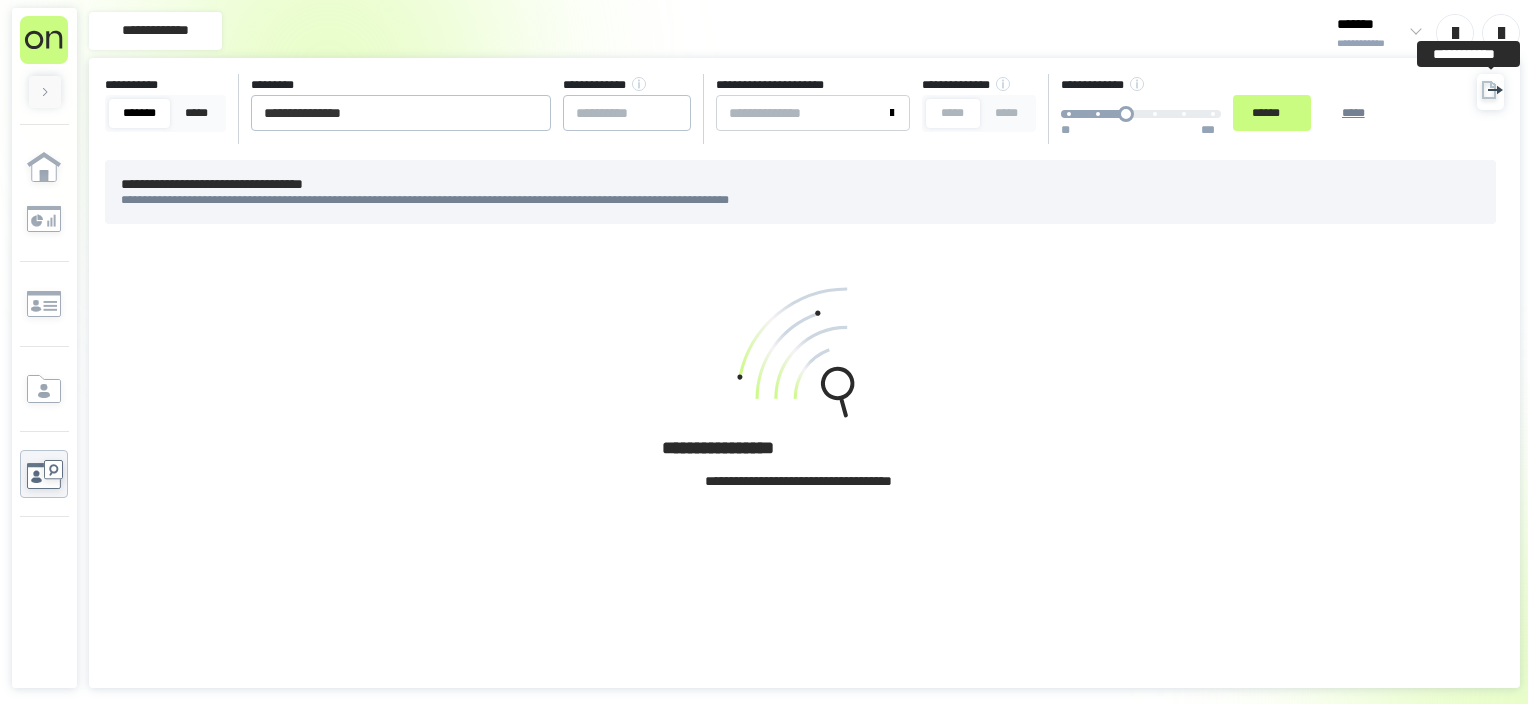 click at bounding box center (1490, 92) 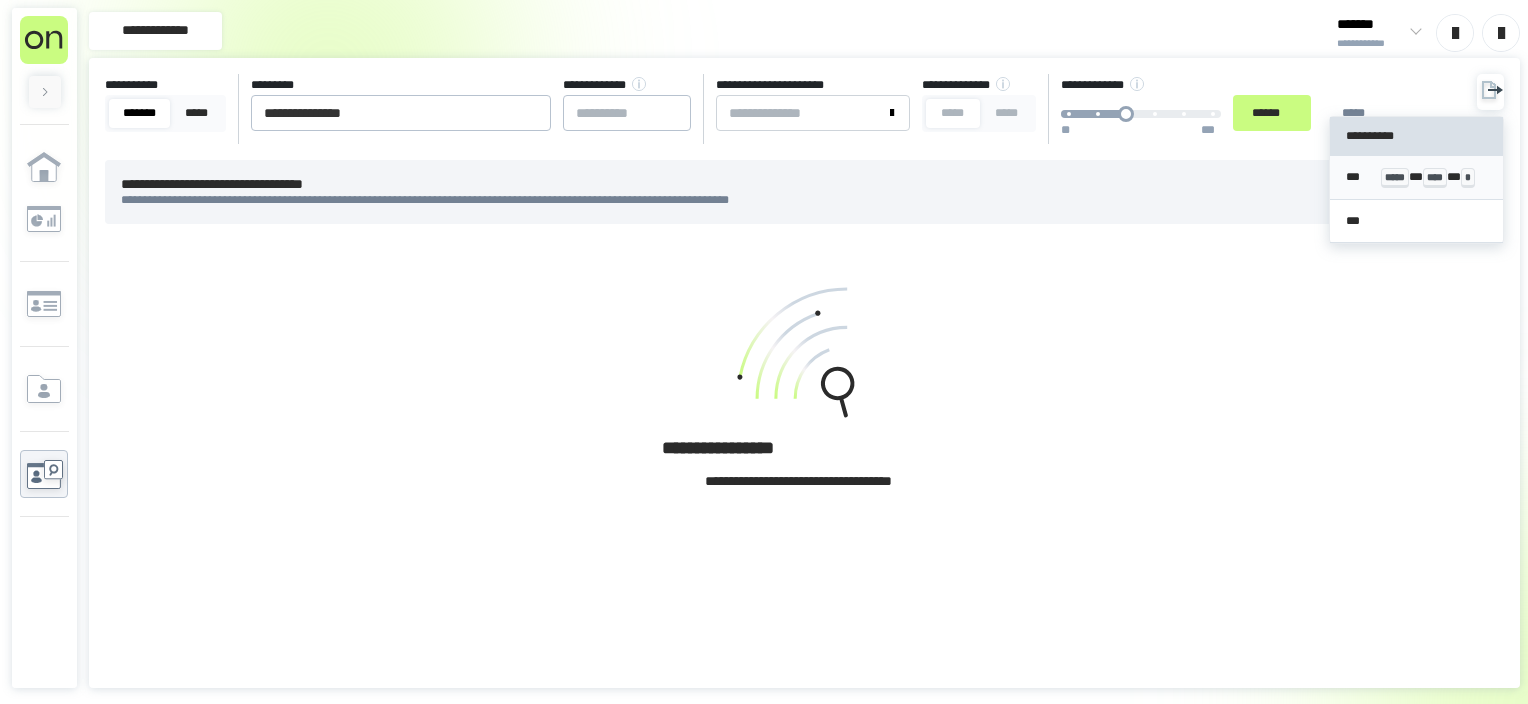 click on "*** ***** * **** *   *" at bounding box center [1417, 177] 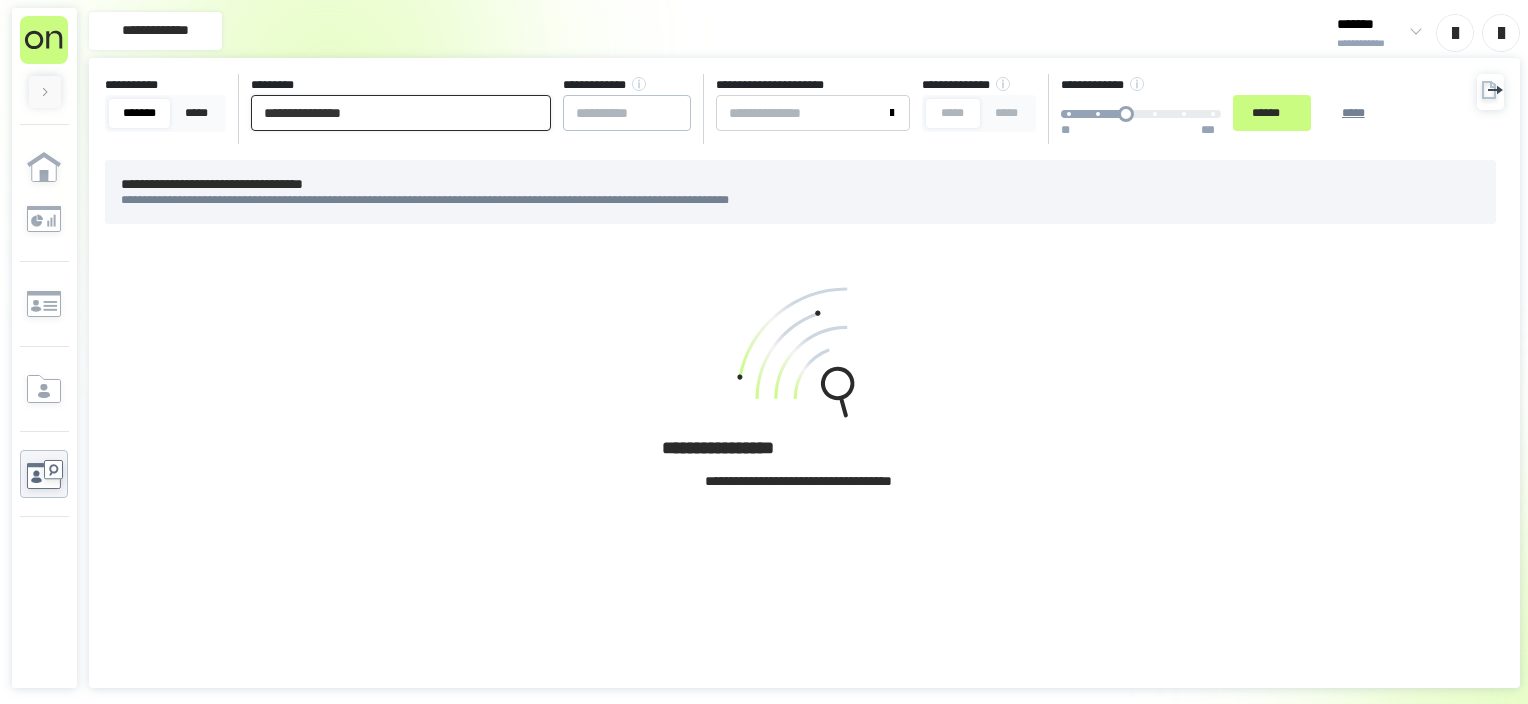 click on "**********" at bounding box center (401, 113) 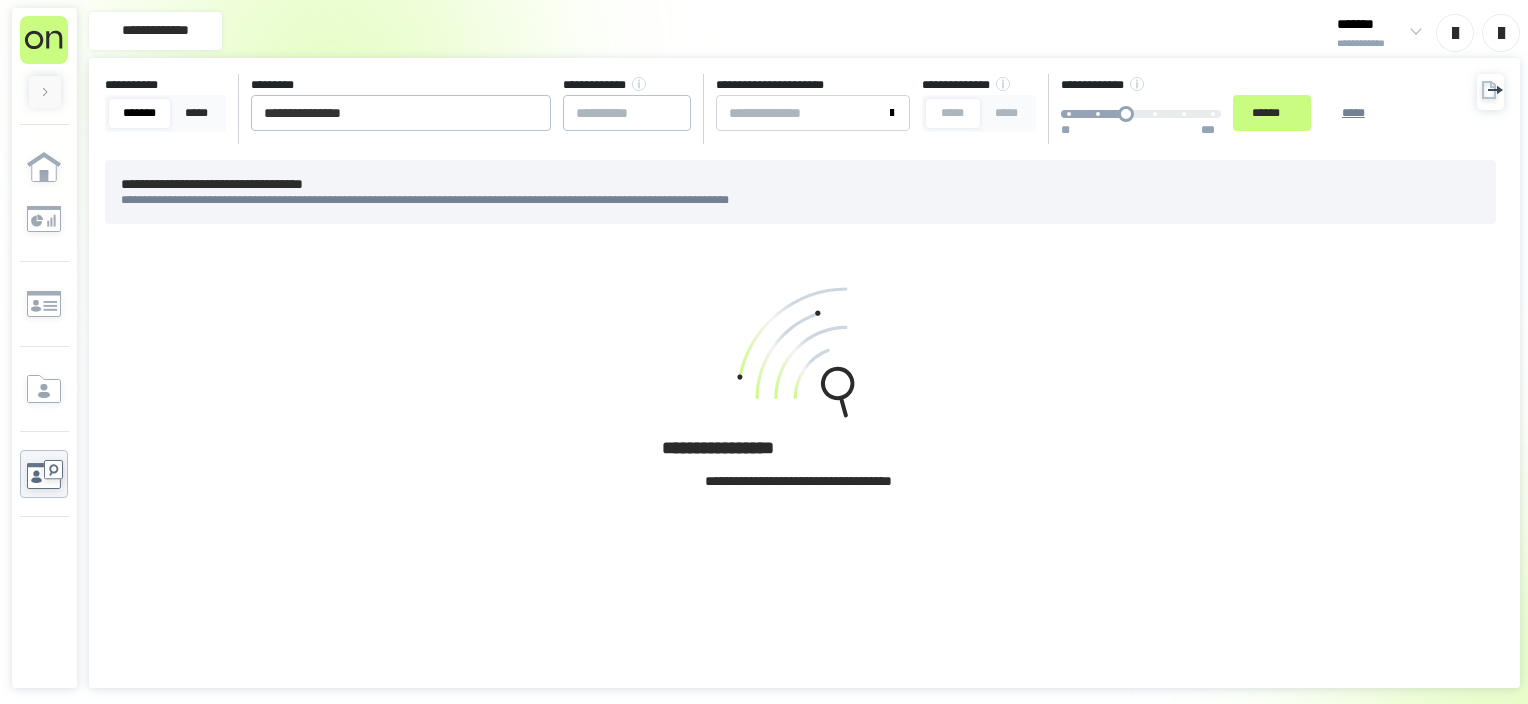 drag, startPoint x: 283, startPoint y: 392, endPoint x: 403, endPoint y: 192, distance: 233.23808 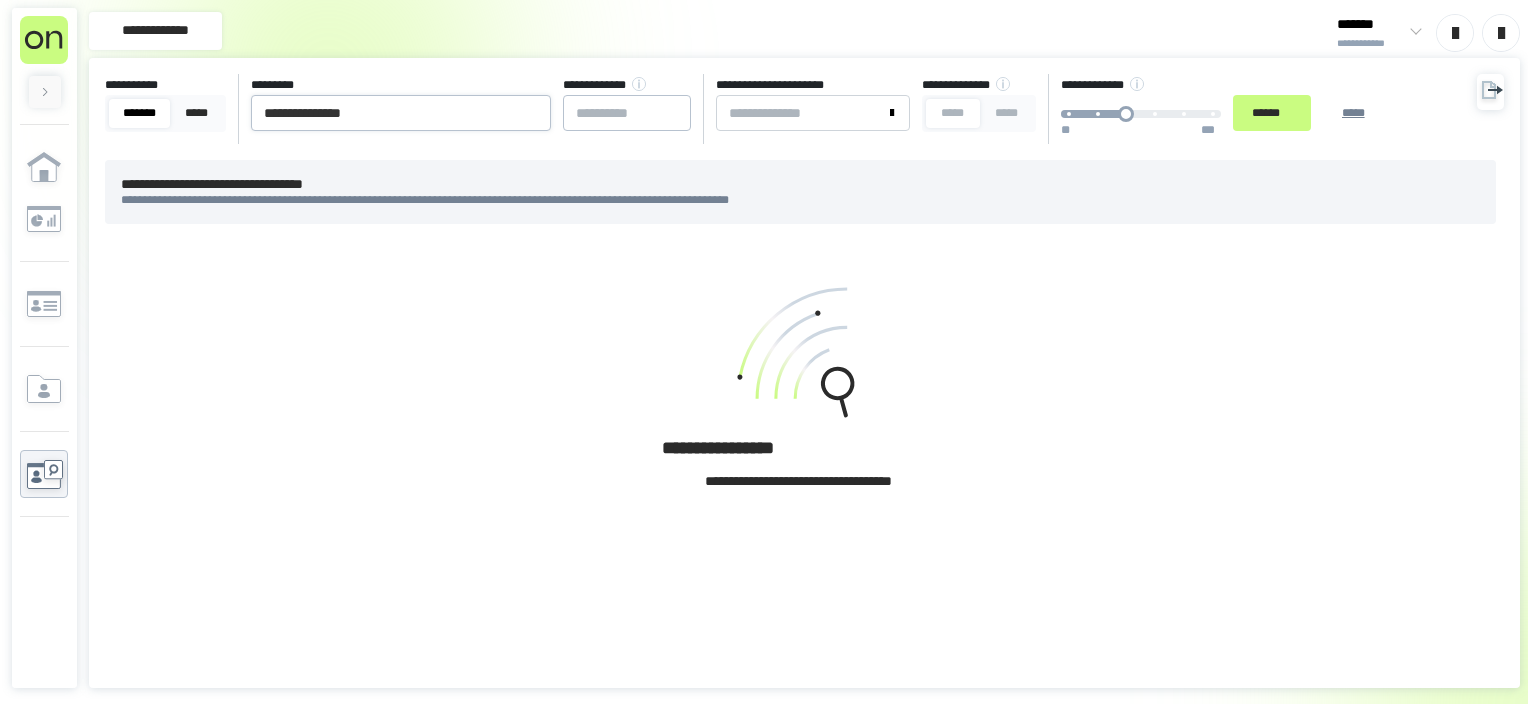 drag, startPoint x: 432, startPoint y: 84, endPoint x: 420, endPoint y: 96, distance: 16.970562 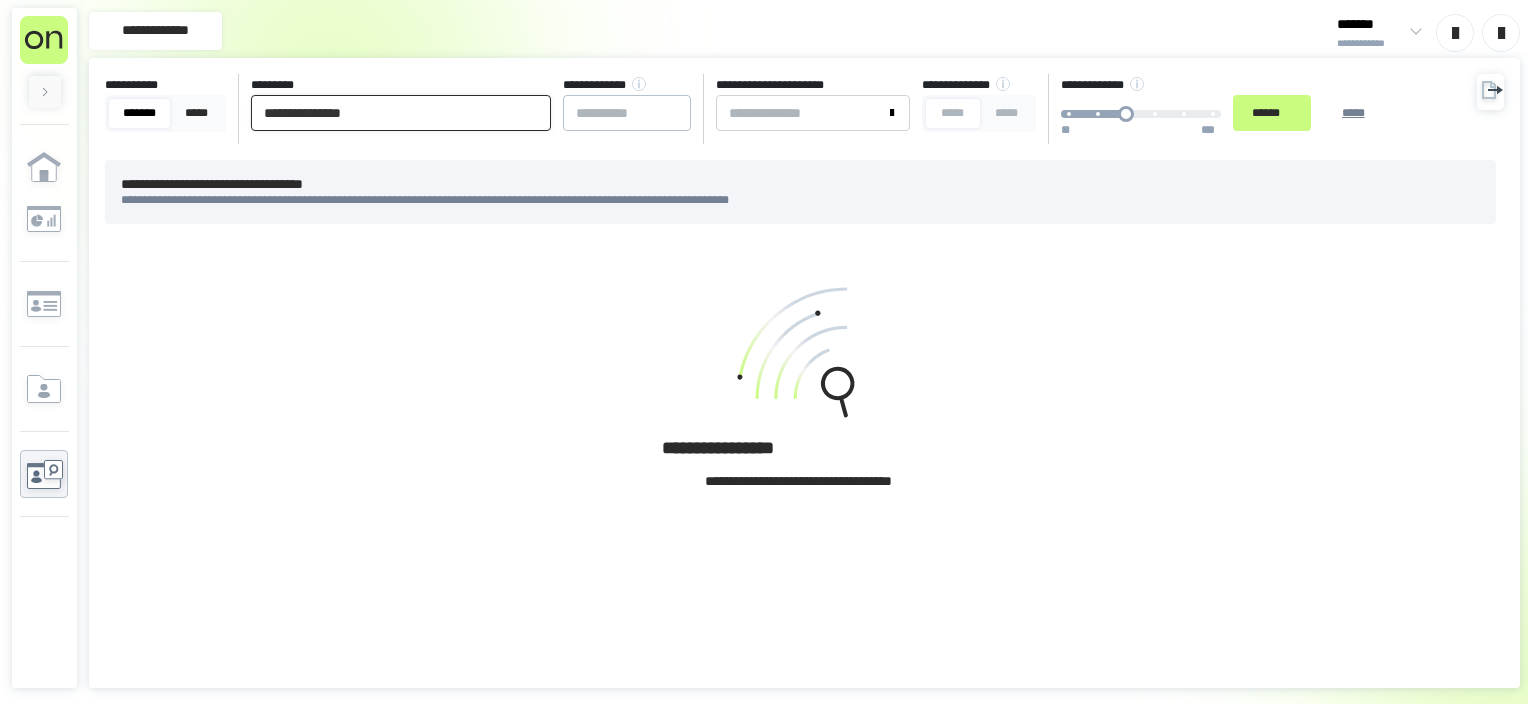 drag, startPoint x: 412, startPoint y: 118, endPoint x: 254, endPoint y: 109, distance: 158.25612 